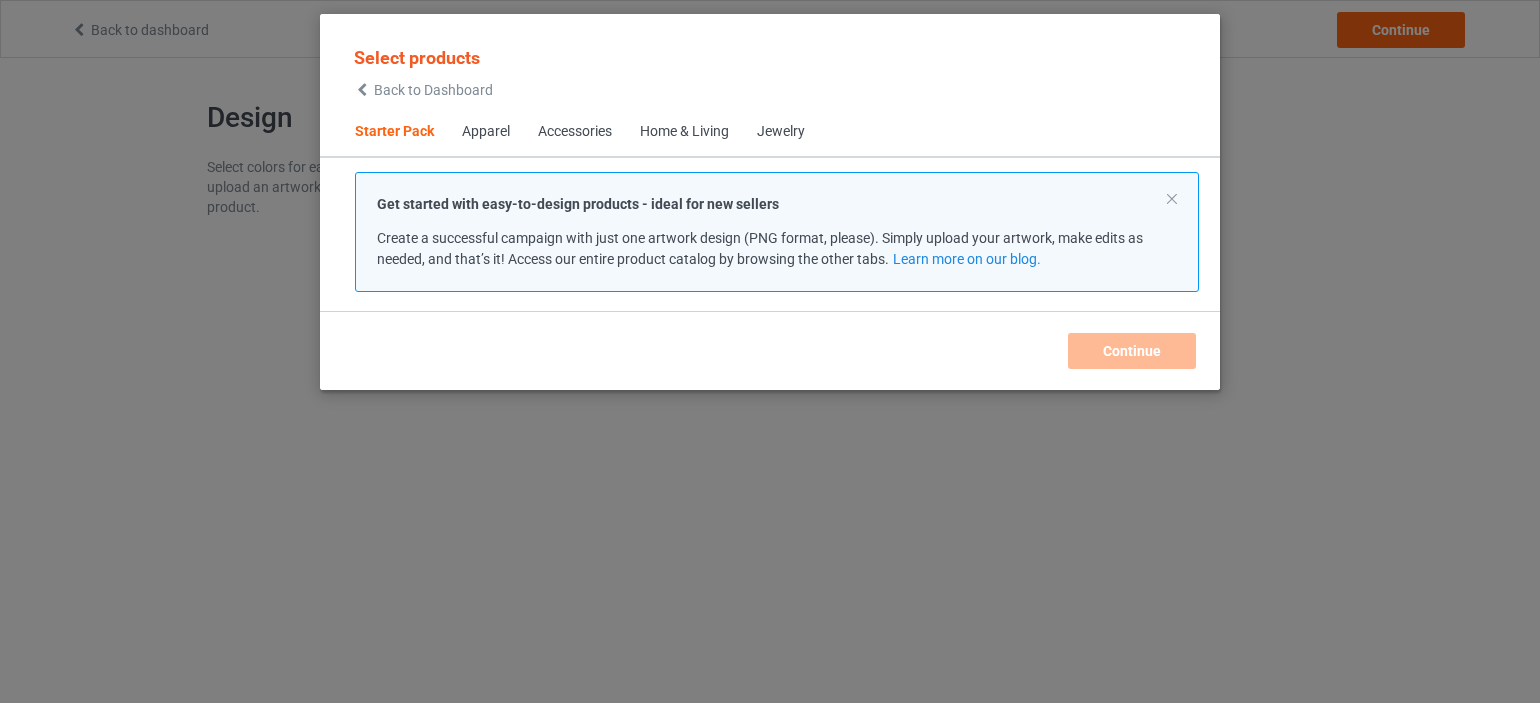 scroll, scrollTop: 0, scrollLeft: 0, axis: both 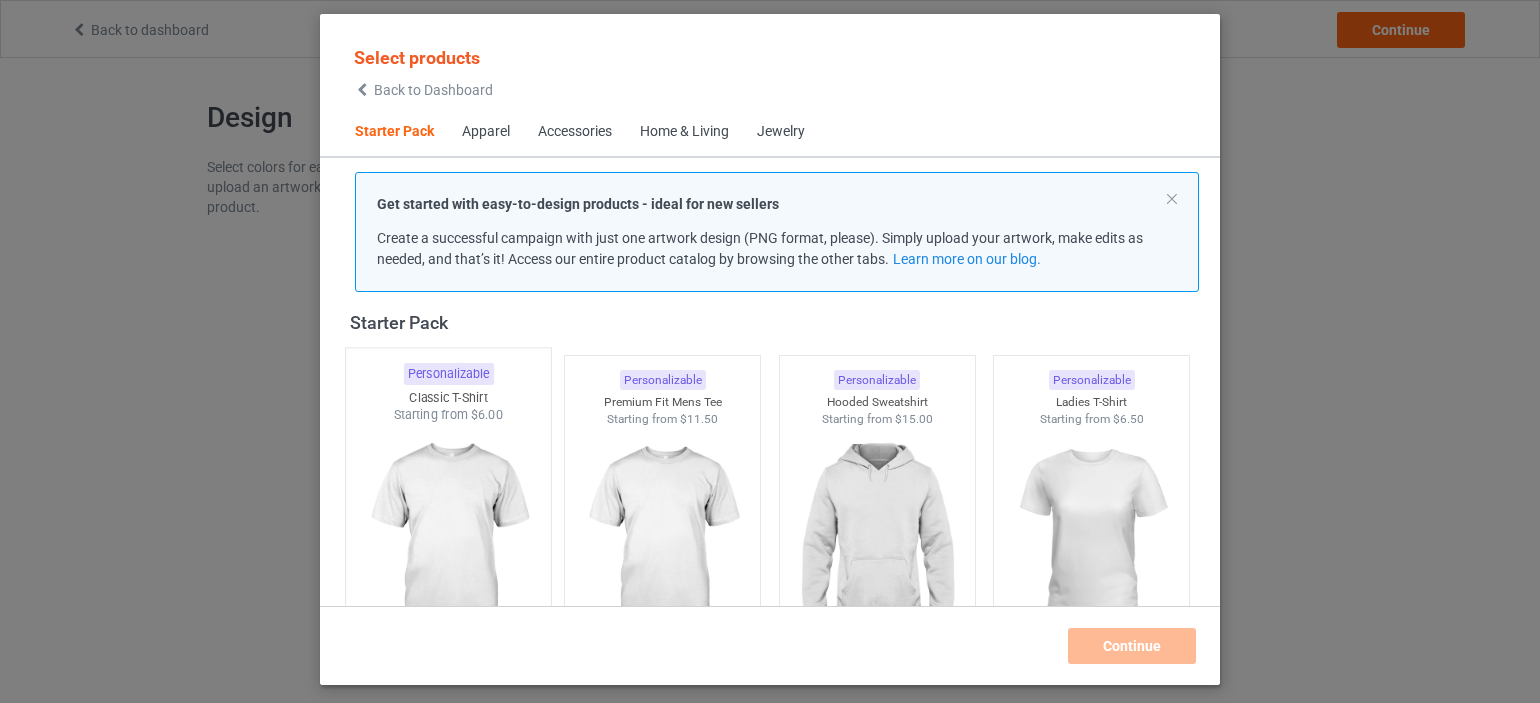 click at bounding box center (448, 541) 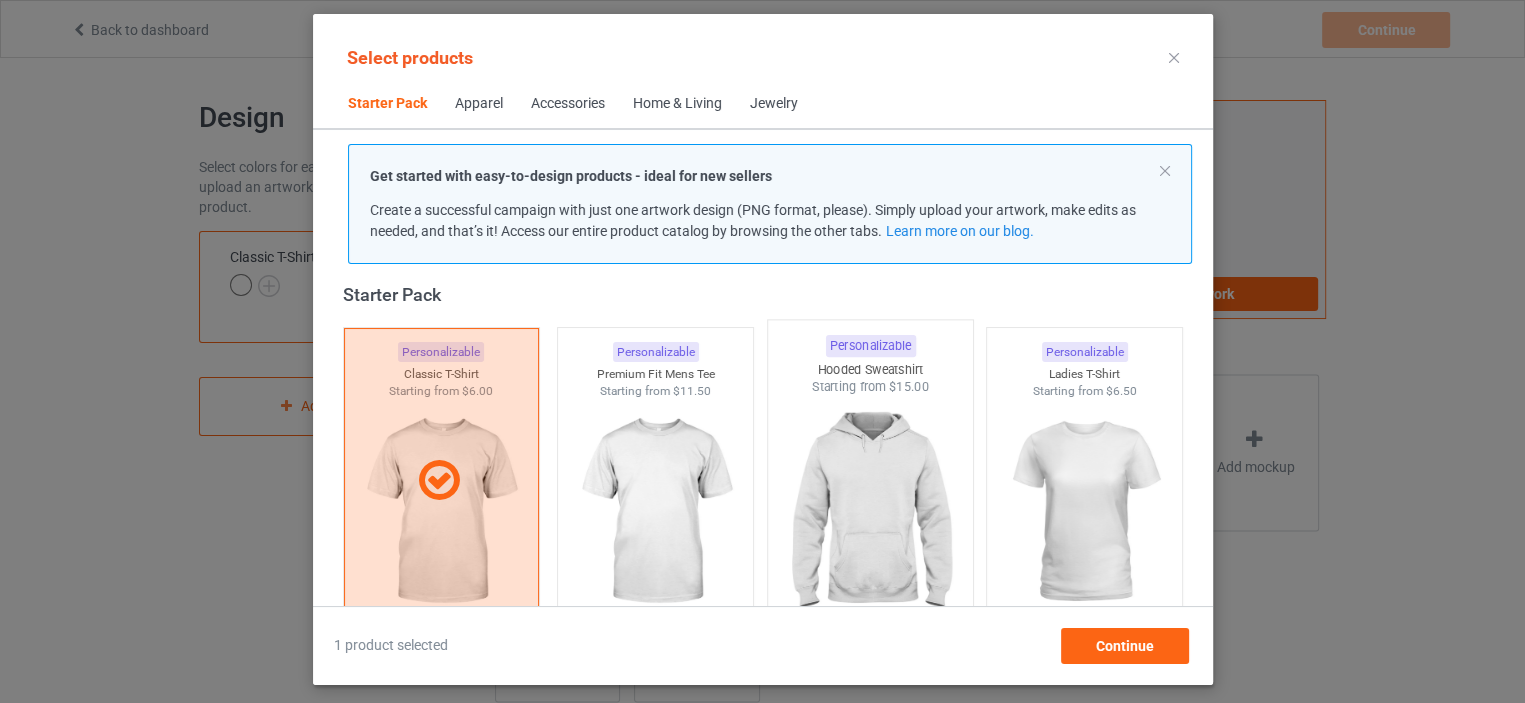 click at bounding box center [870, 513] 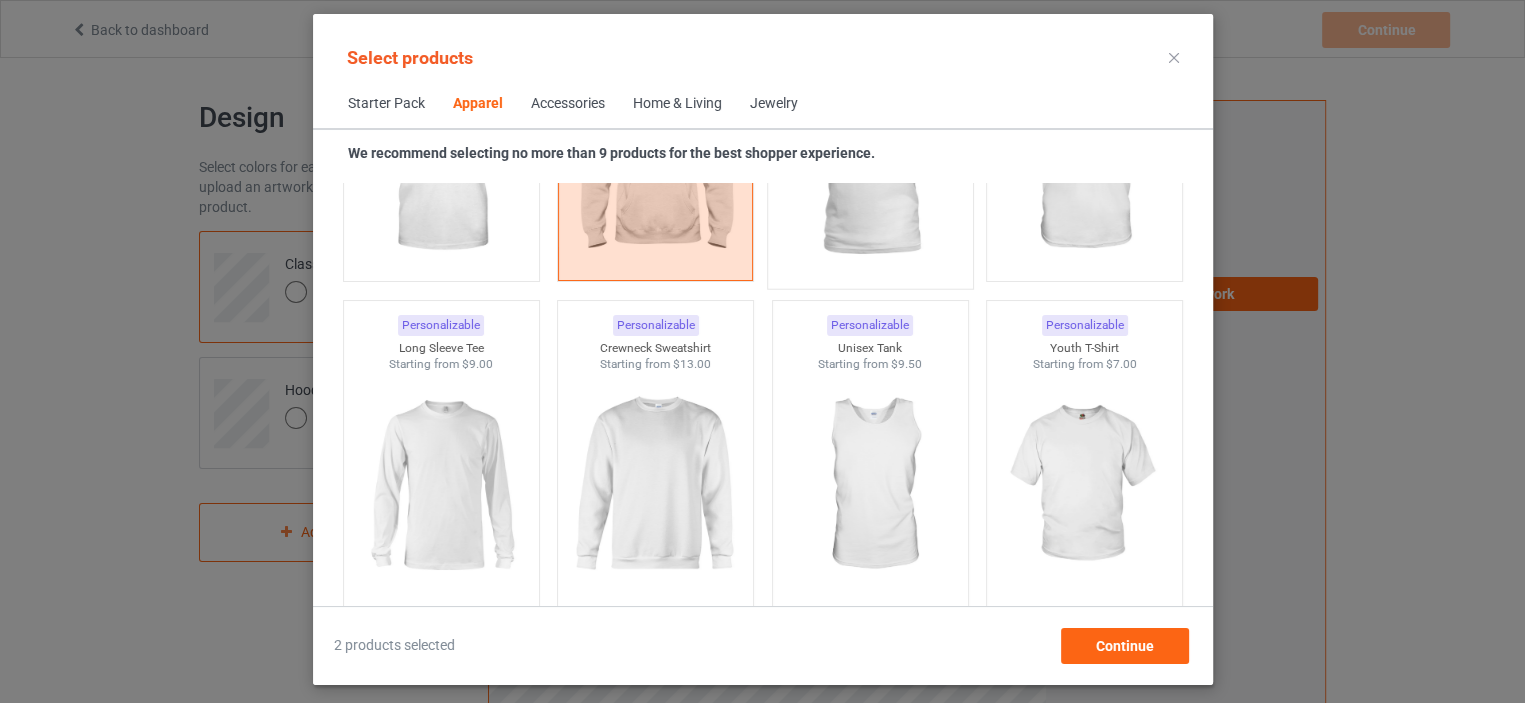 scroll, scrollTop: 1326, scrollLeft: 0, axis: vertical 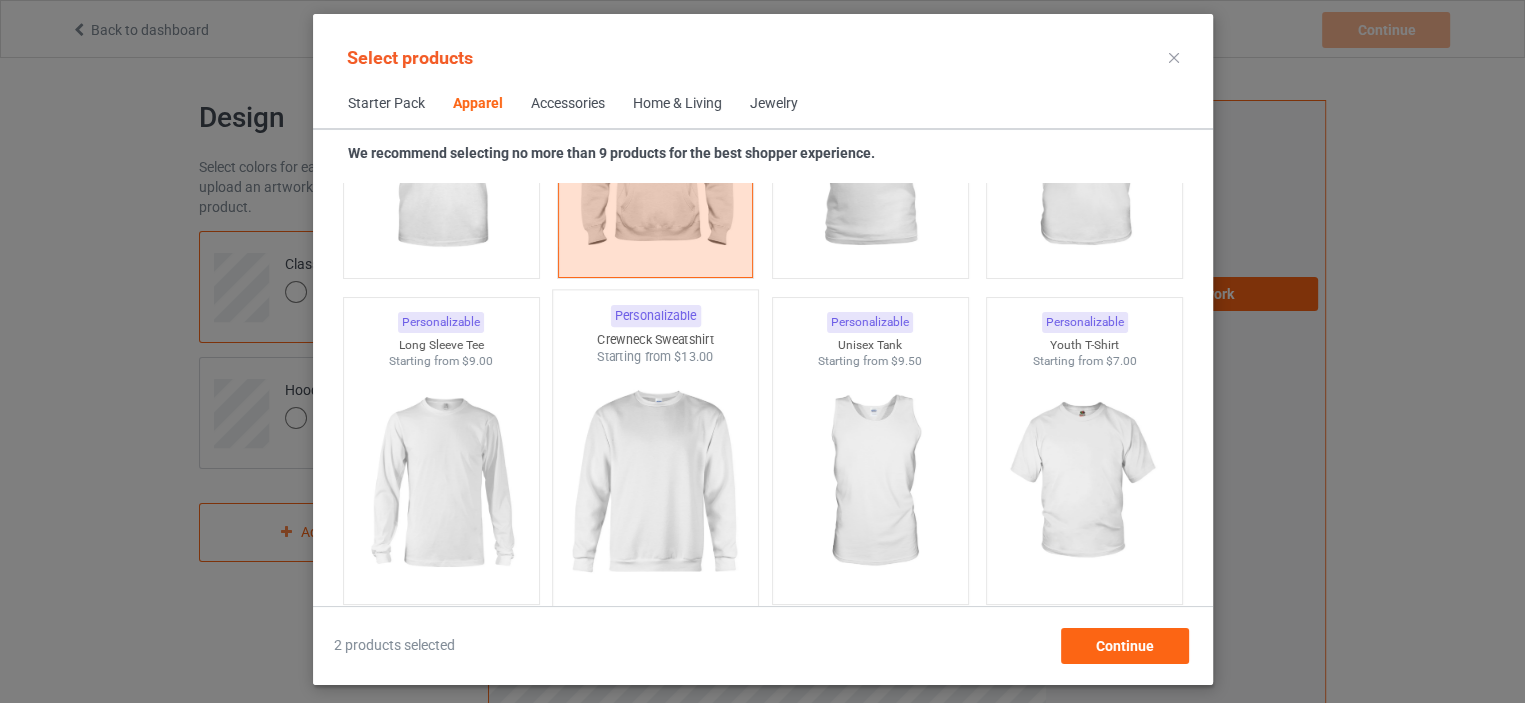 click at bounding box center (655, 483) 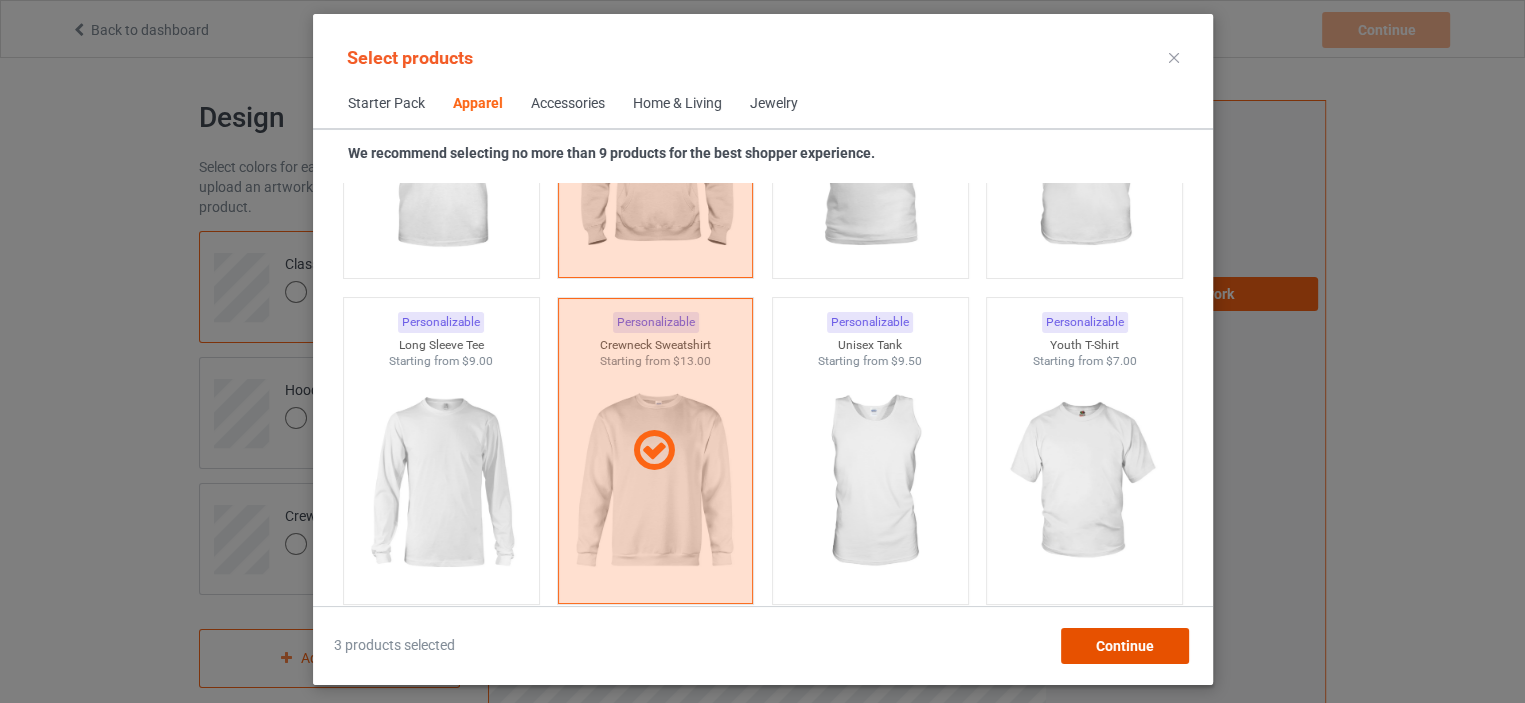 click on "Continue" at bounding box center [1124, 646] 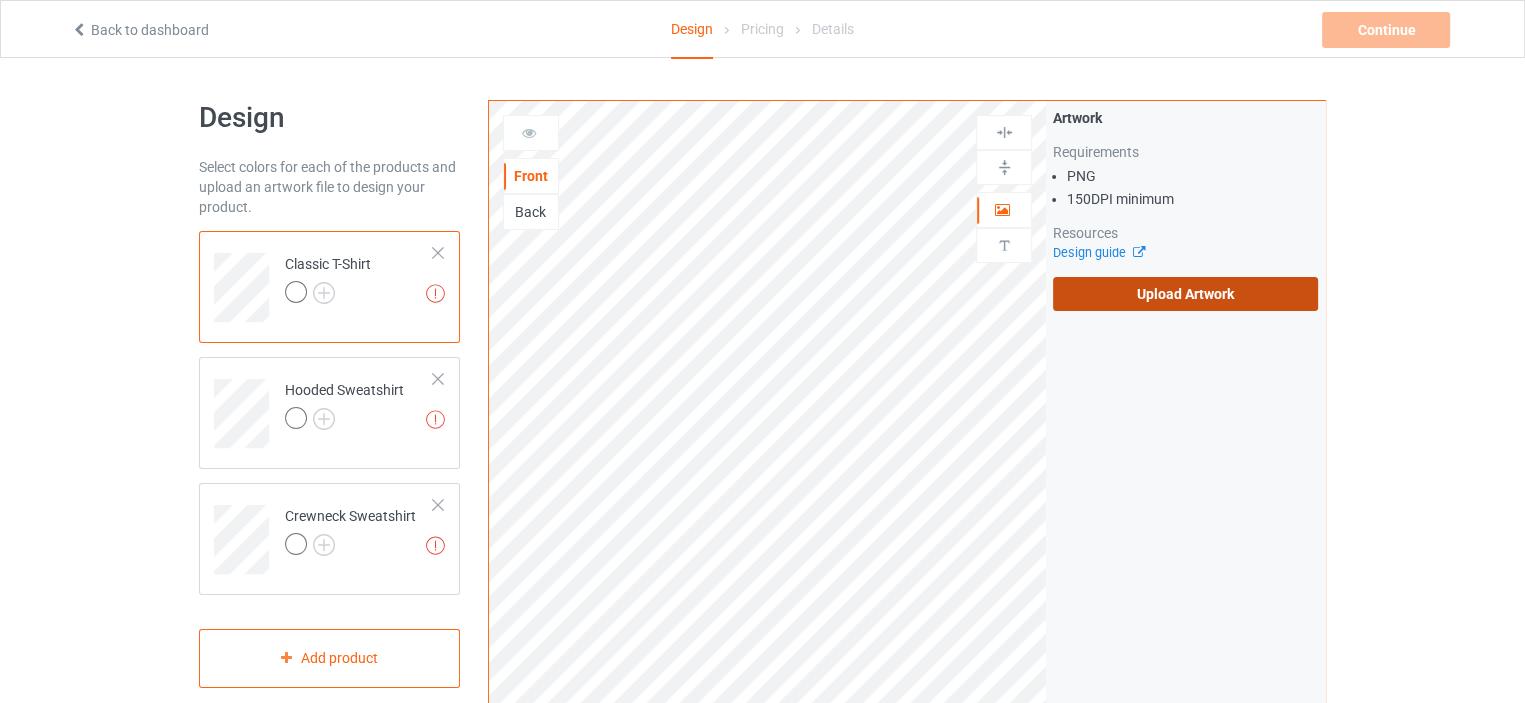 click on "Upload Artwork" at bounding box center [1185, 294] 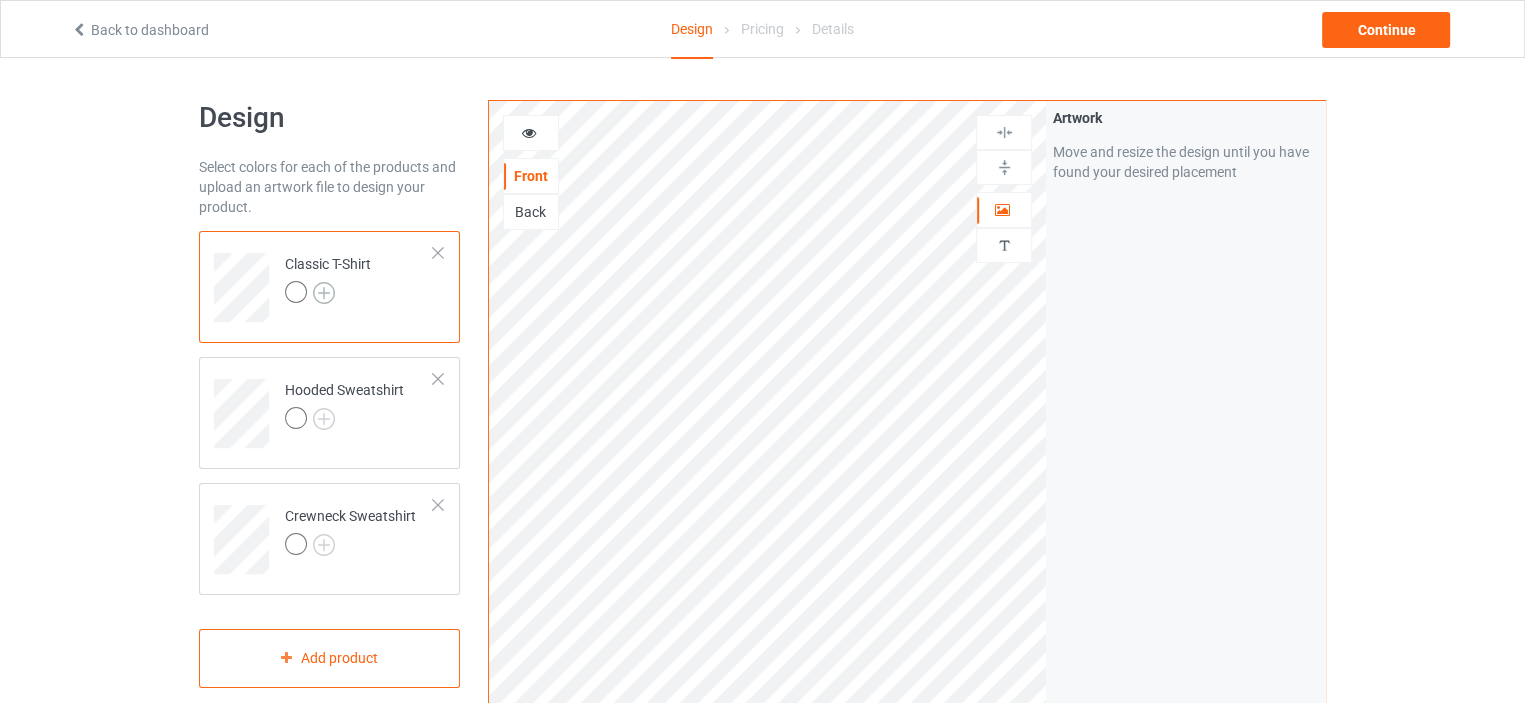 click at bounding box center (324, 293) 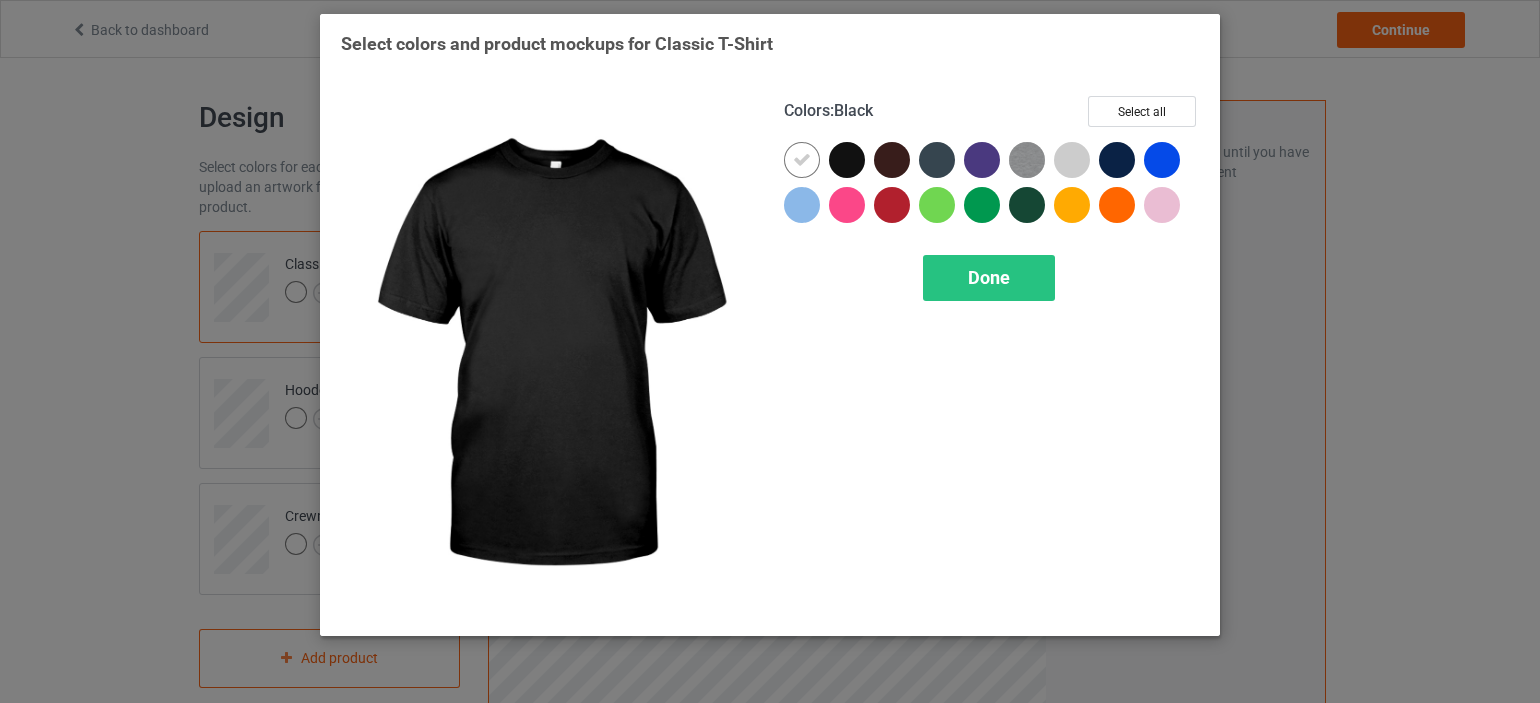click at bounding box center (847, 160) 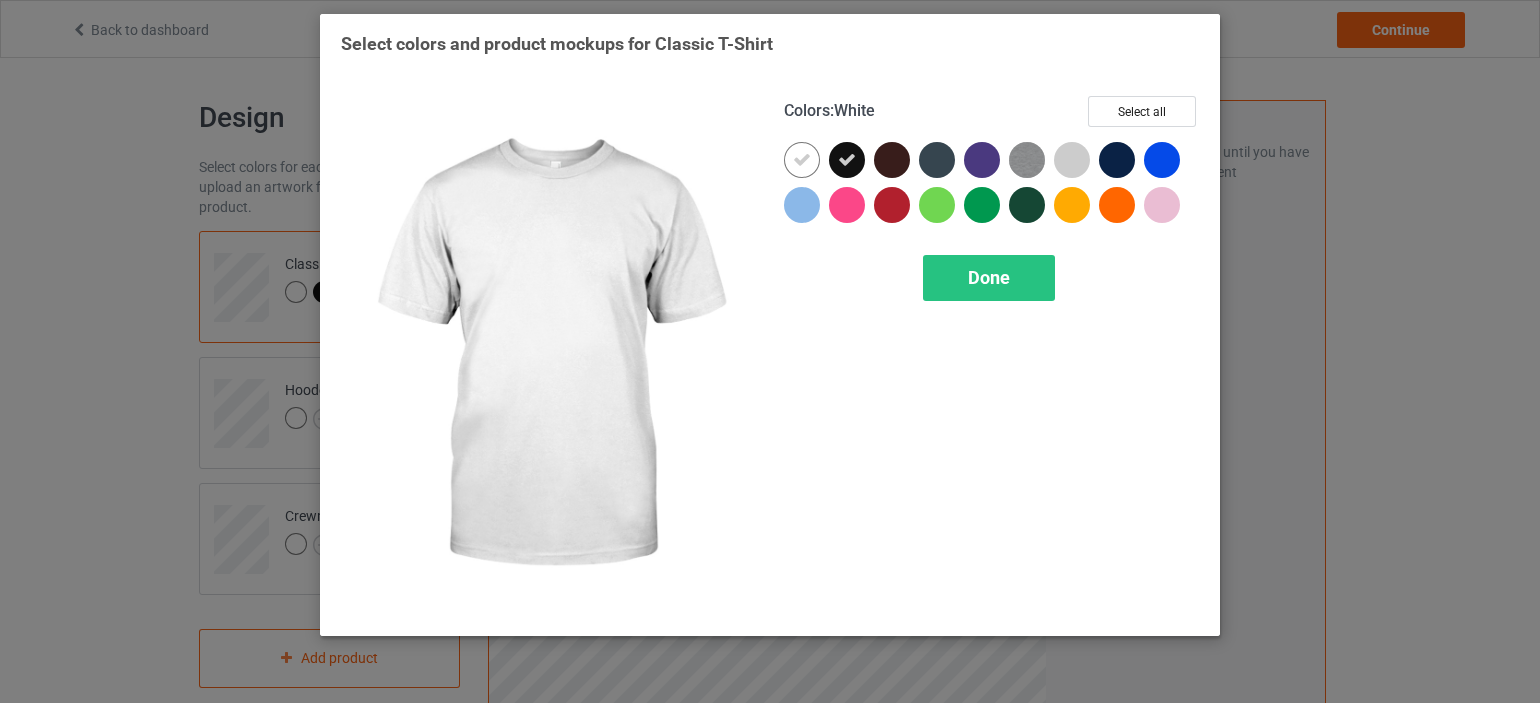 click at bounding box center (802, 160) 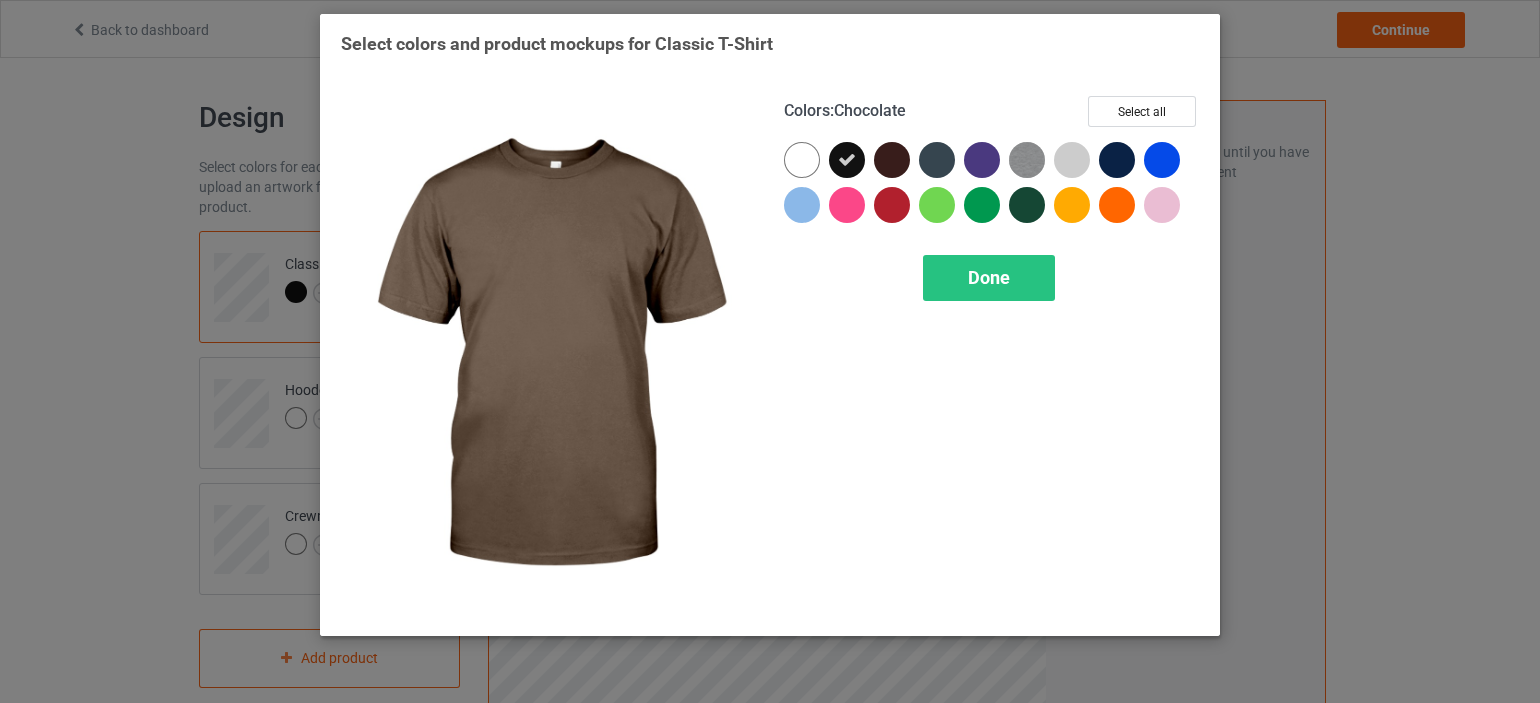 click at bounding box center (892, 160) 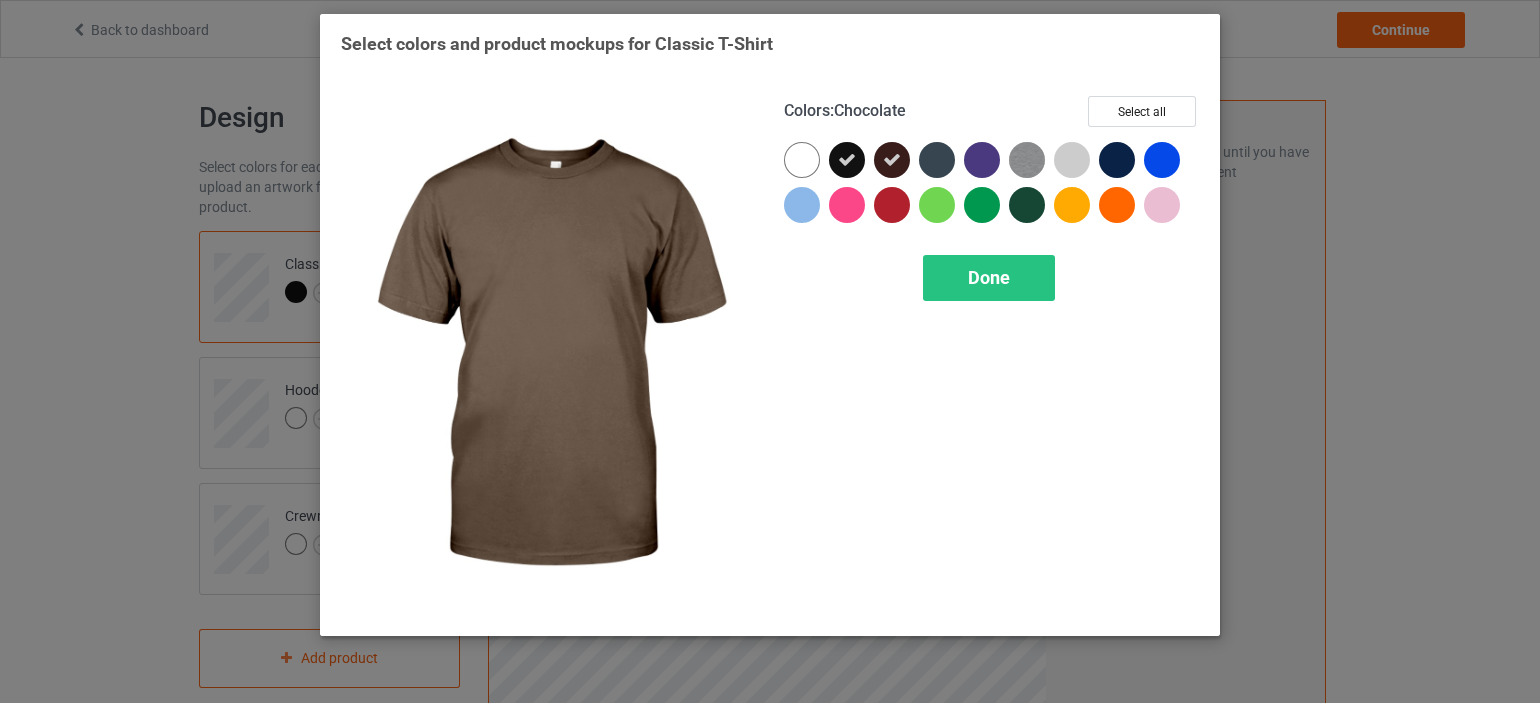 click at bounding box center (892, 160) 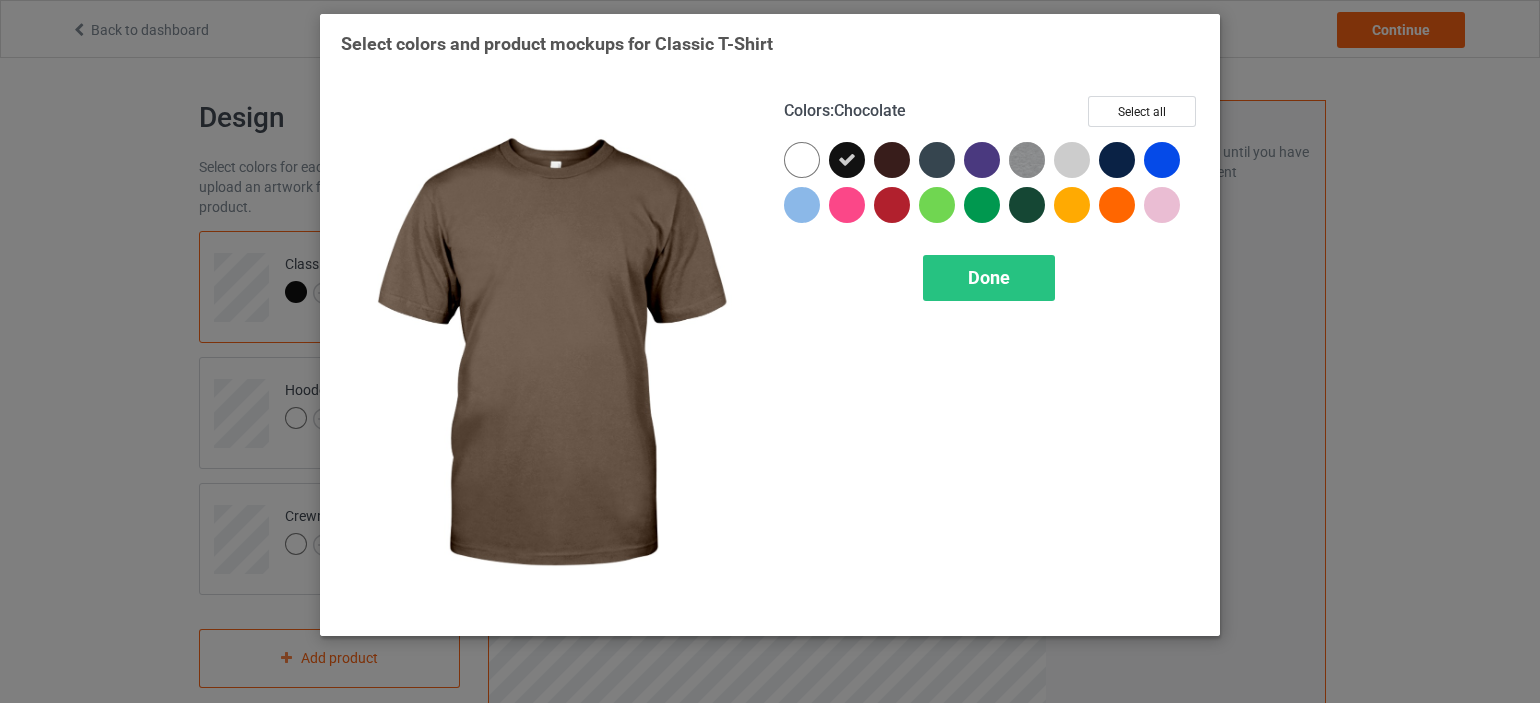 click at bounding box center (892, 160) 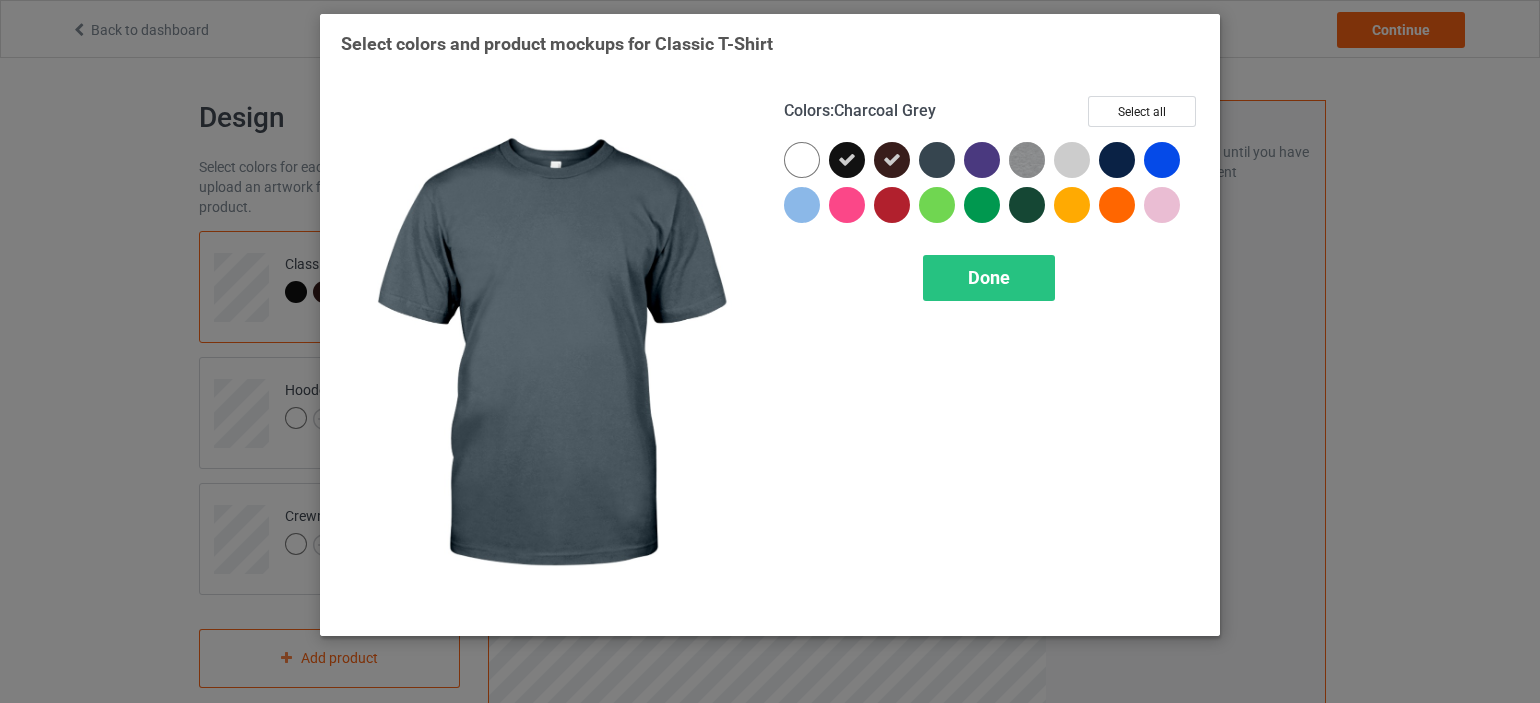 click at bounding box center [937, 160] 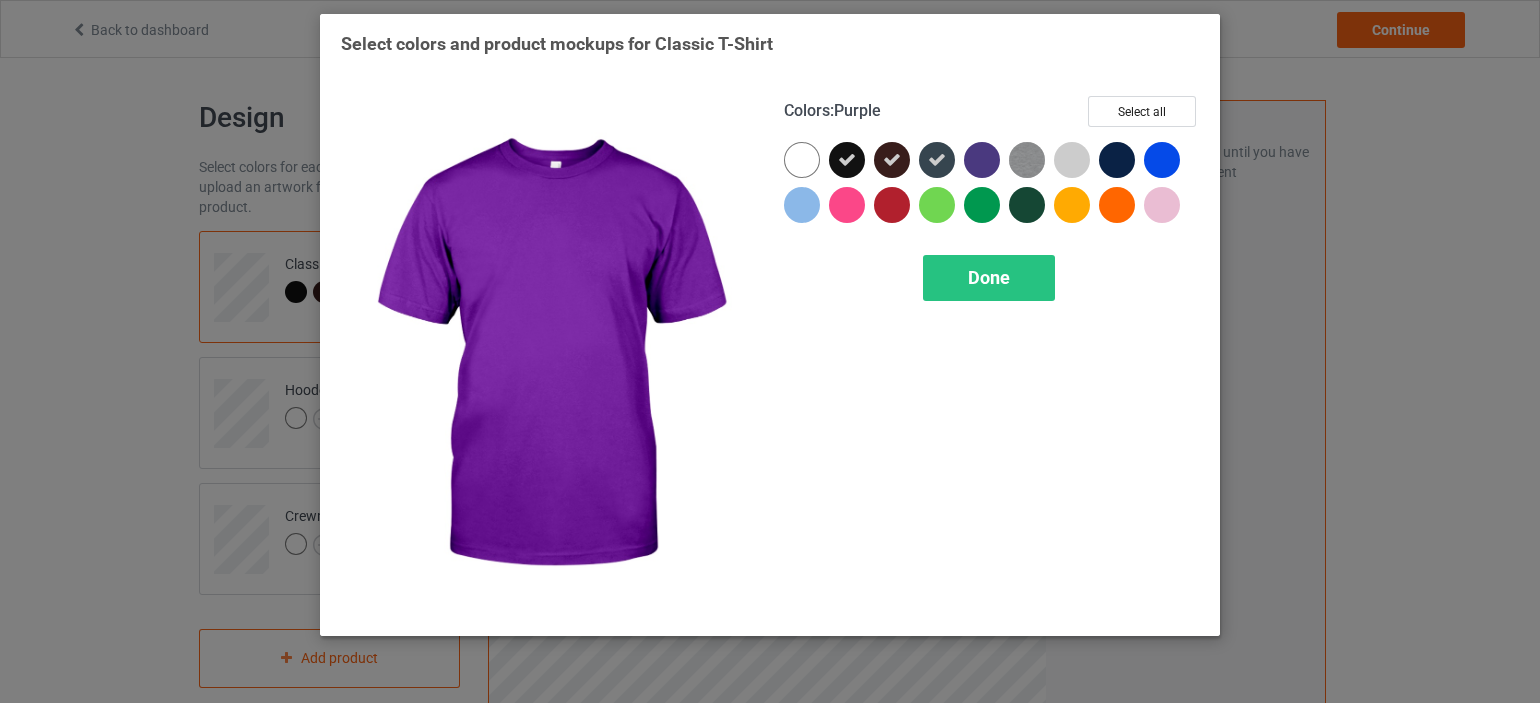 click at bounding box center [982, 160] 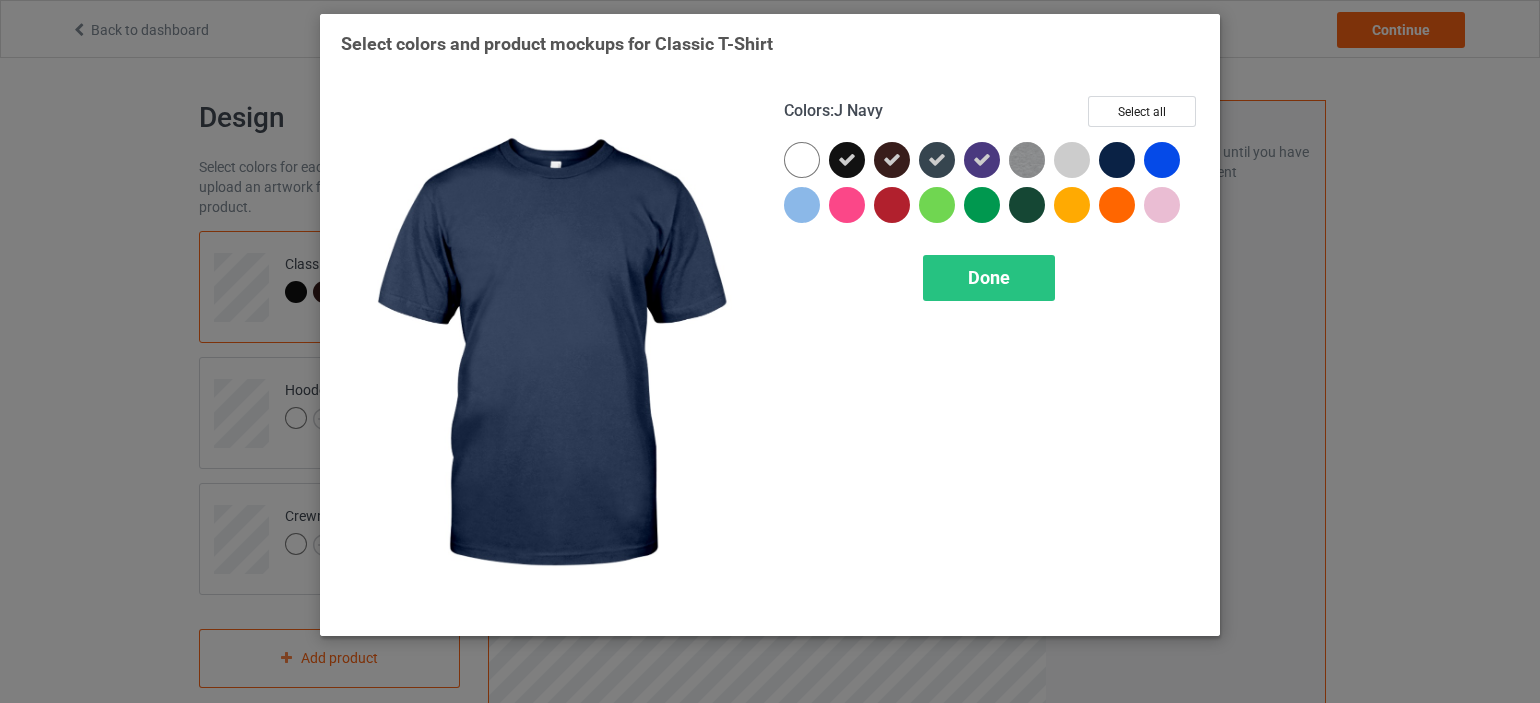 click at bounding box center (1117, 160) 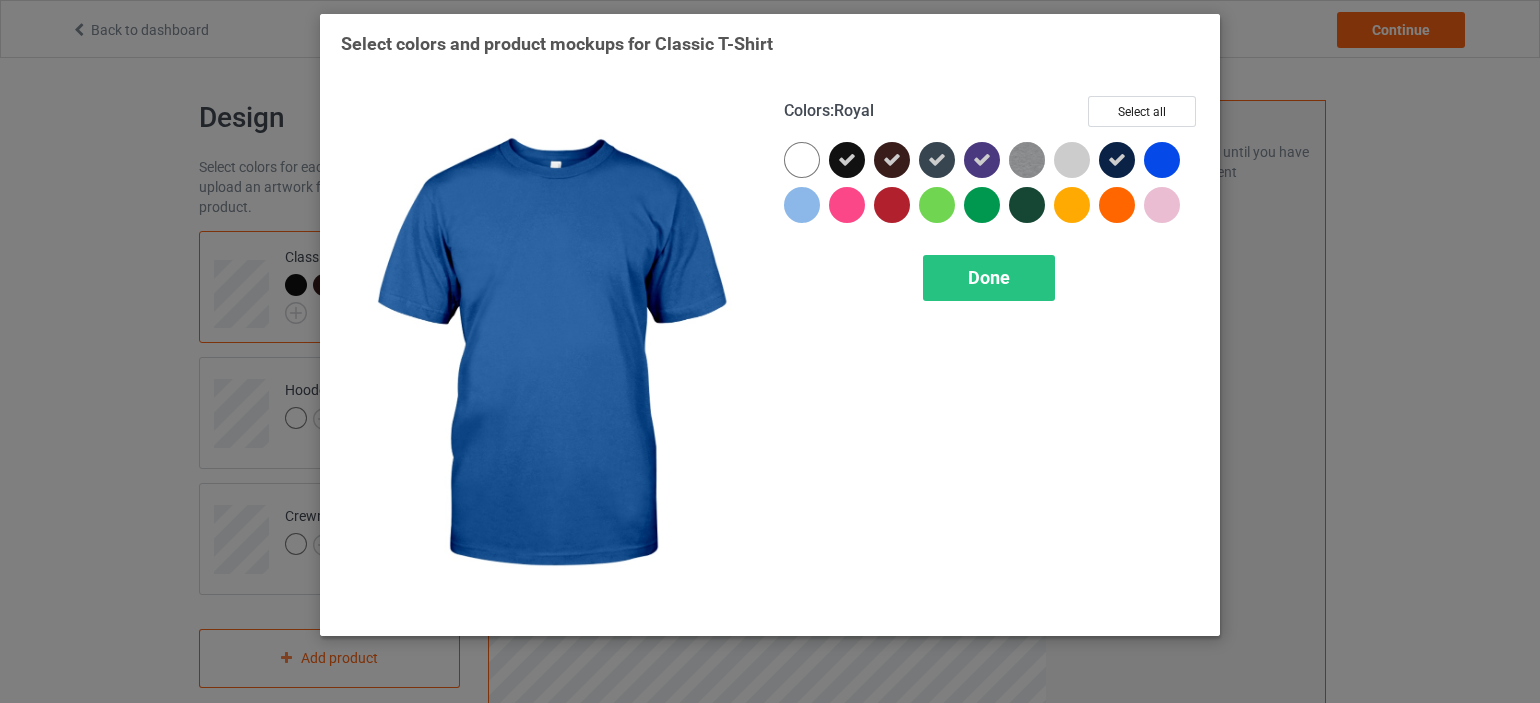 click at bounding box center [1162, 160] 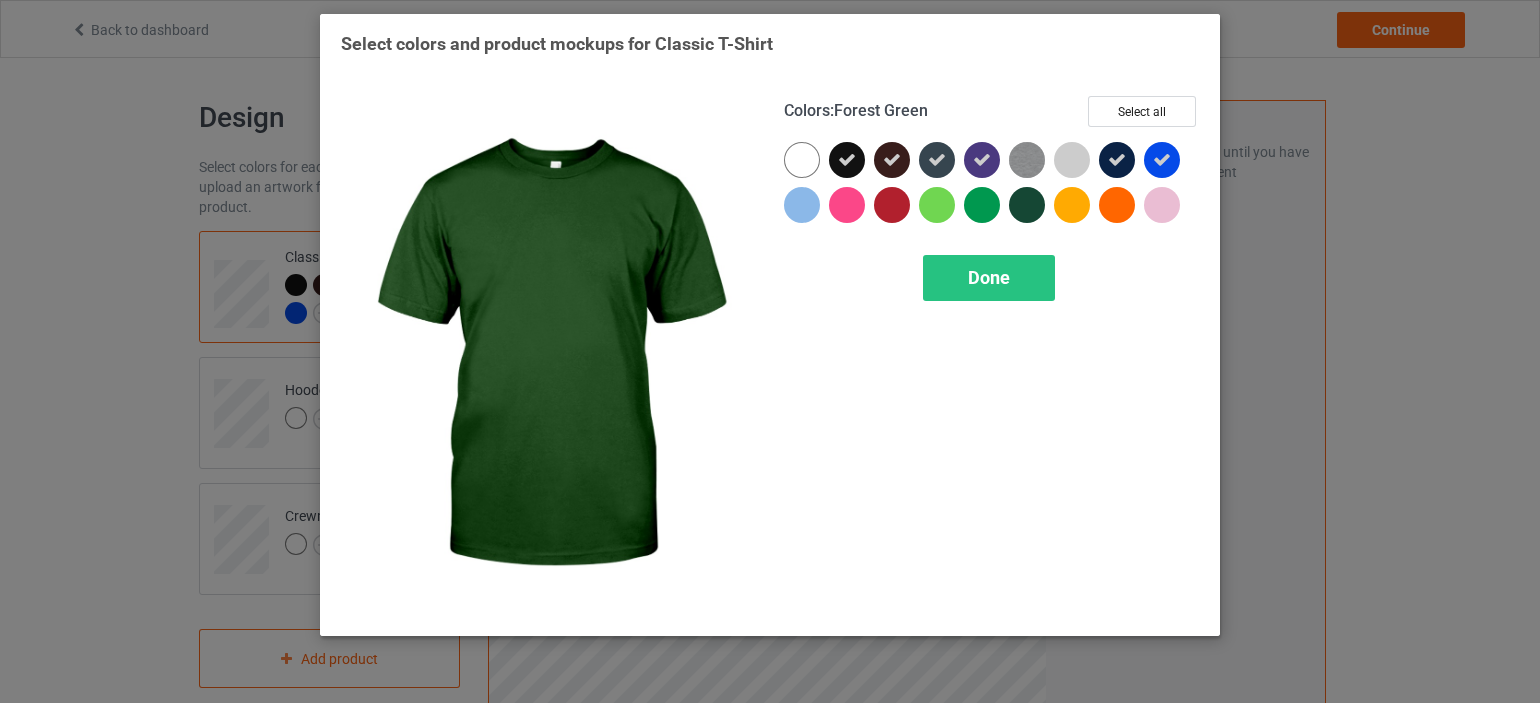 click at bounding box center (1027, 205) 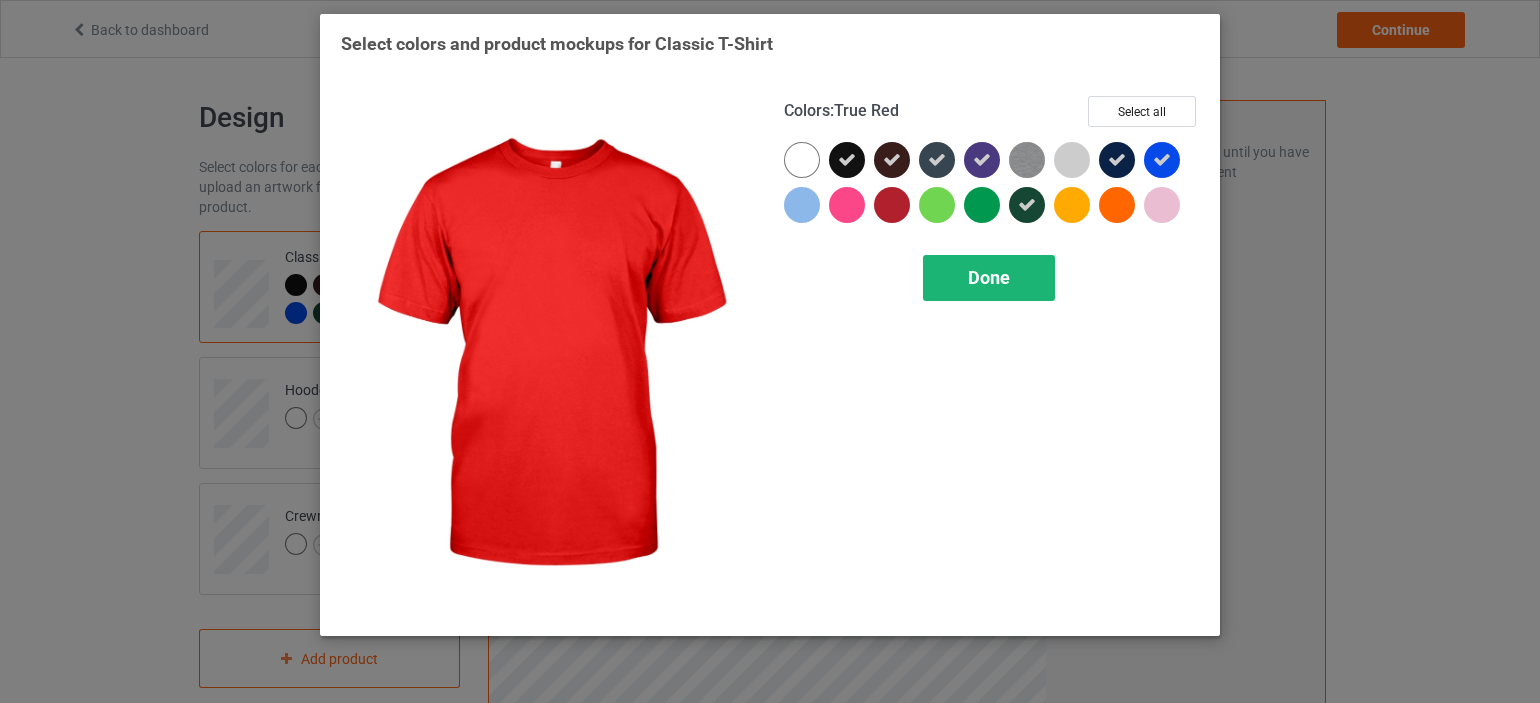 click on "Done" at bounding box center [989, 278] 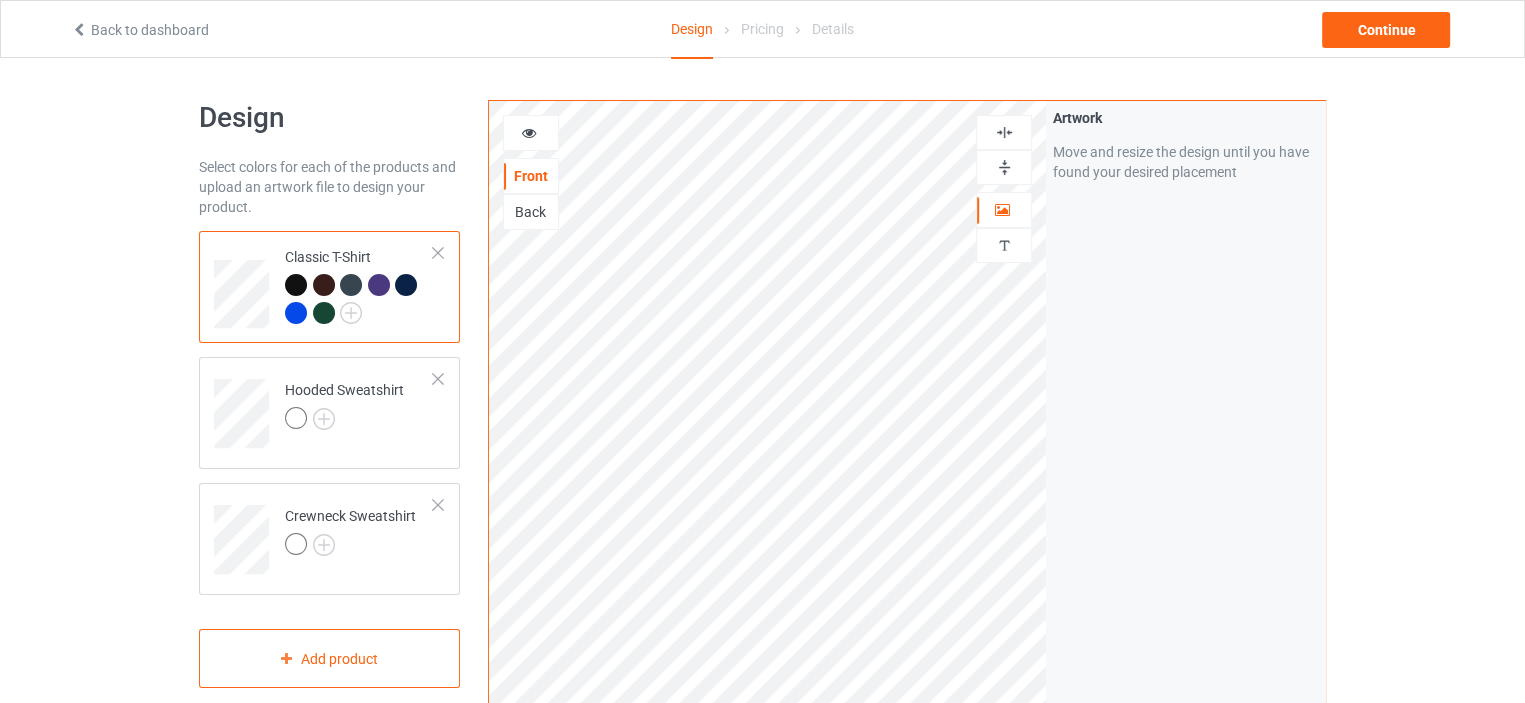 click at bounding box center (1004, 132) 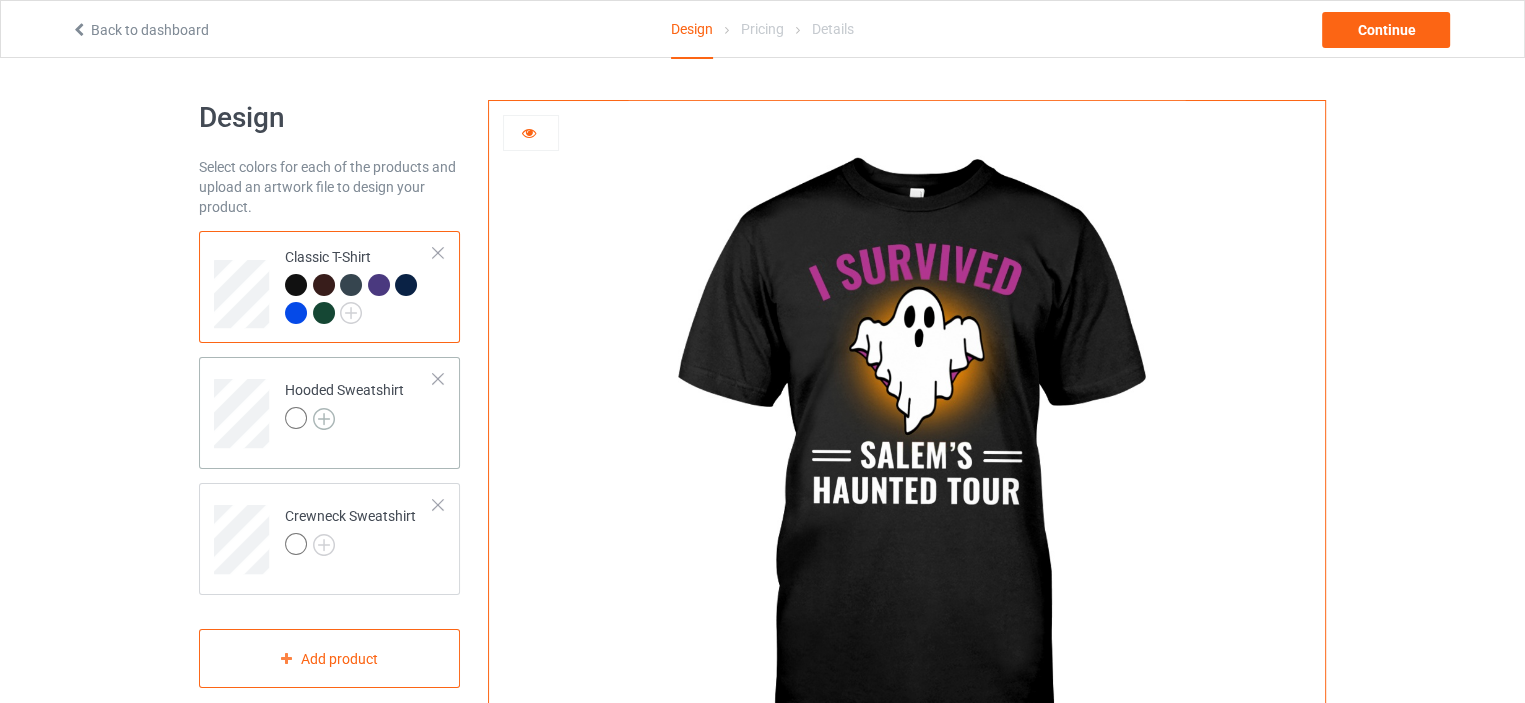 click at bounding box center [324, 419] 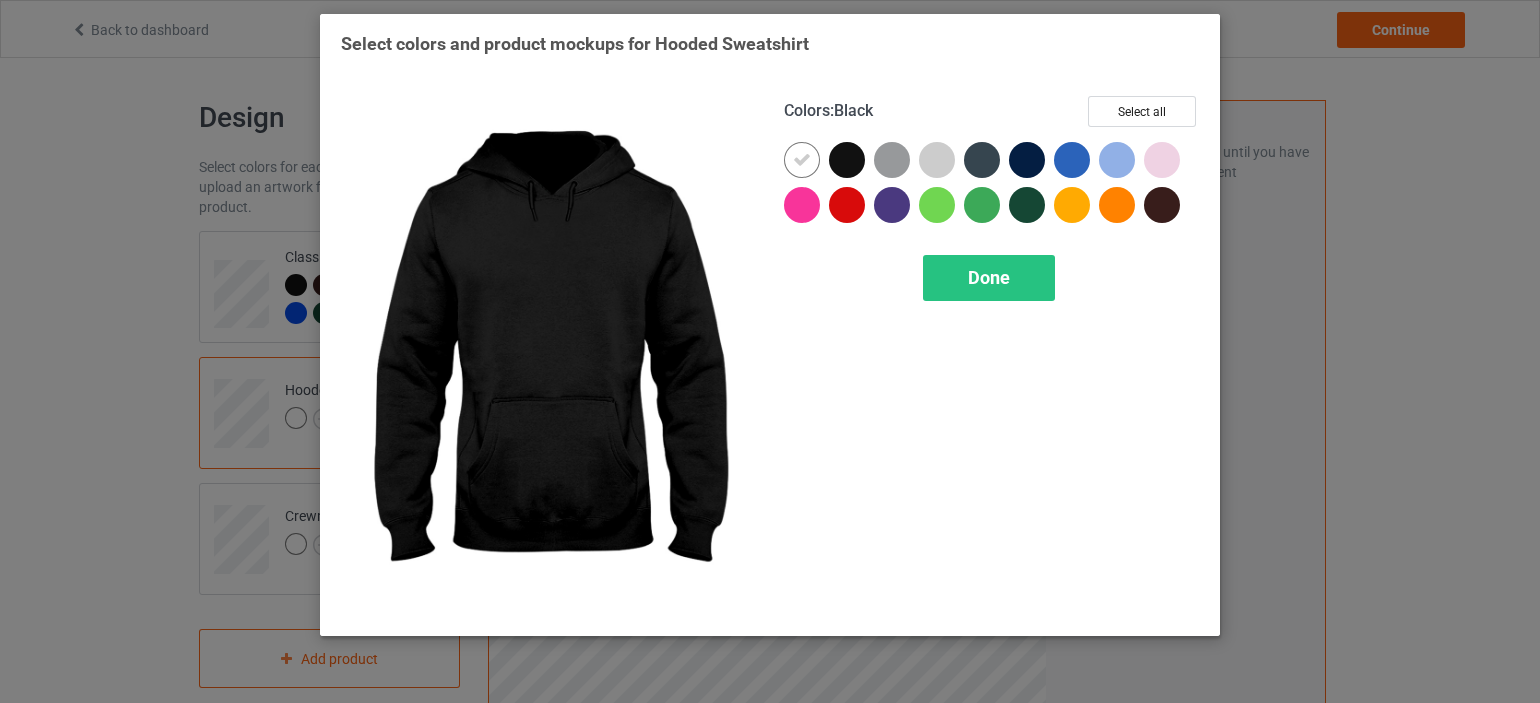 click at bounding box center [847, 160] 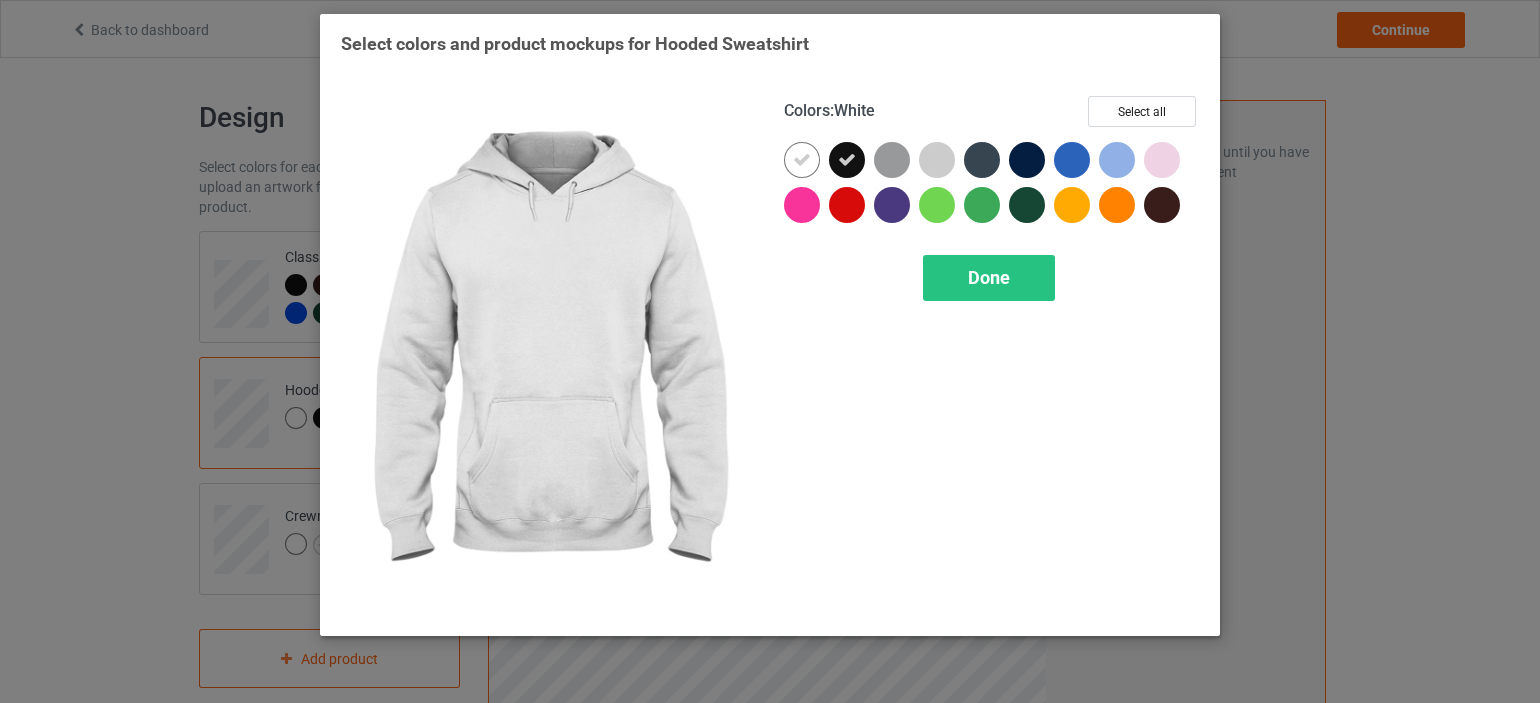 click at bounding box center [802, 160] 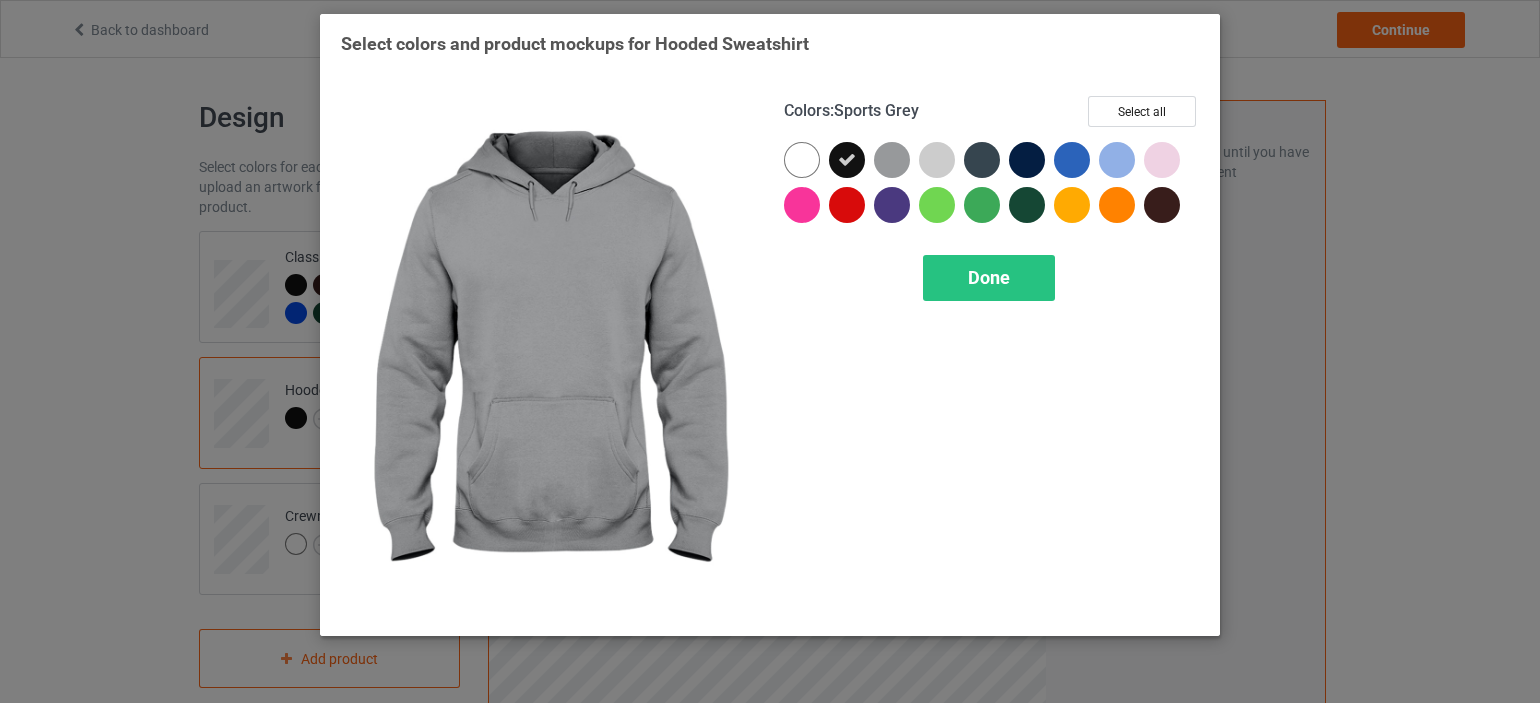 click at bounding box center [892, 160] 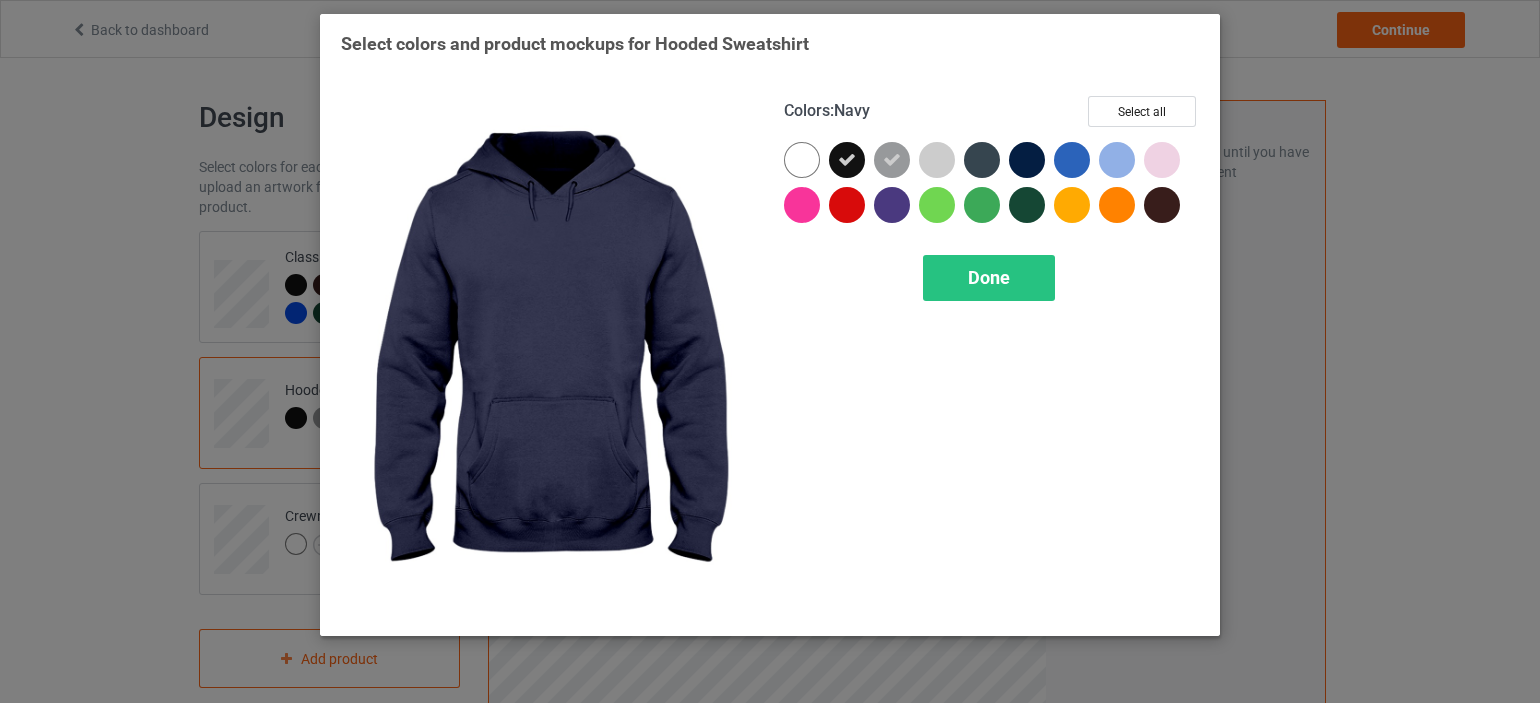 drag, startPoint x: 978, startPoint y: 155, endPoint x: 1028, endPoint y: 157, distance: 50.039986 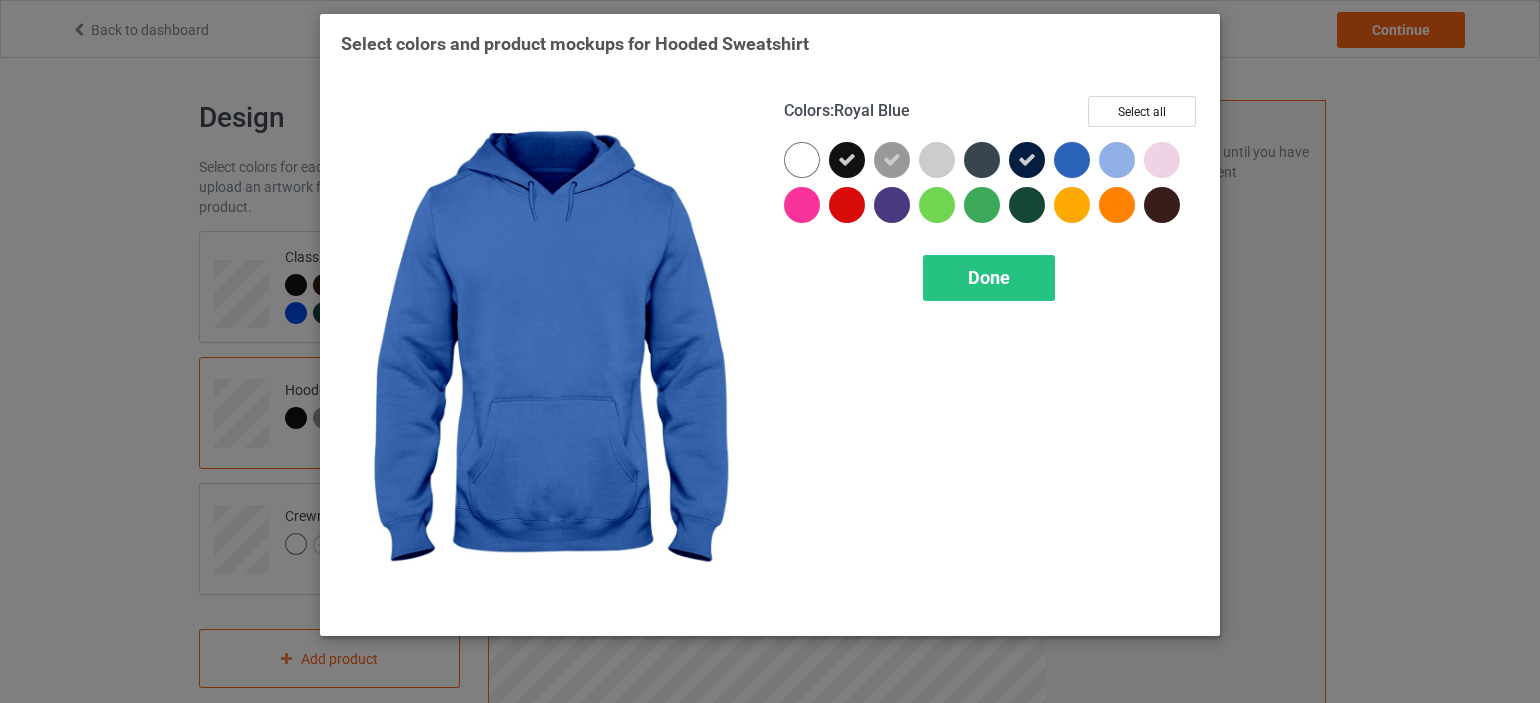 click at bounding box center (1072, 160) 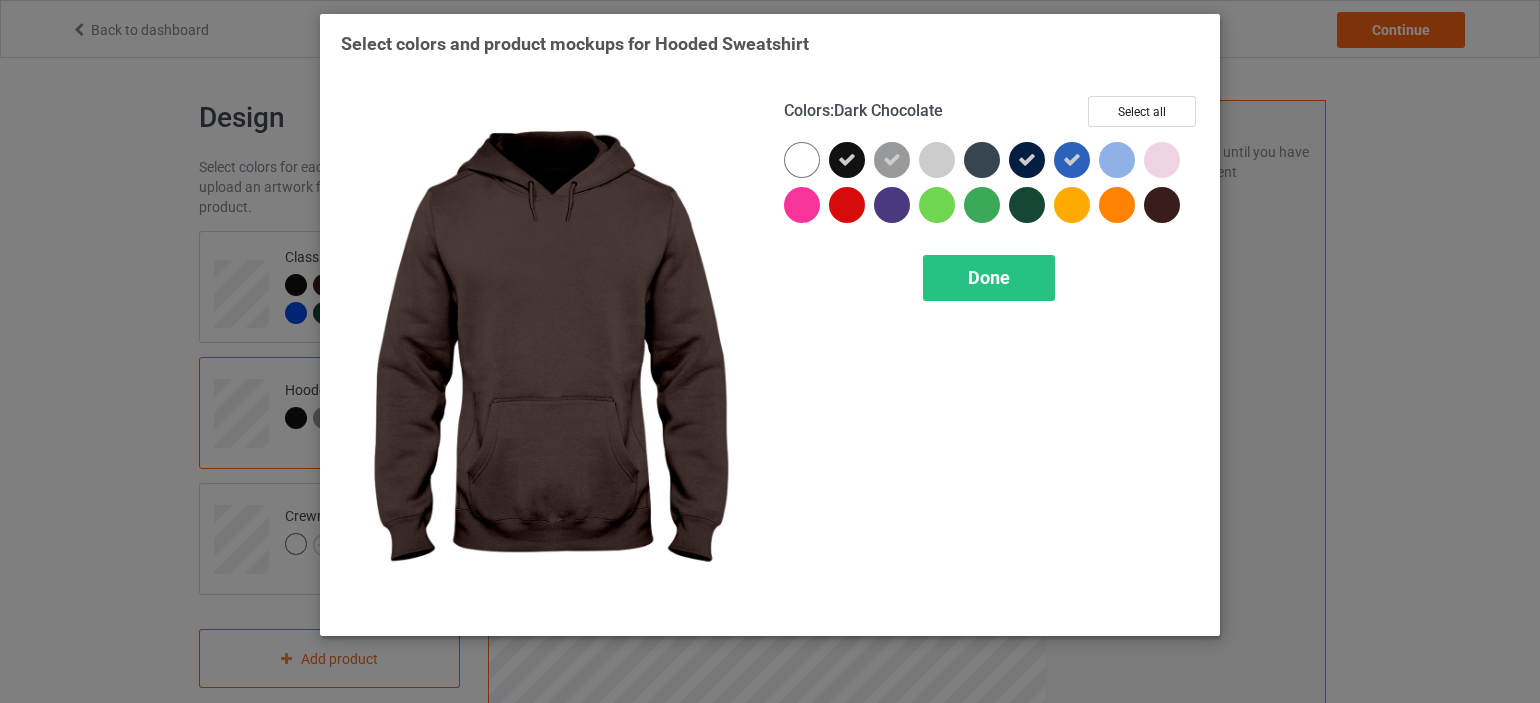 click at bounding box center [1162, 205] 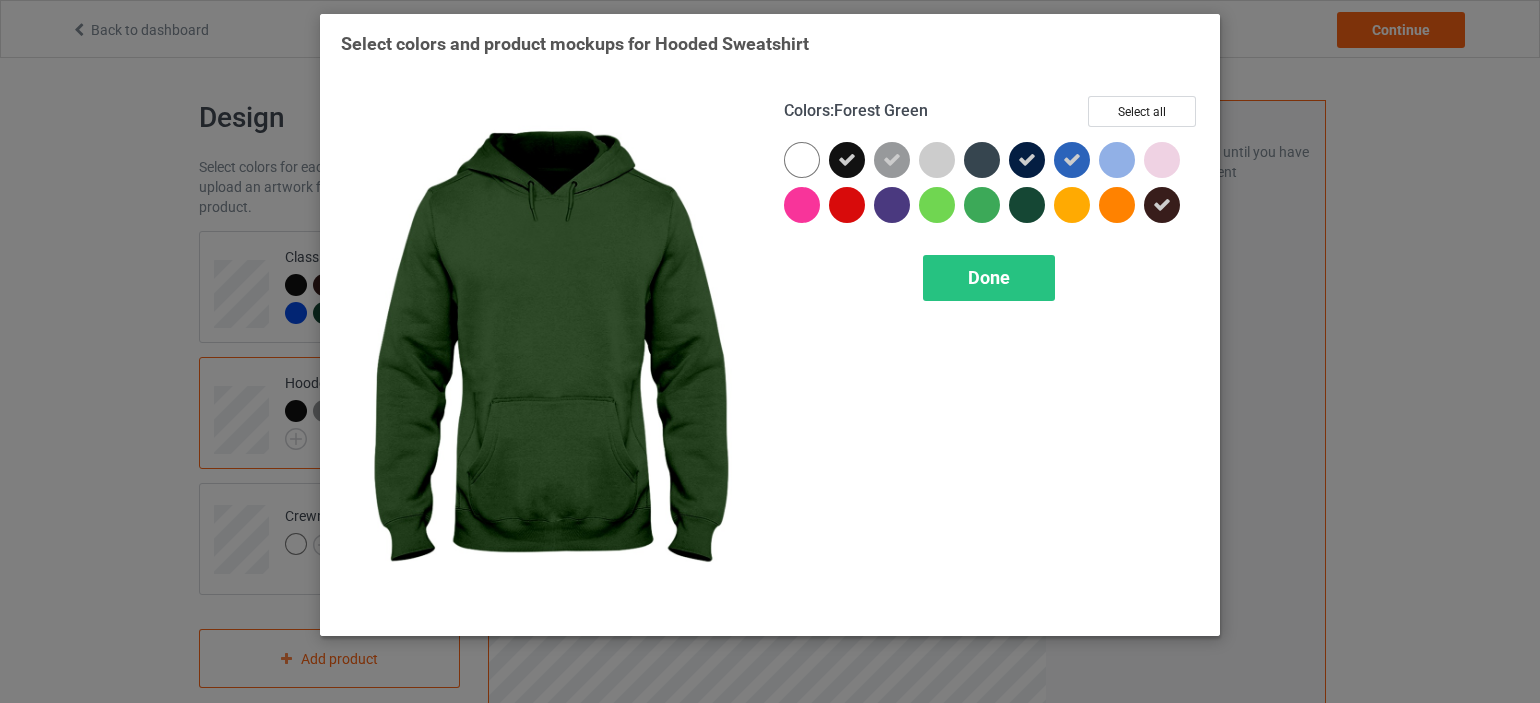 click at bounding box center [1027, 205] 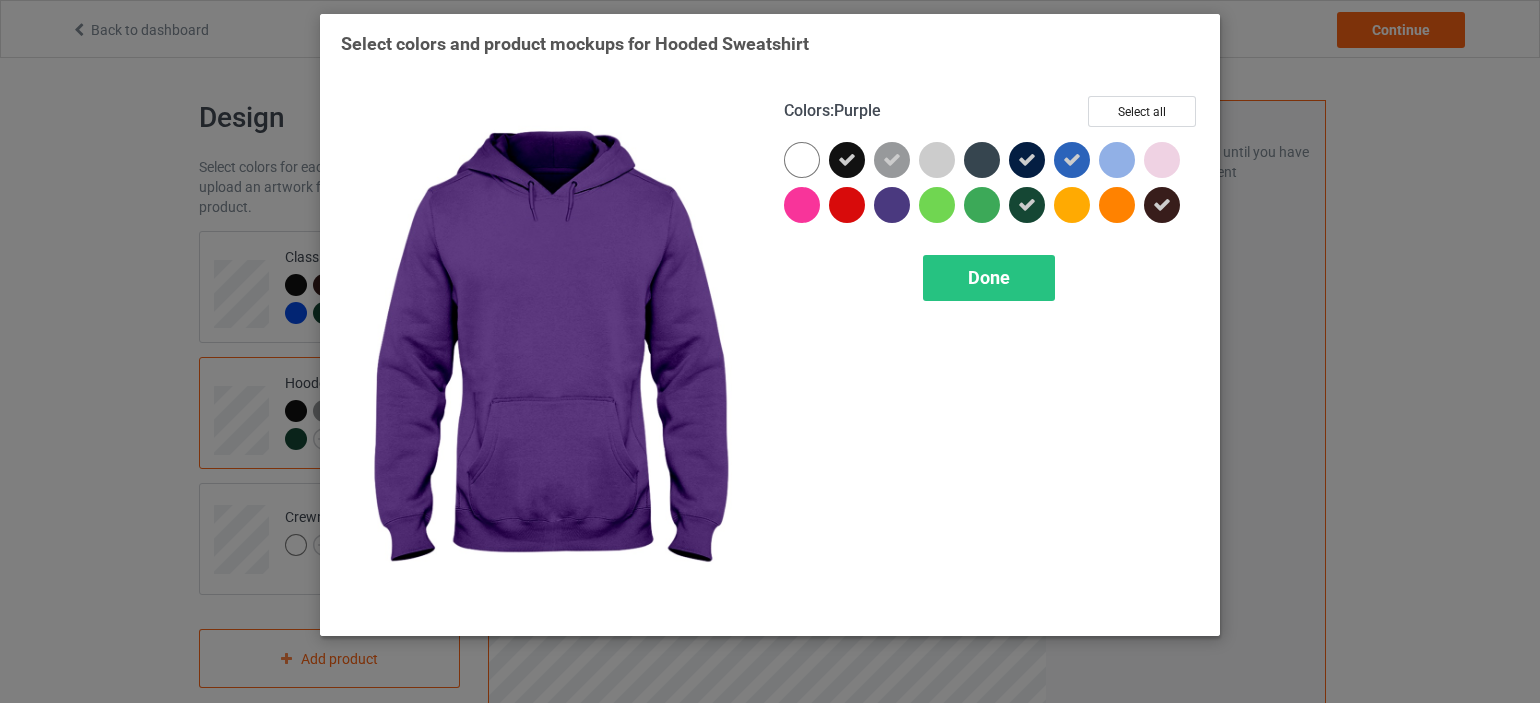 click at bounding box center [892, 205] 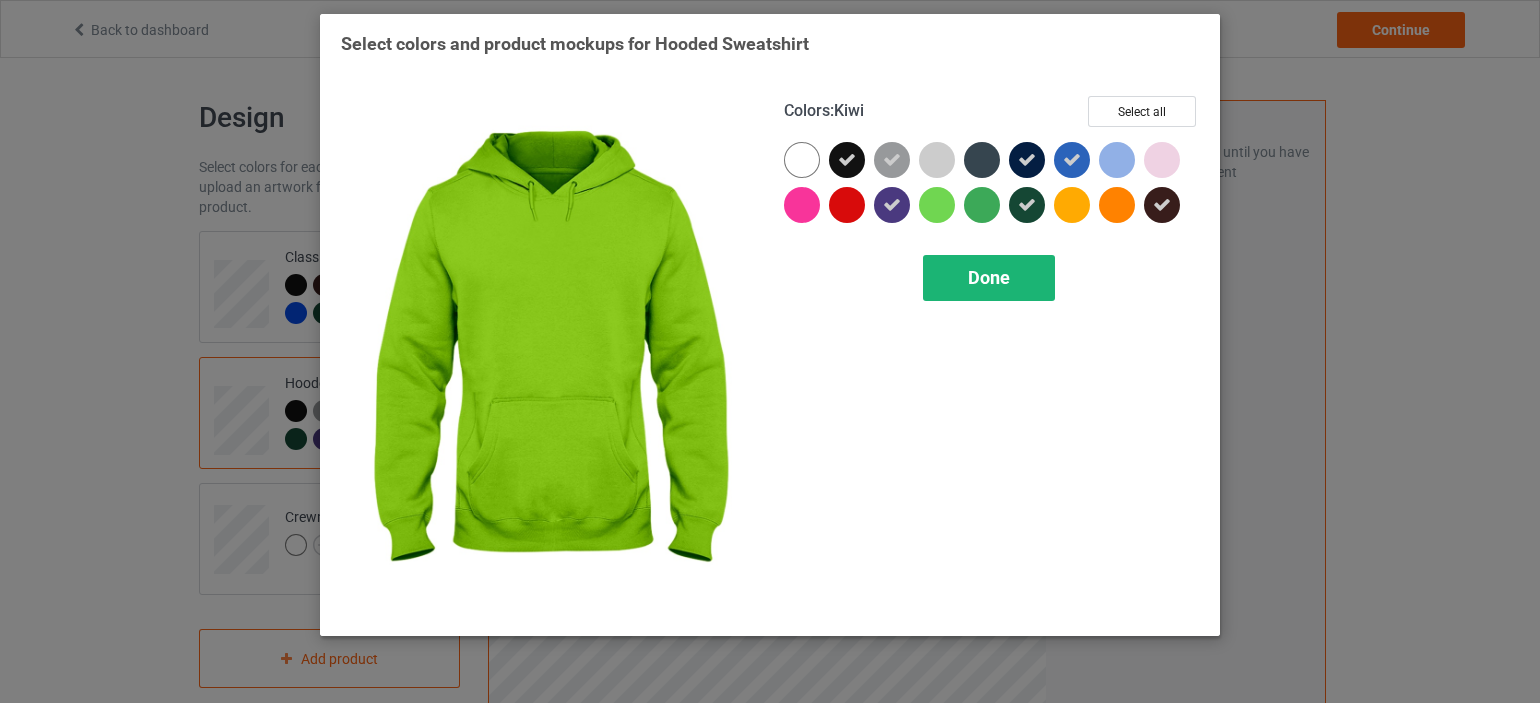 click on "Done" at bounding box center [989, 278] 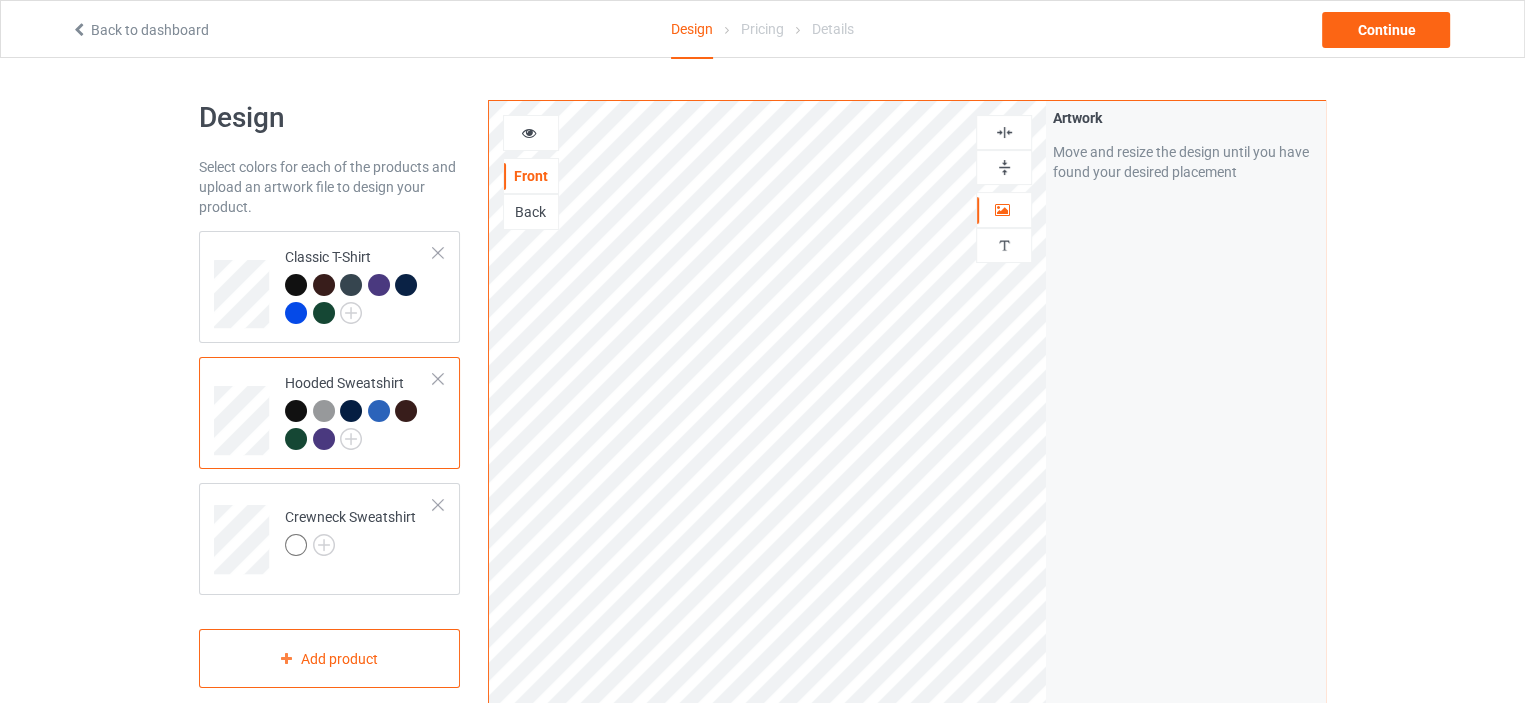 click at bounding box center (529, 130) 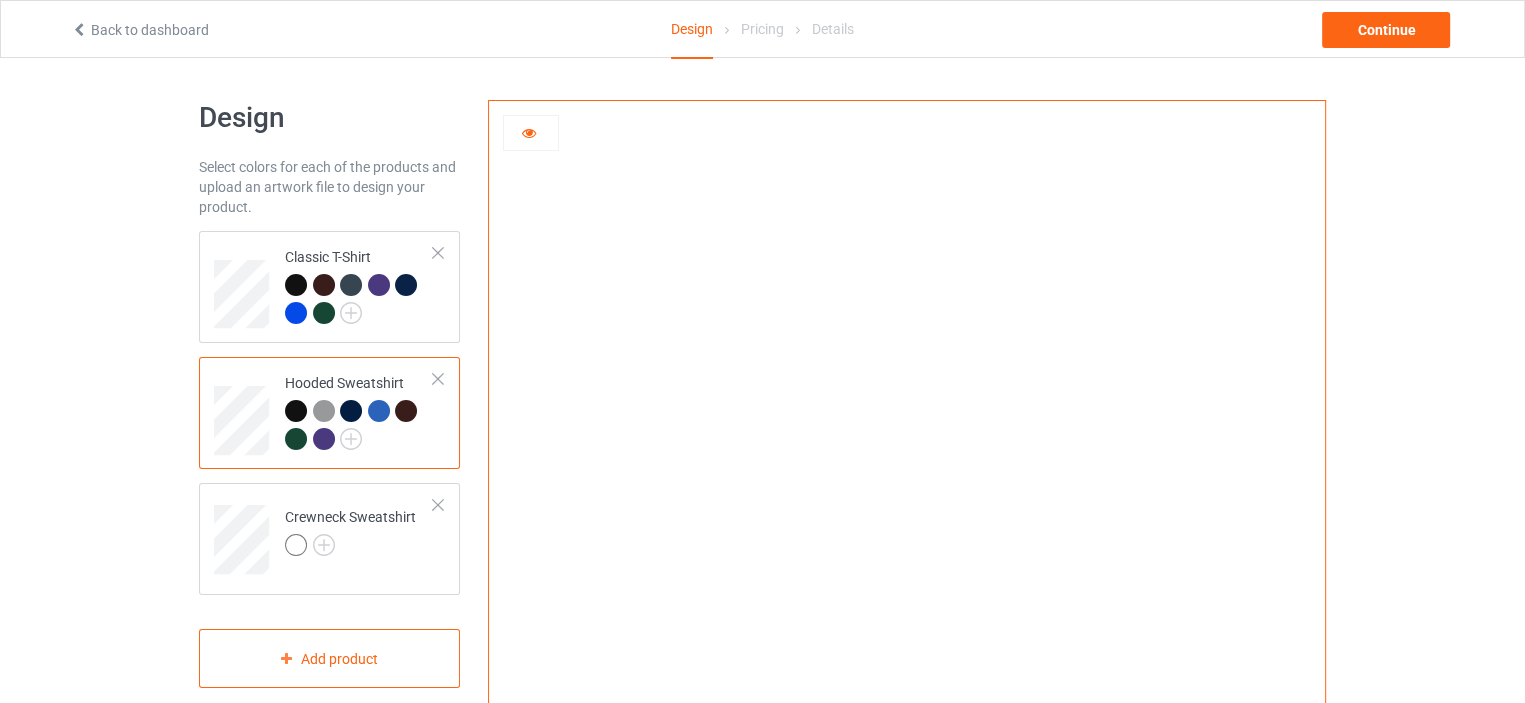 click at bounding box center (324, 411) 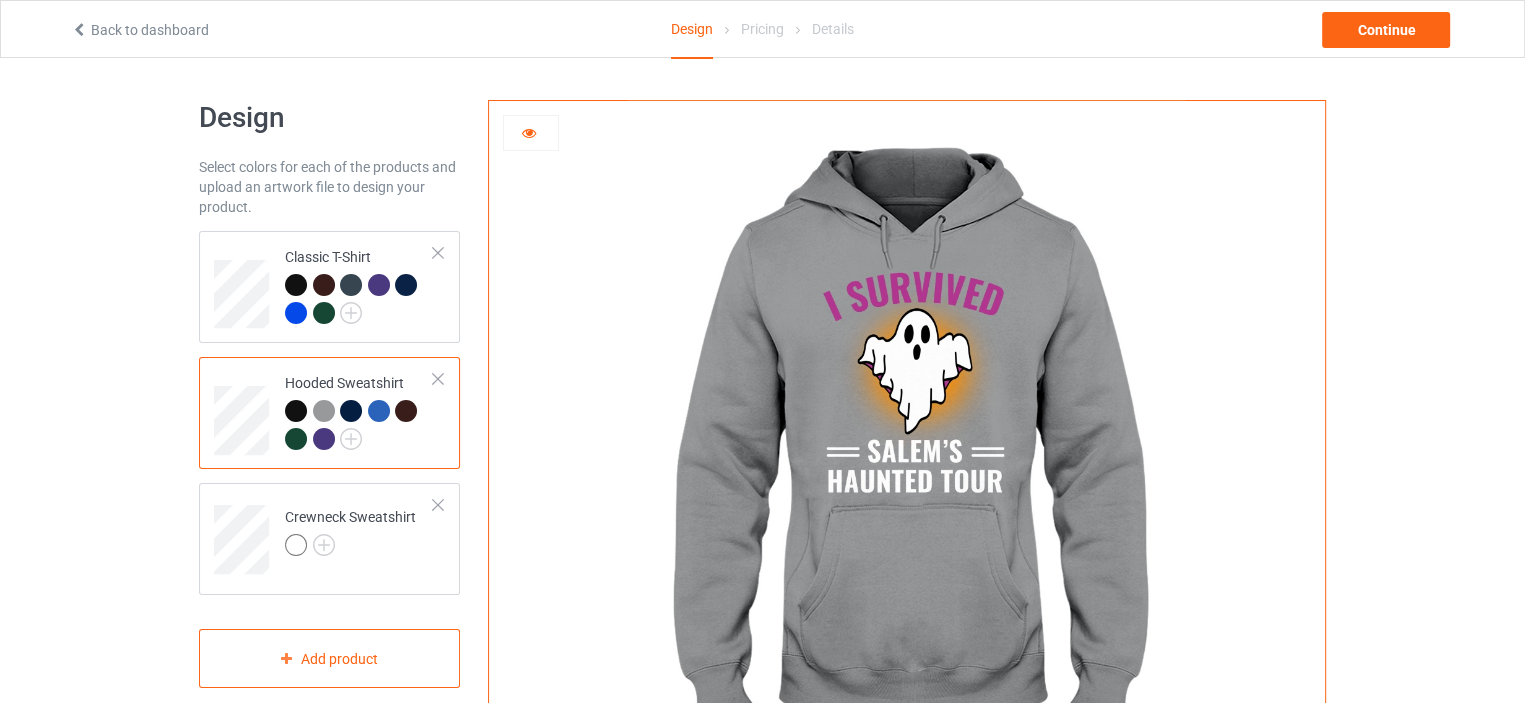 click at bounding box center (324, 439) 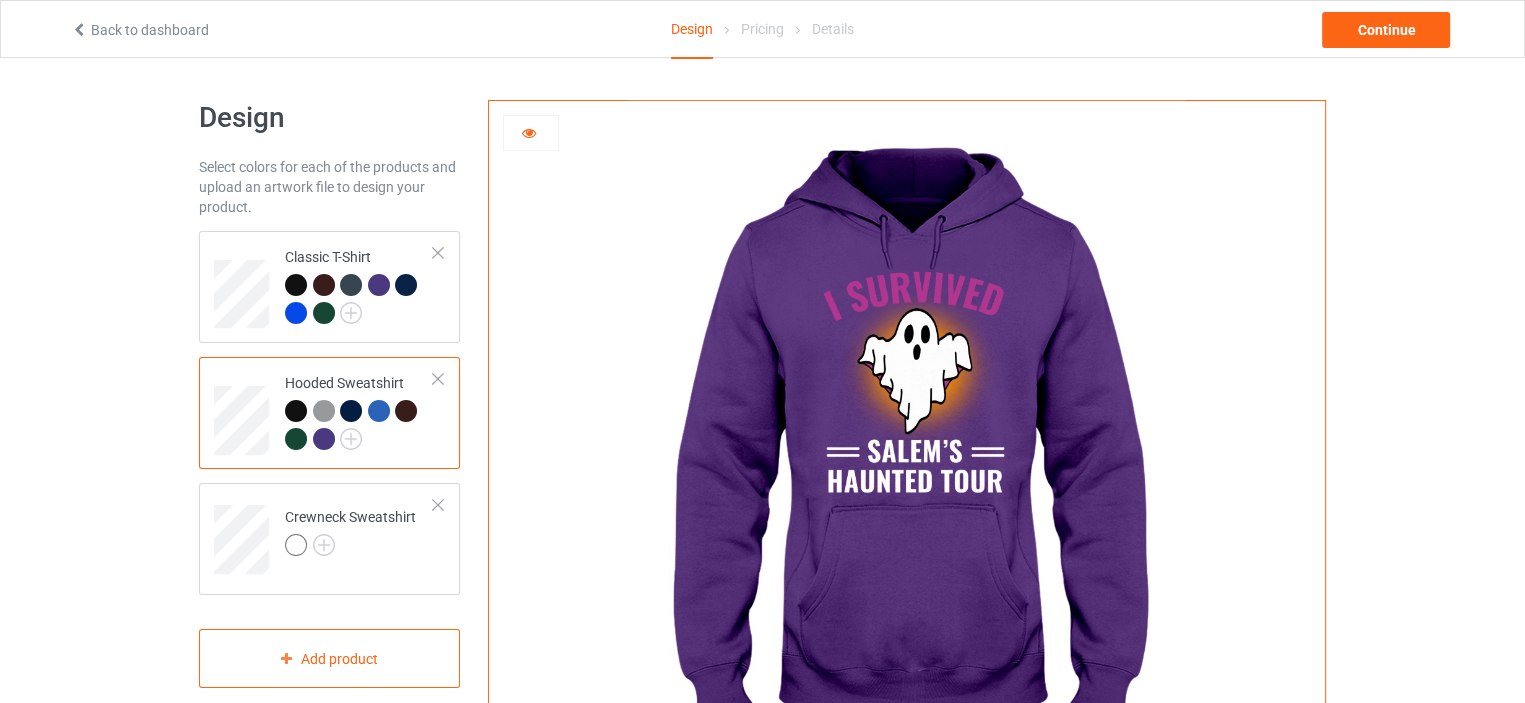 click at bounding box center (406, 411) 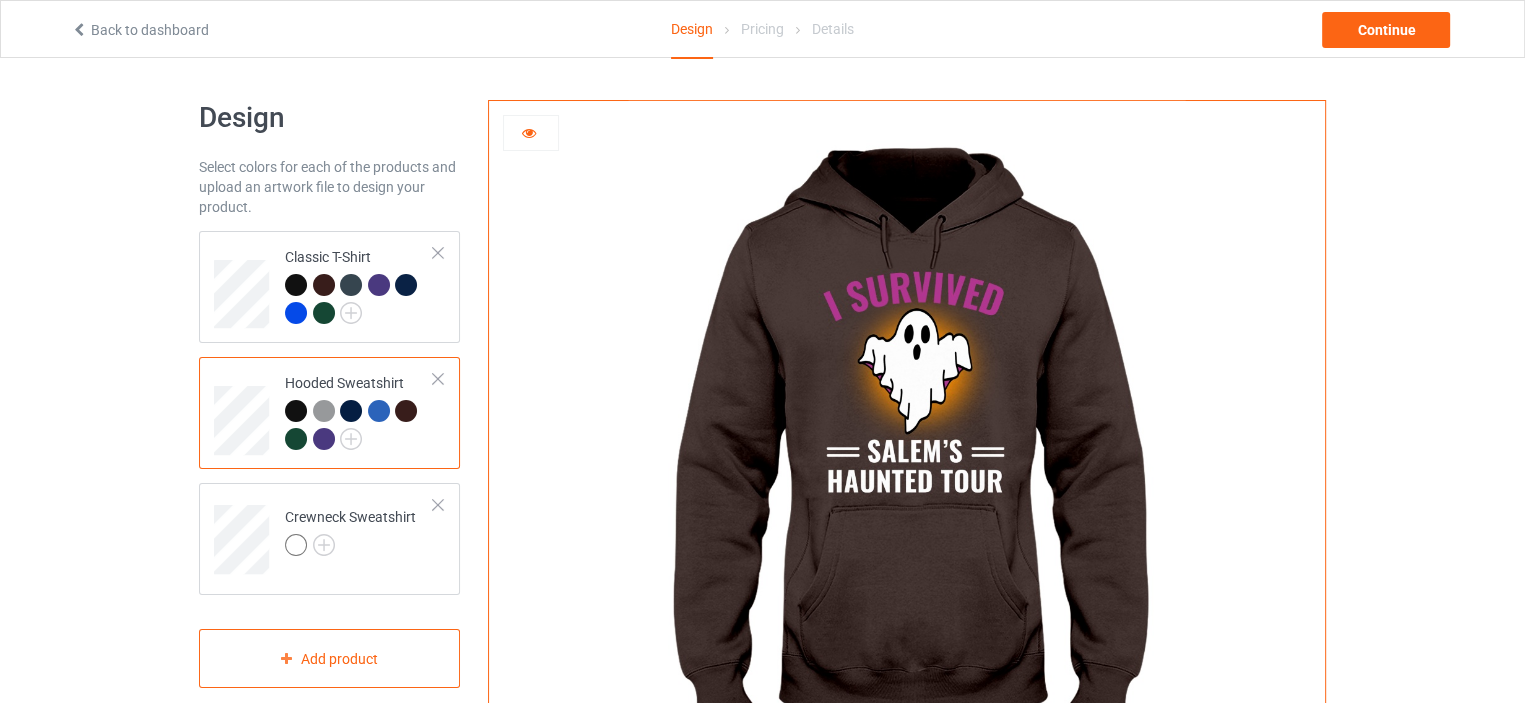 click at bounding box center [531, 133] 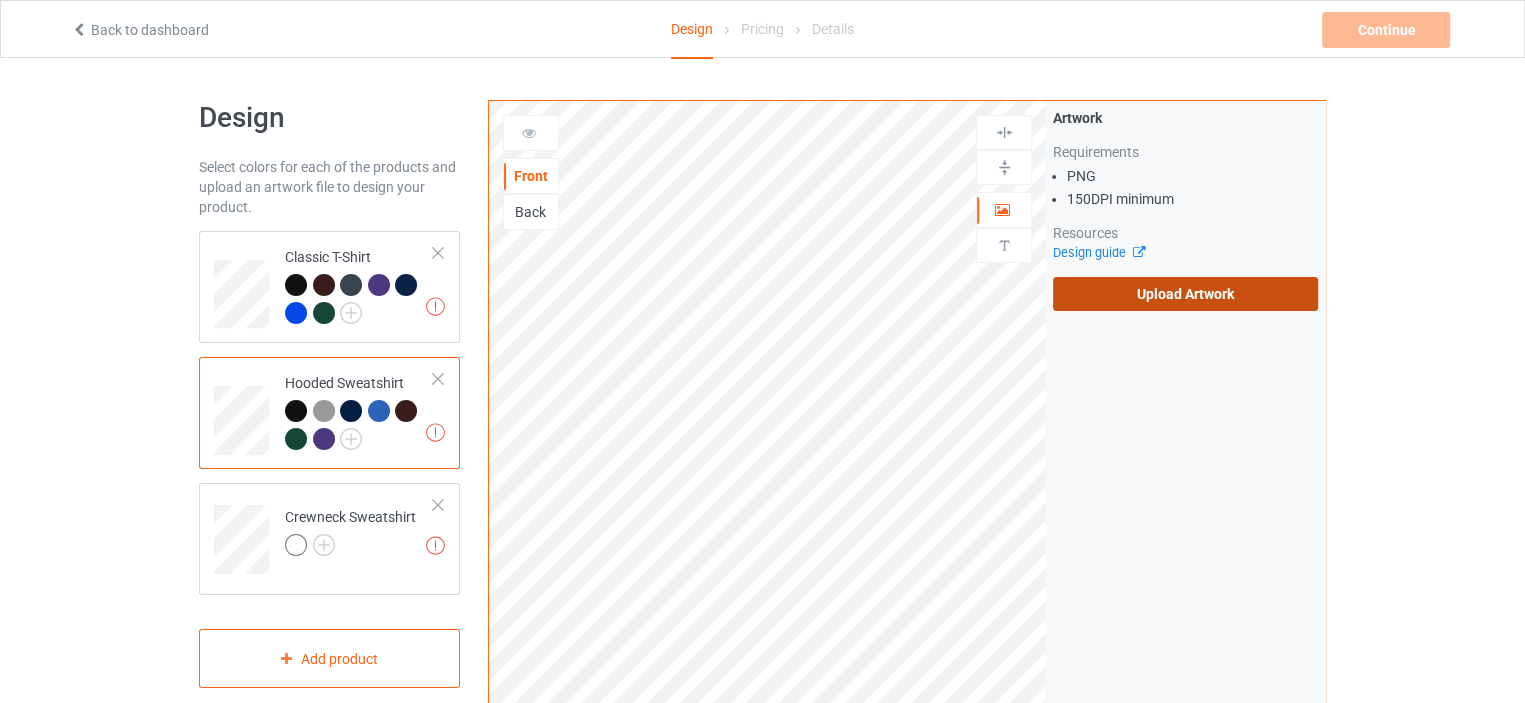 click on "Upload Artwork" at bounding box center (1185, 294) 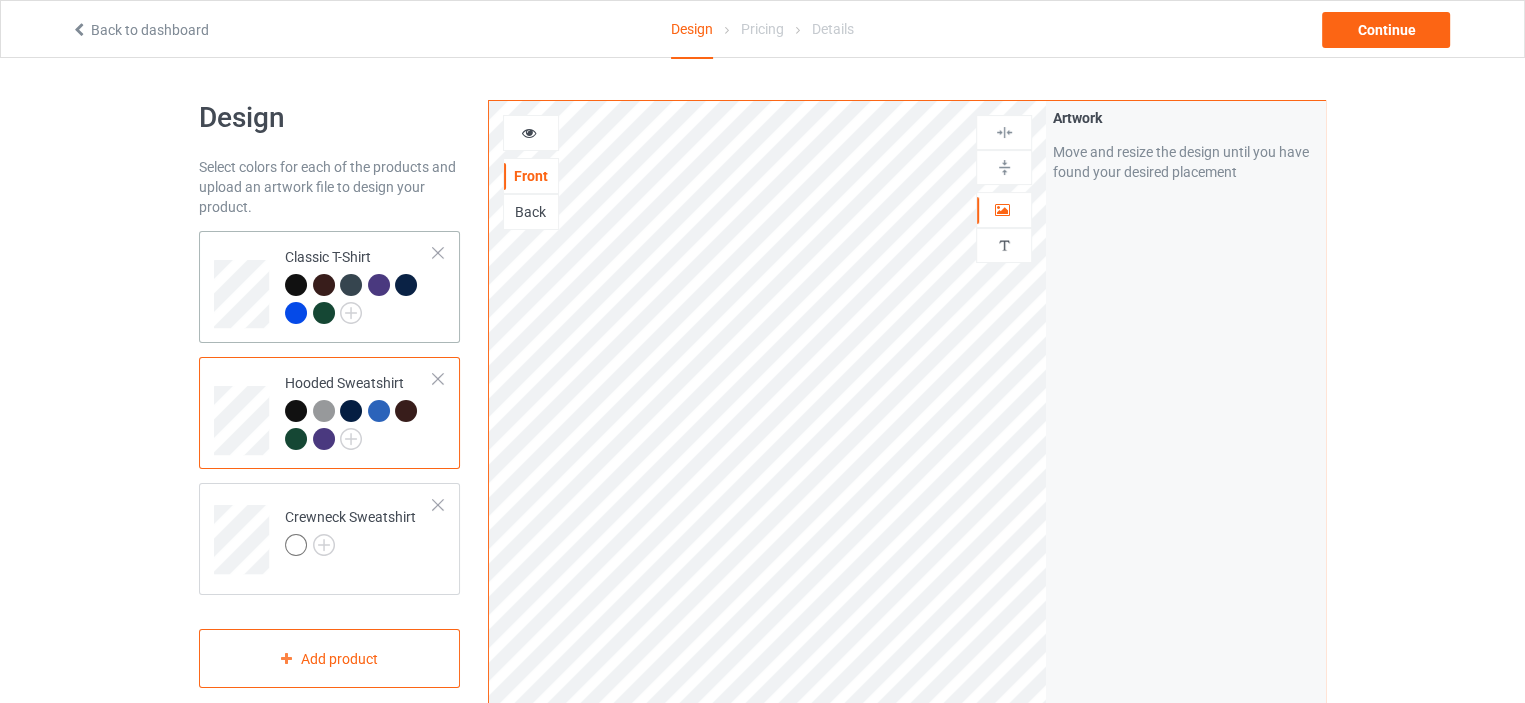 drag, startPoint x: 452, startPoint y: 229, endPoint x: 304, endPoint y: 245, distance: 148.86235 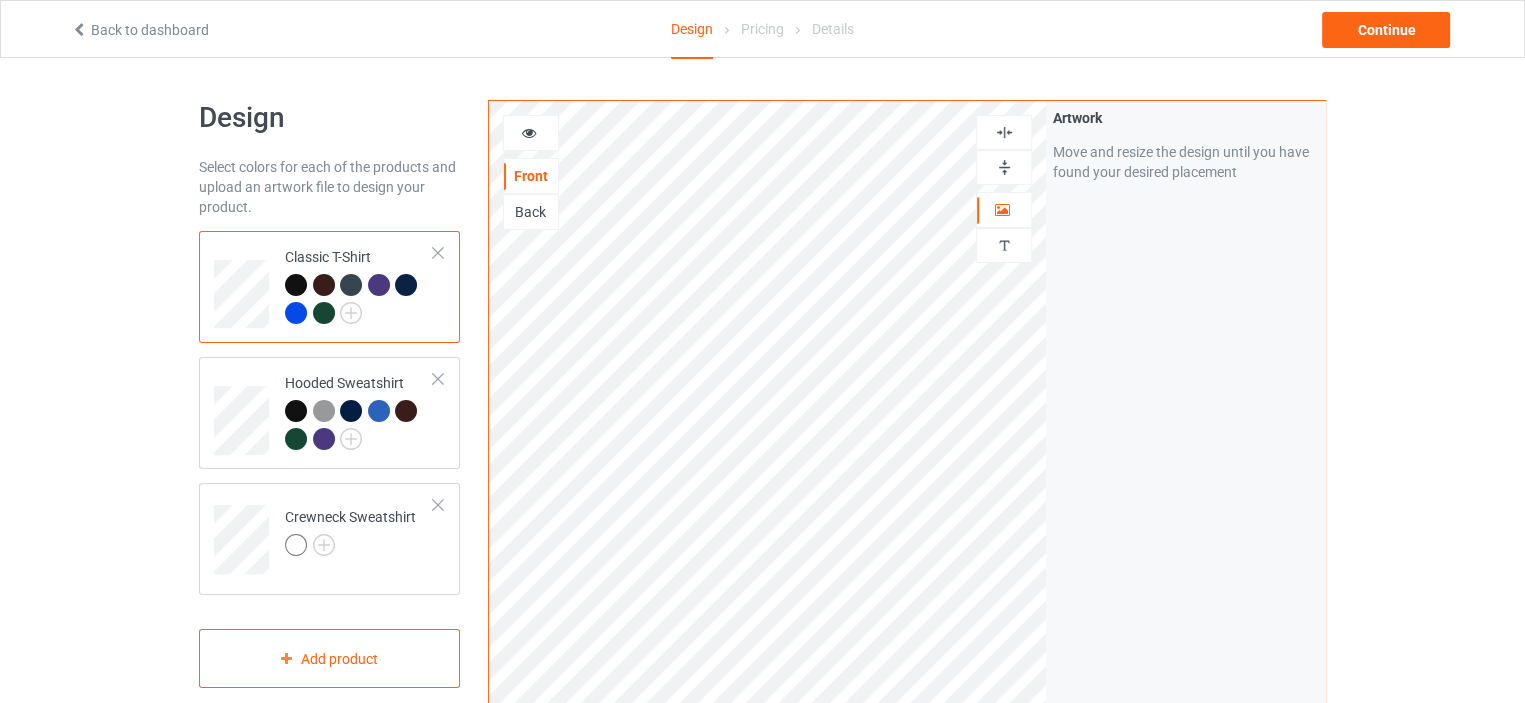 click at bounding box center [1004, 132] 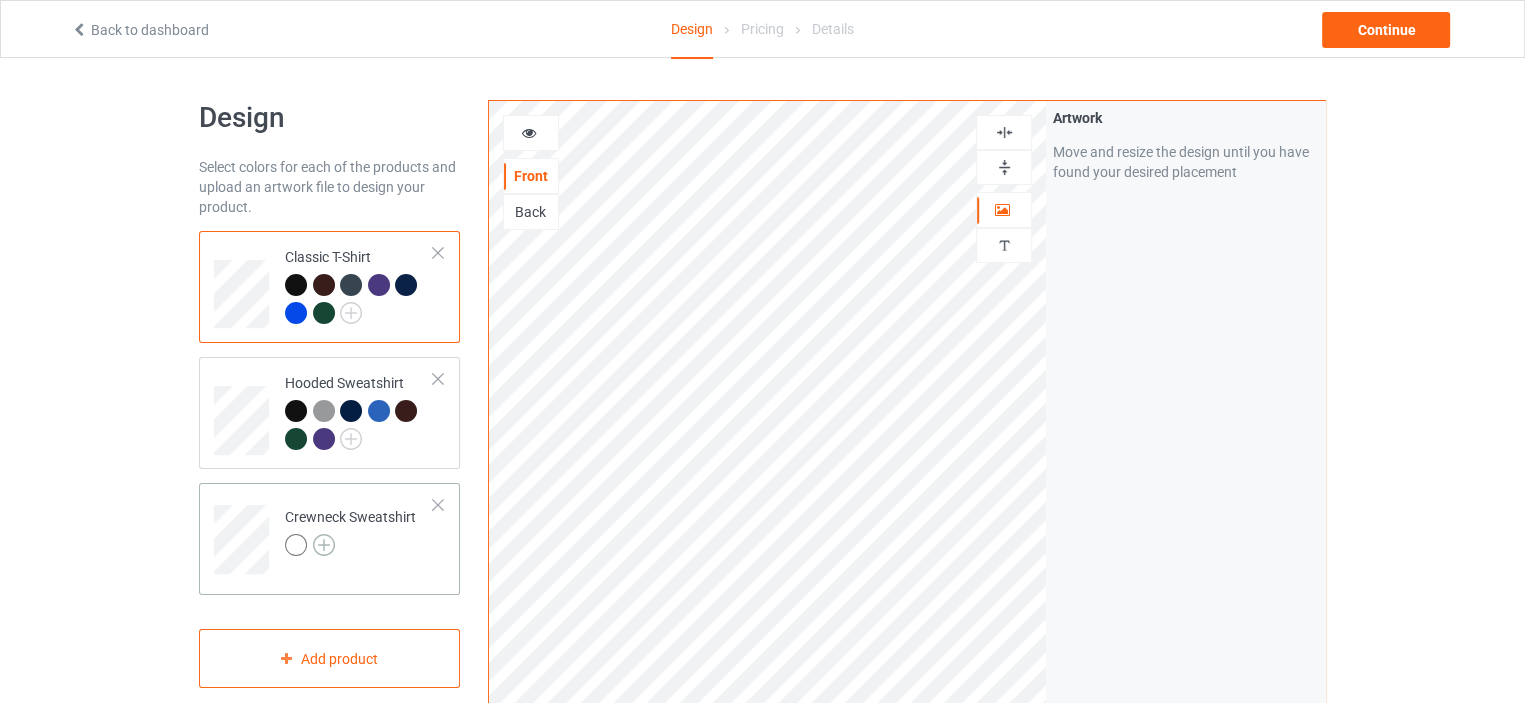 click at bounding box center [324, 545] 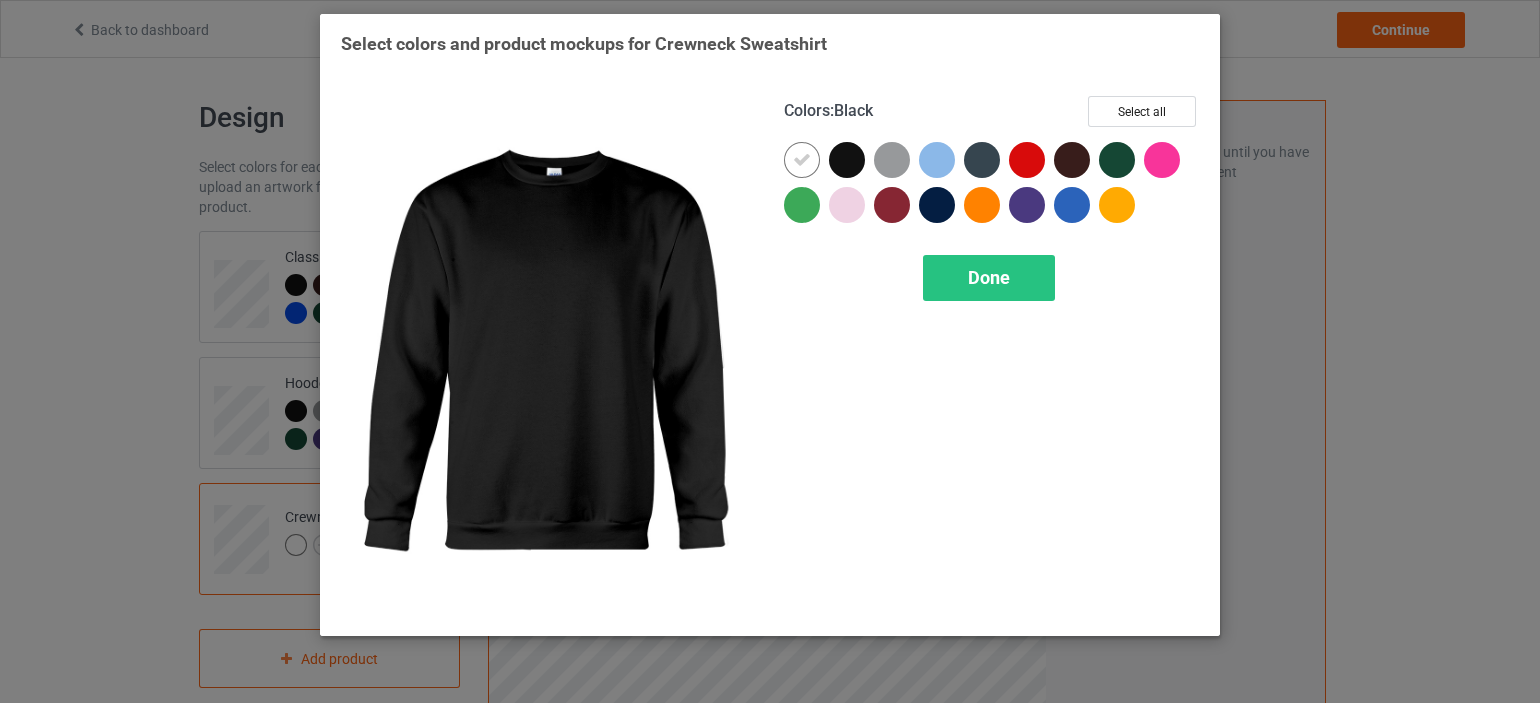 click at bounding box center (847, 160) 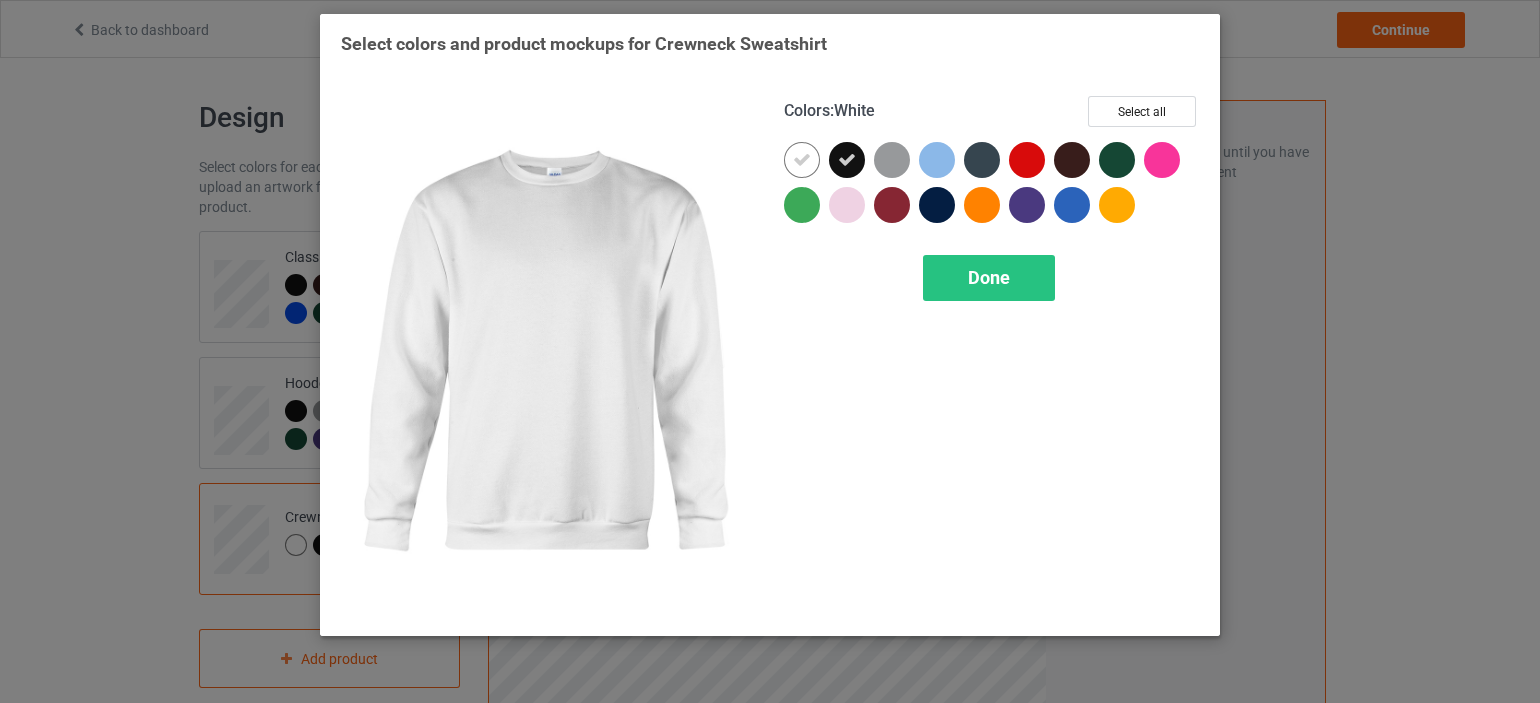 click at bounding box center (802, 160) 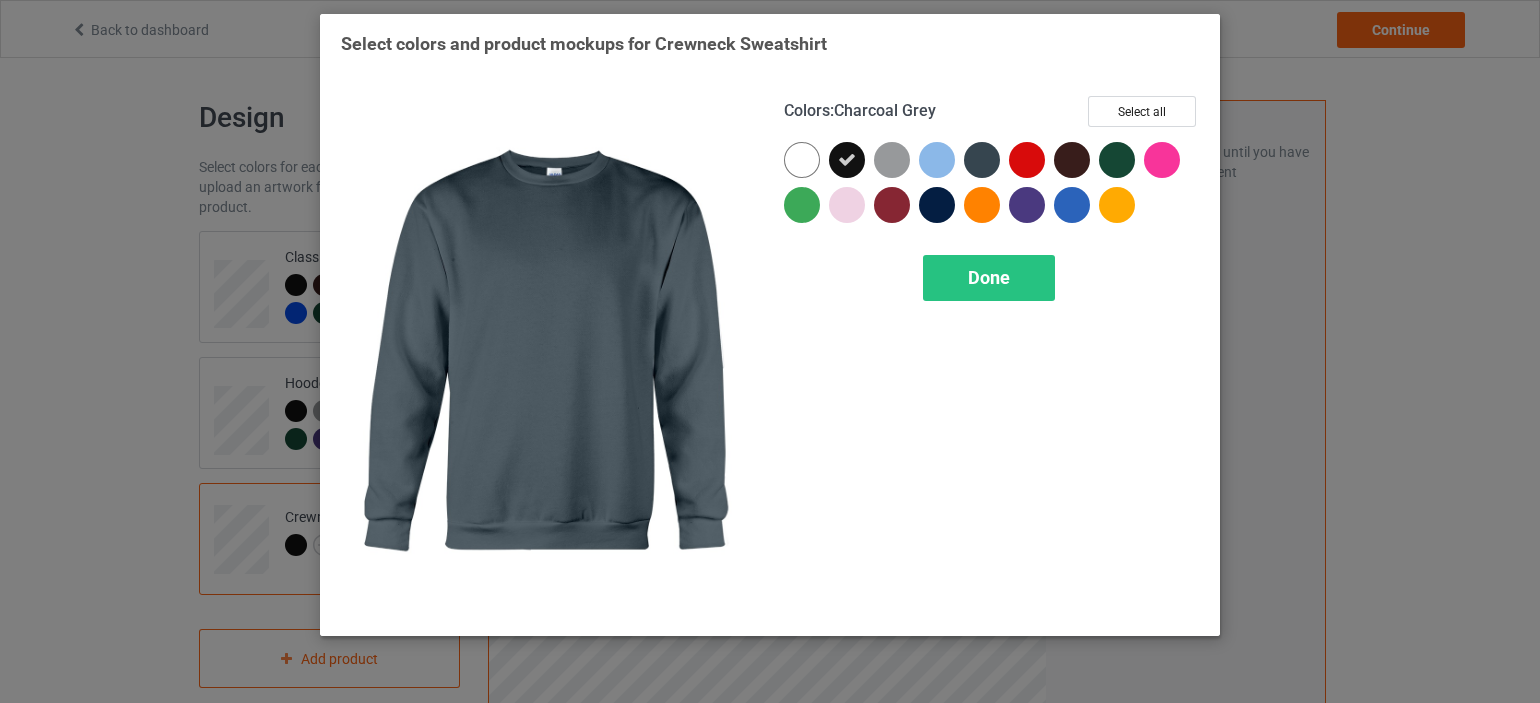 click at bounding box center [982, 160] 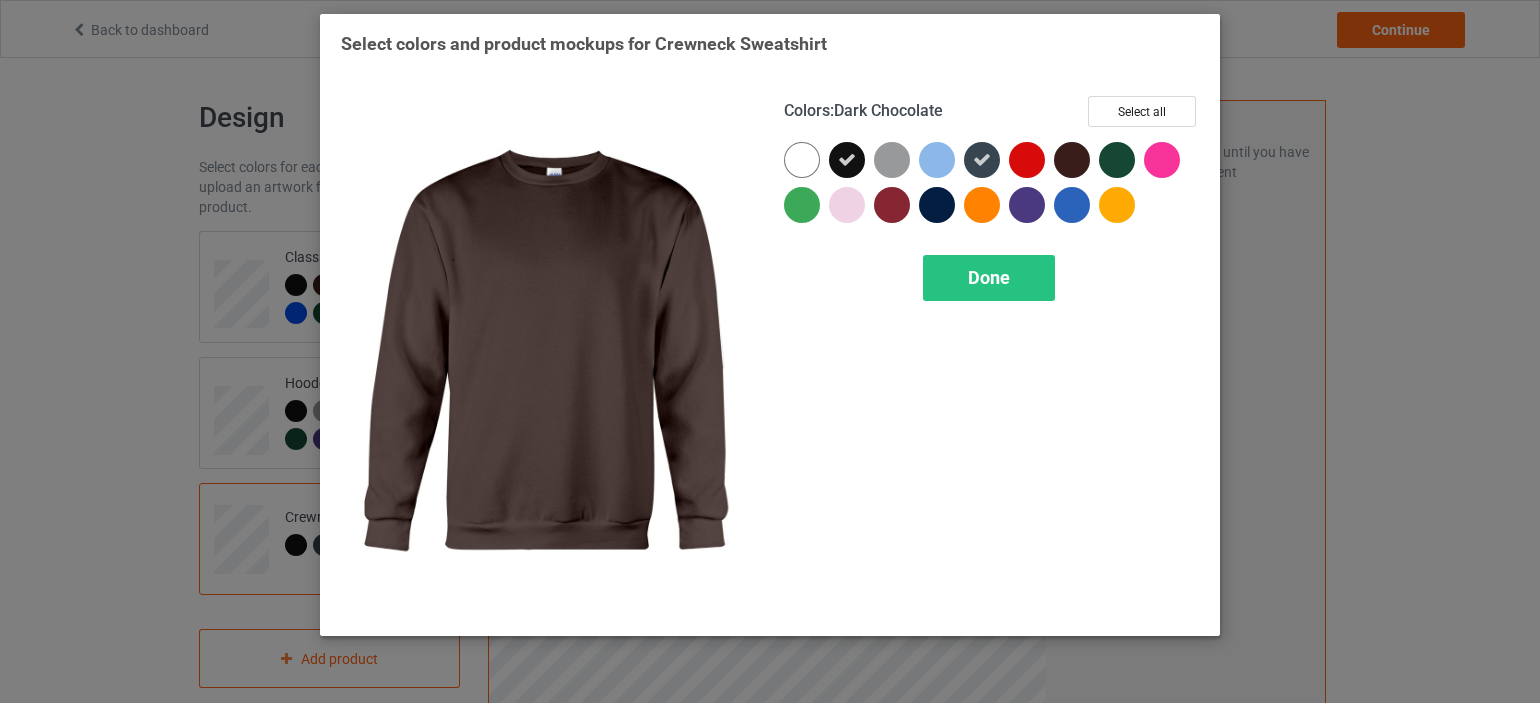 click at bounding box center [1072, 160] 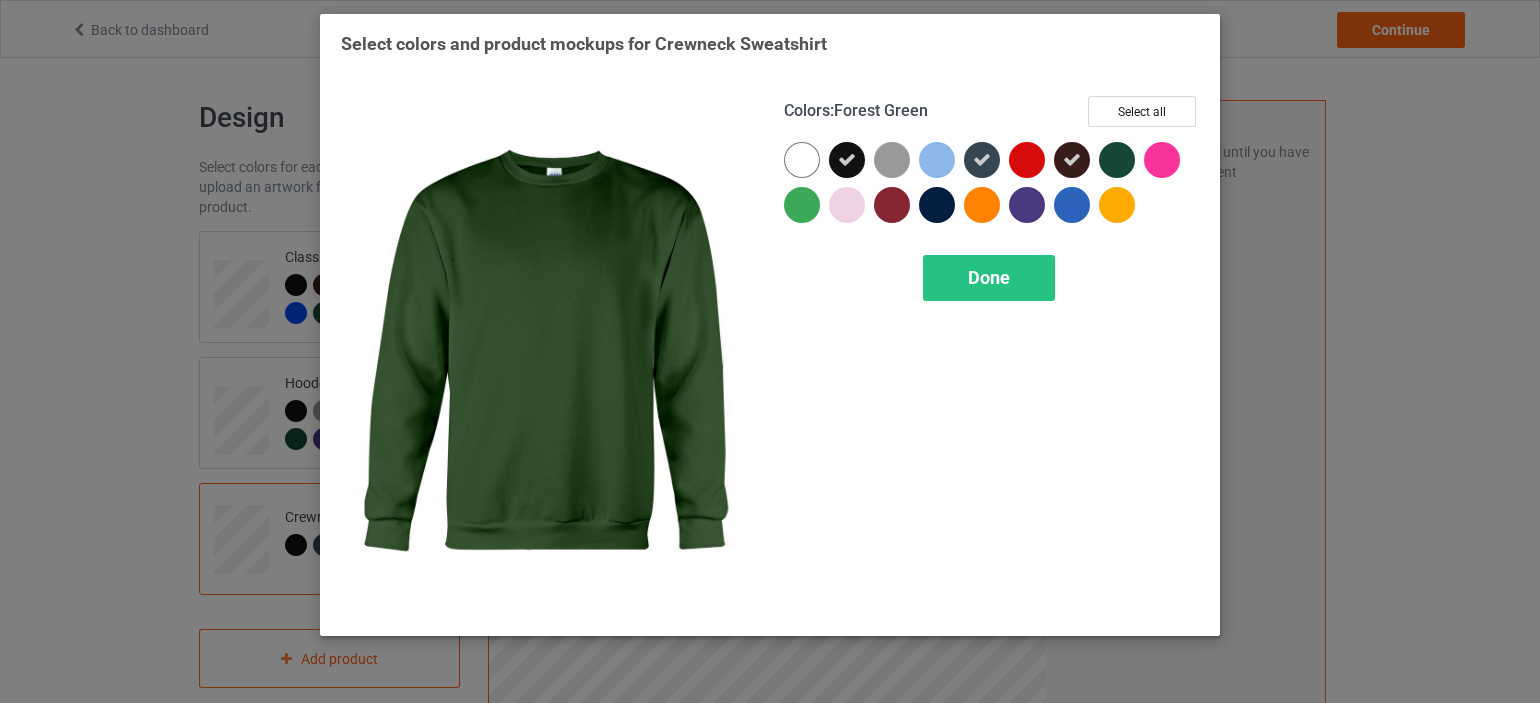 click at bounding box center (1117, 160) 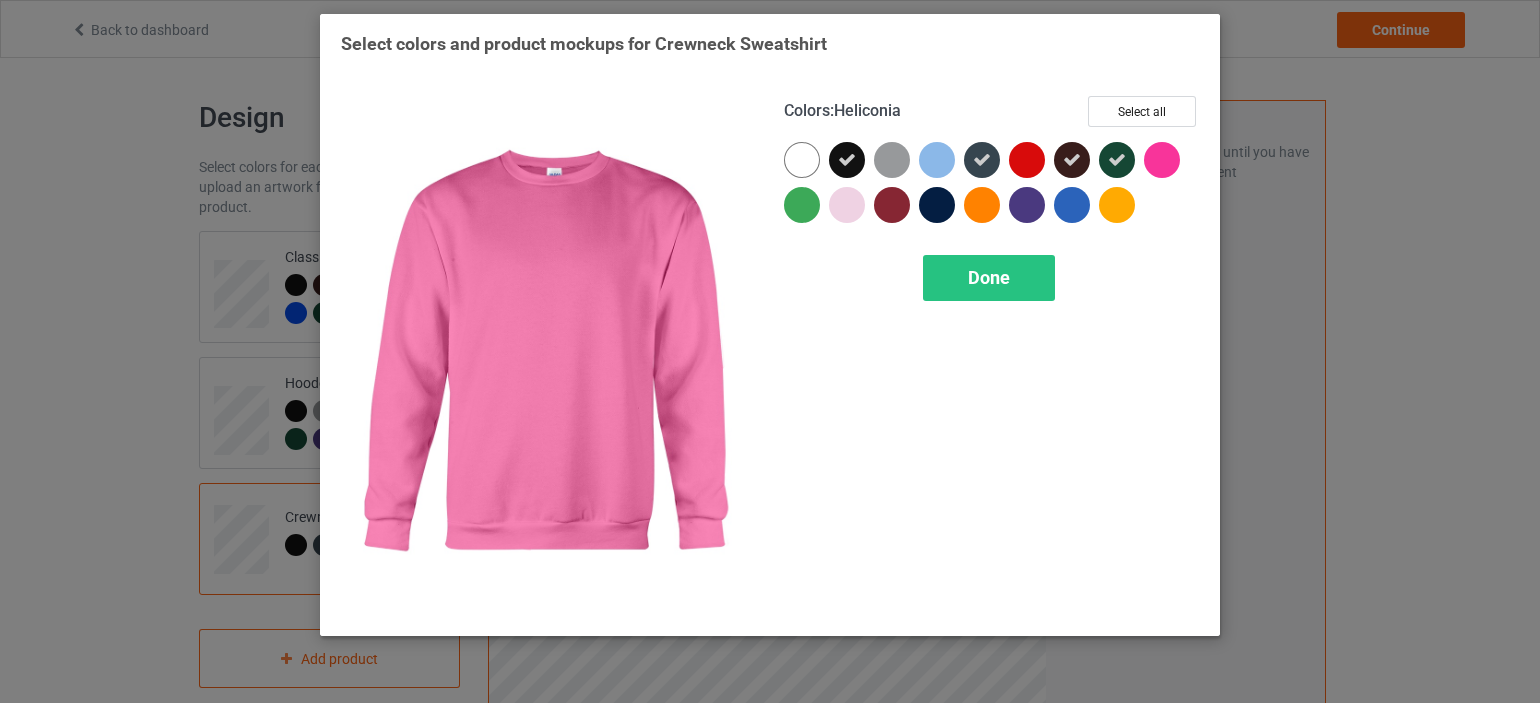 click at bounding box center (1162, 160) 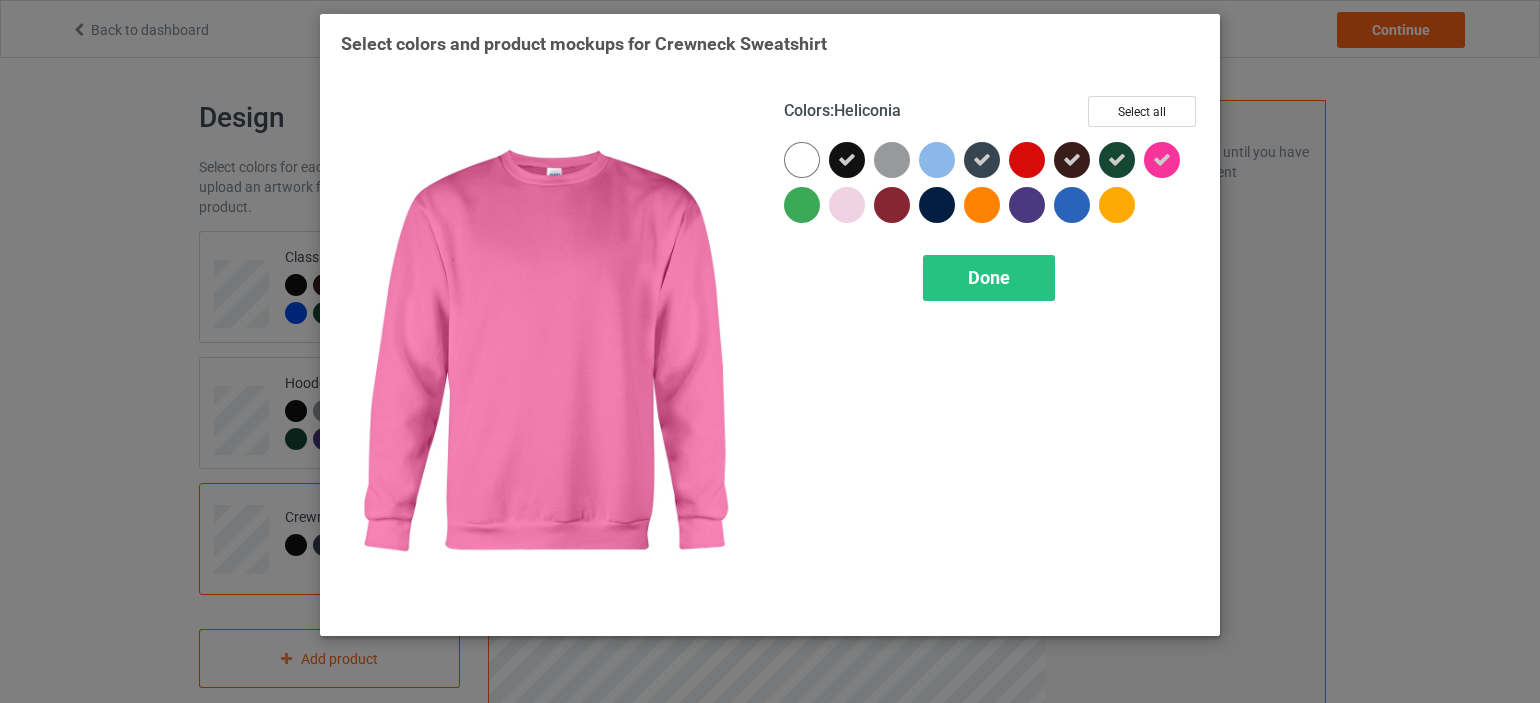 click at bounding box center [1162, 160] 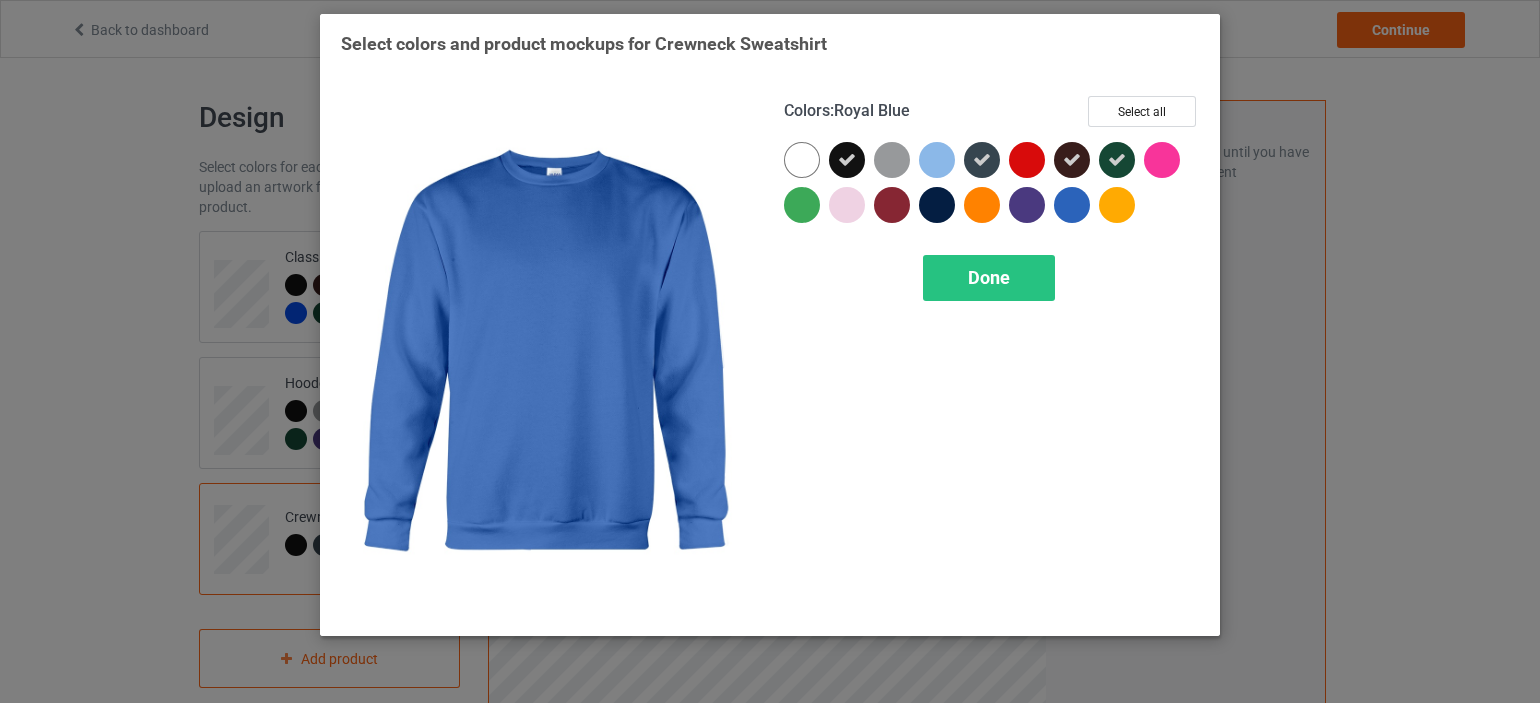 click at bounding box center [1072, 205] 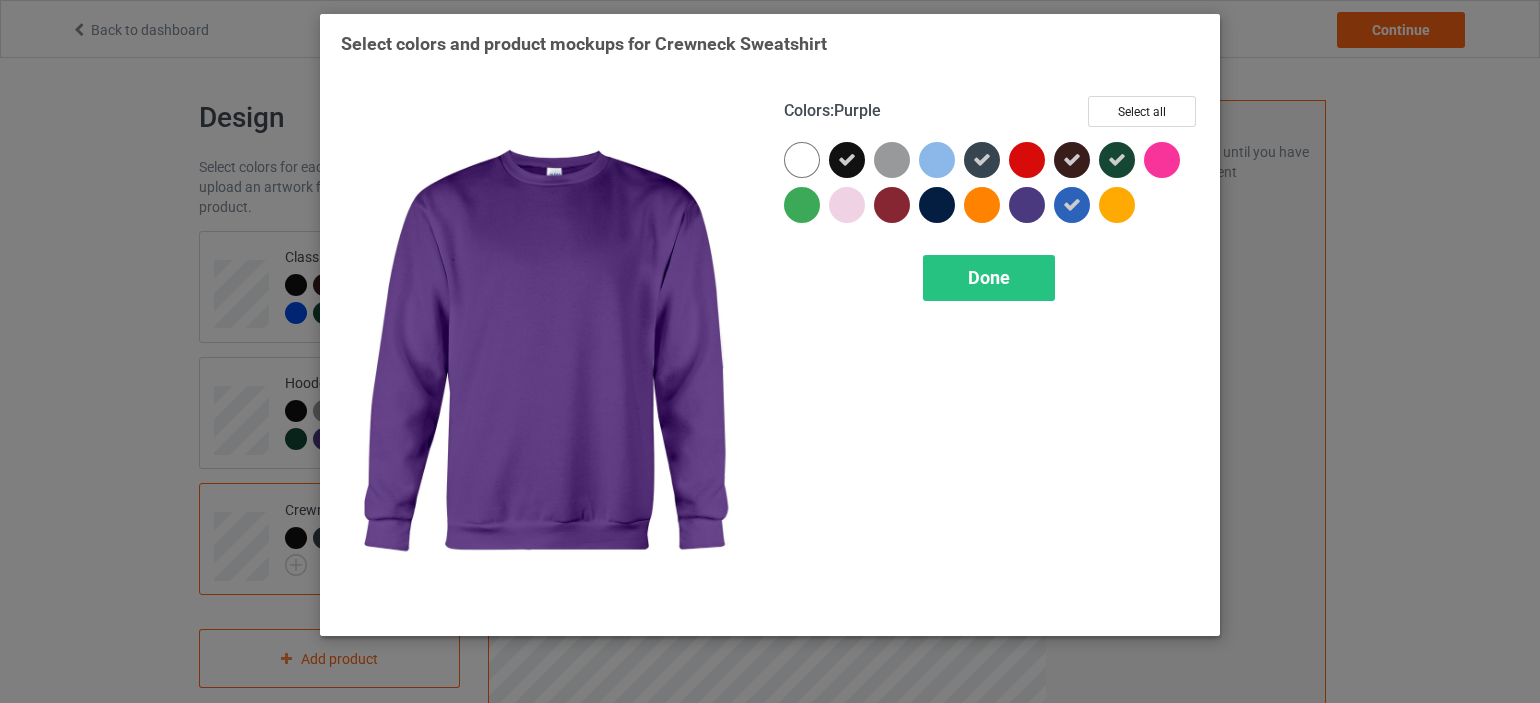 click at bounding box center [1027, 205] 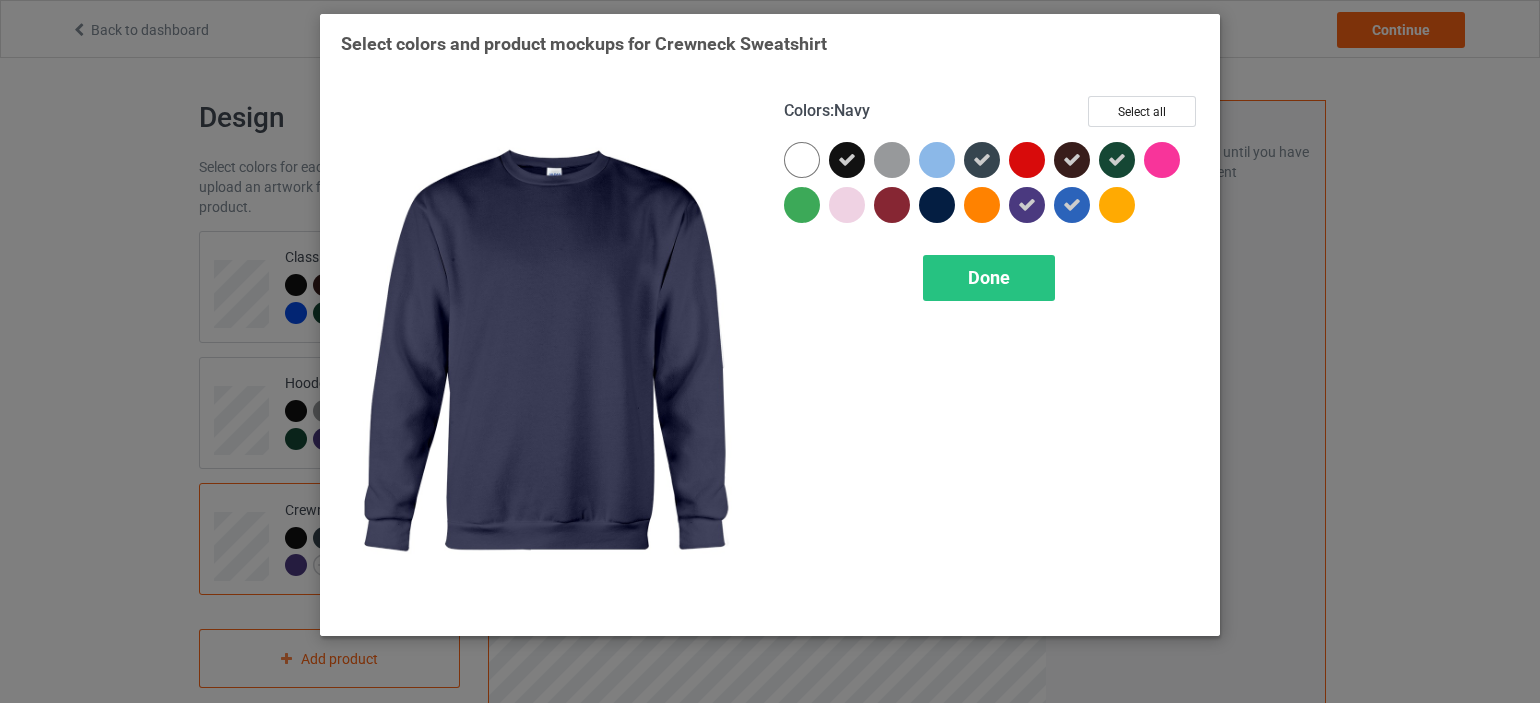 click at bounding box center (937, 205) 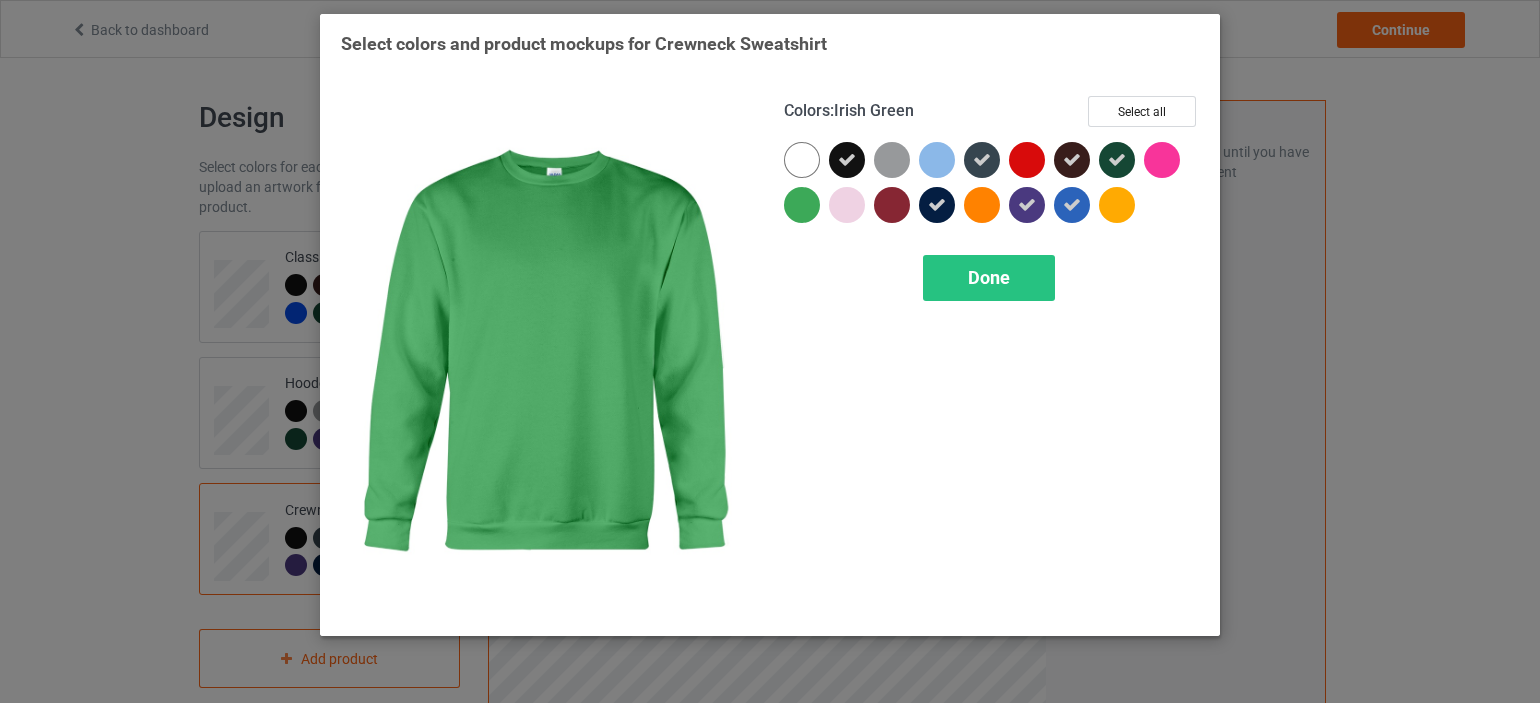 click at bounding box center (802, 205) 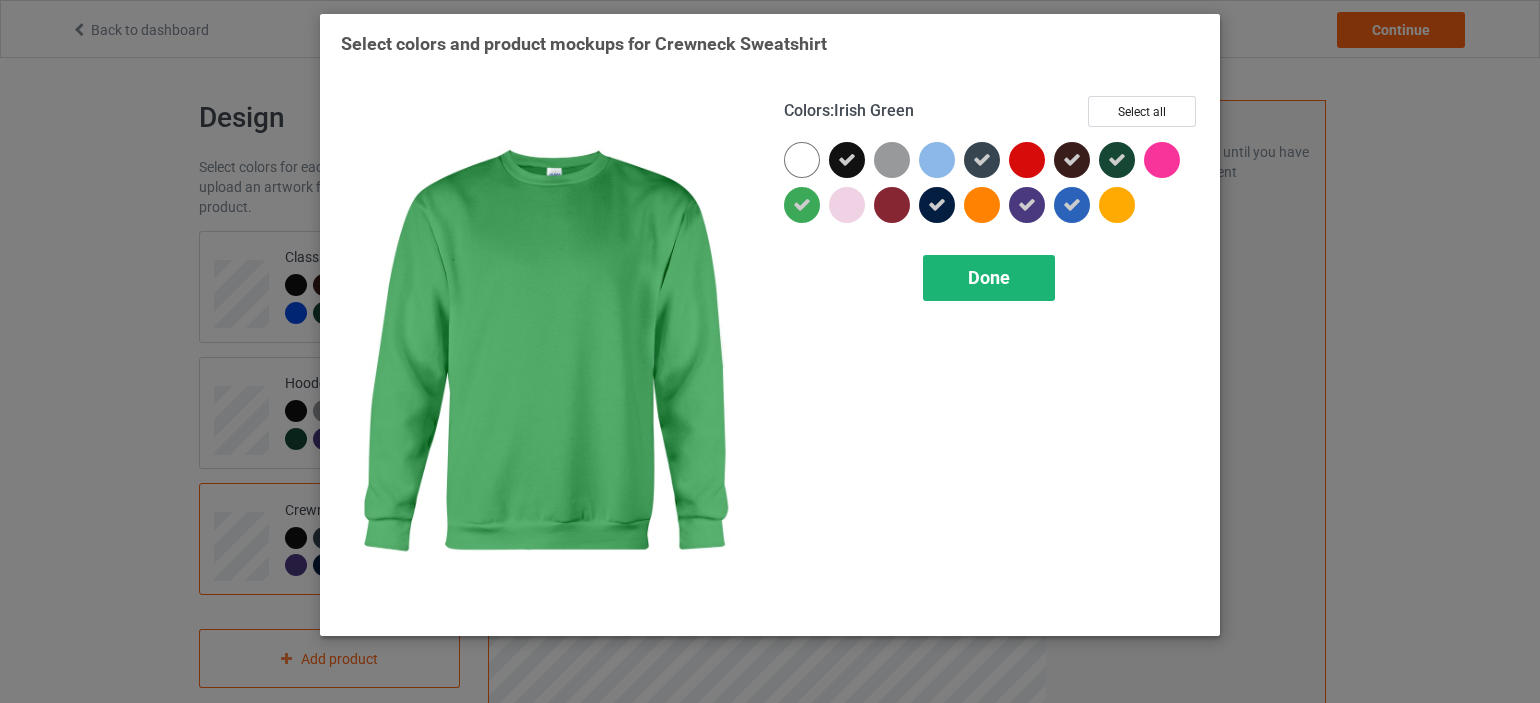 click on "Done" at bounding box center [989, 278] 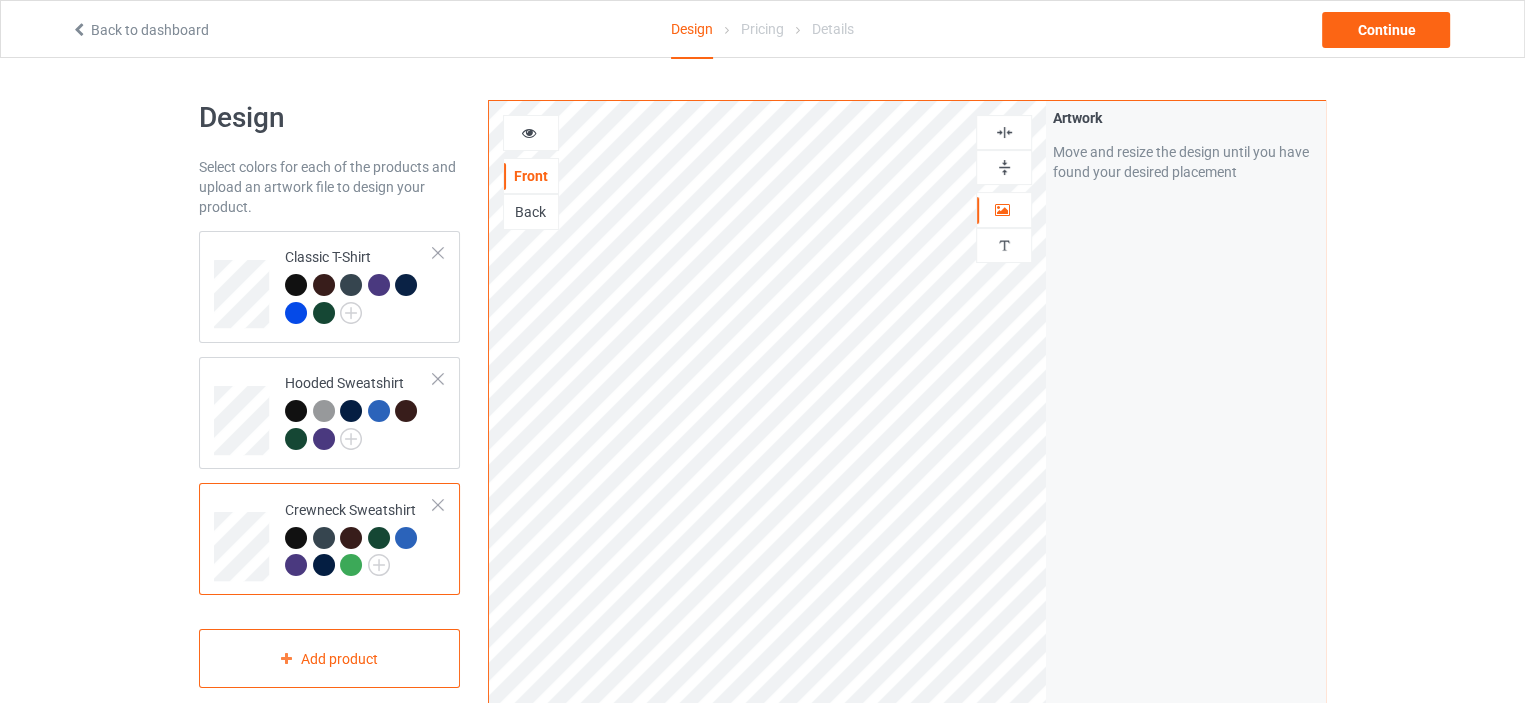 click at bounding box center (296, 538) 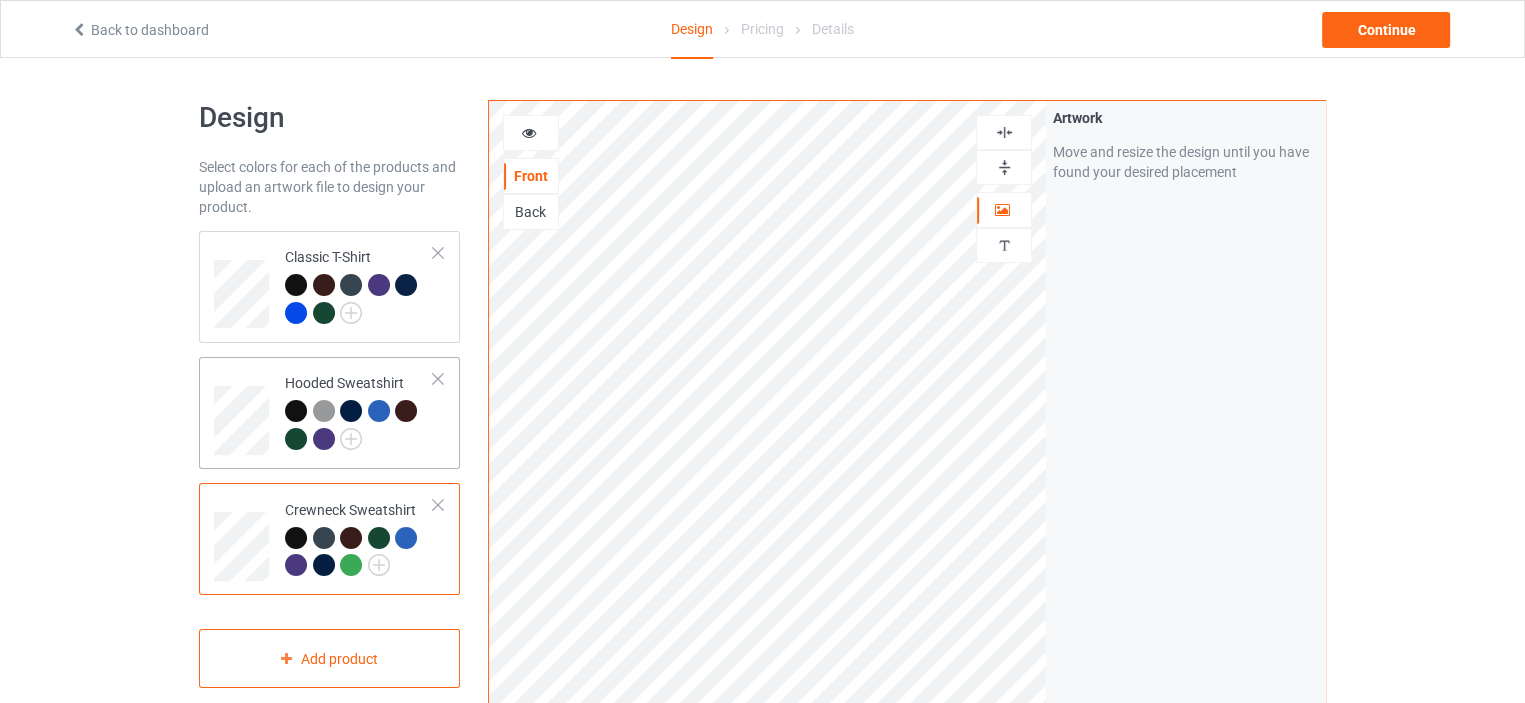 click at bounding box center (324, 411) 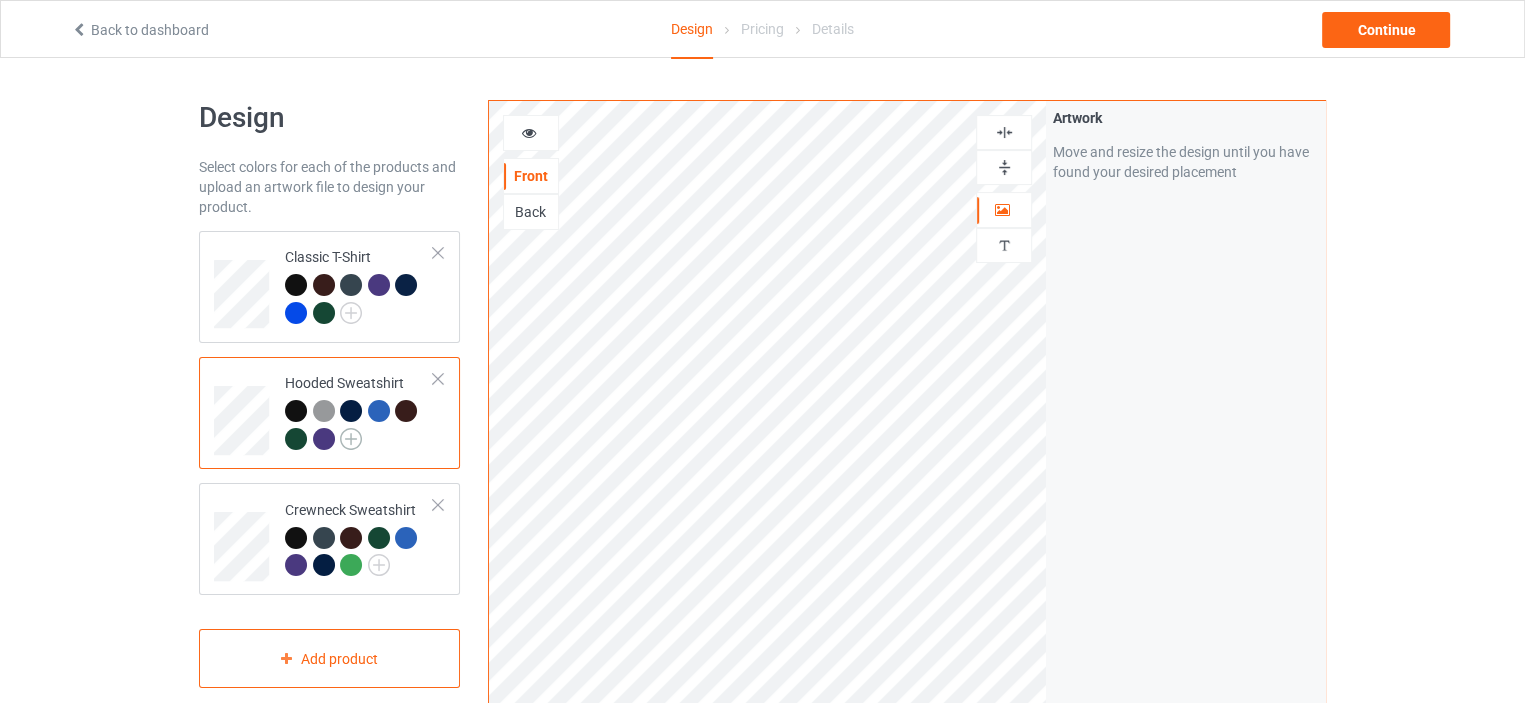 click at bounding box center [351, 439] 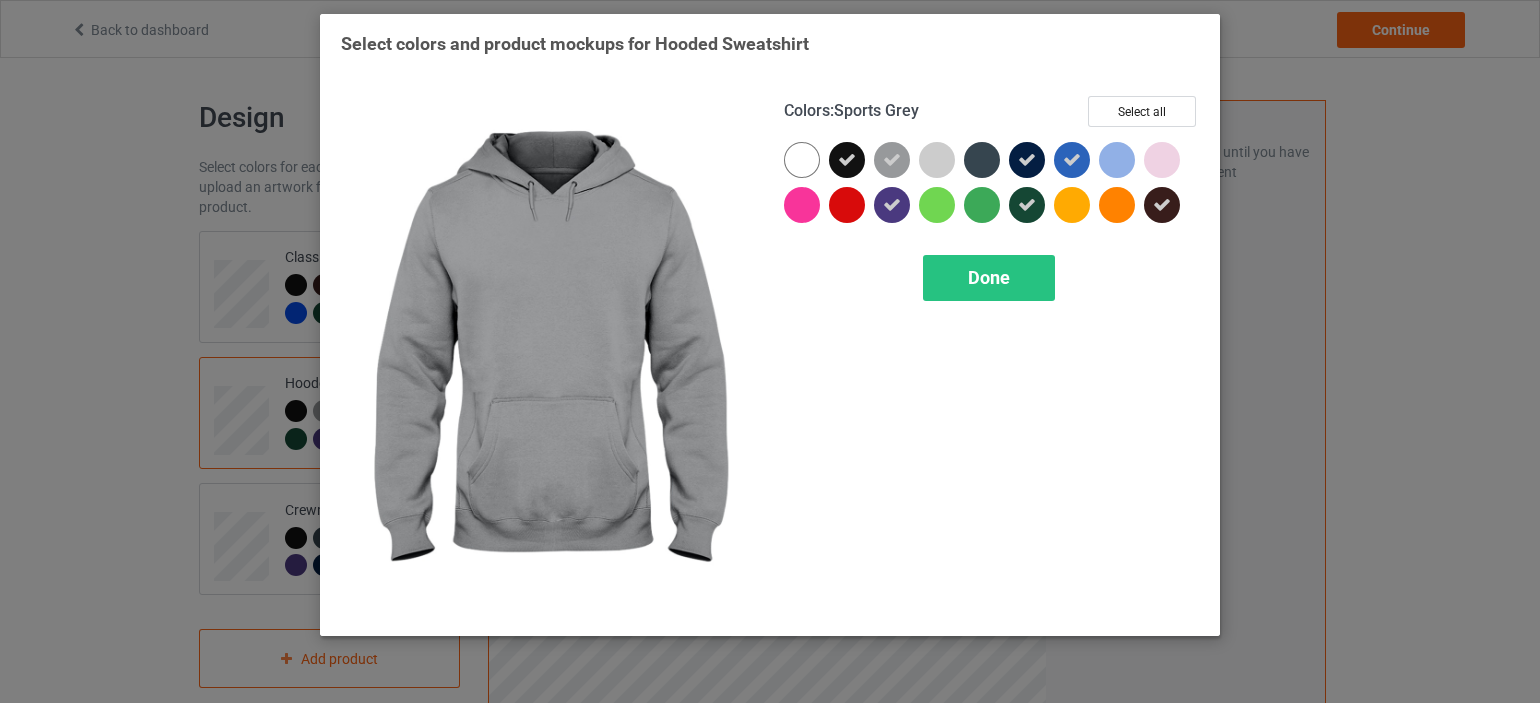 click at bounding box center [892, 160] 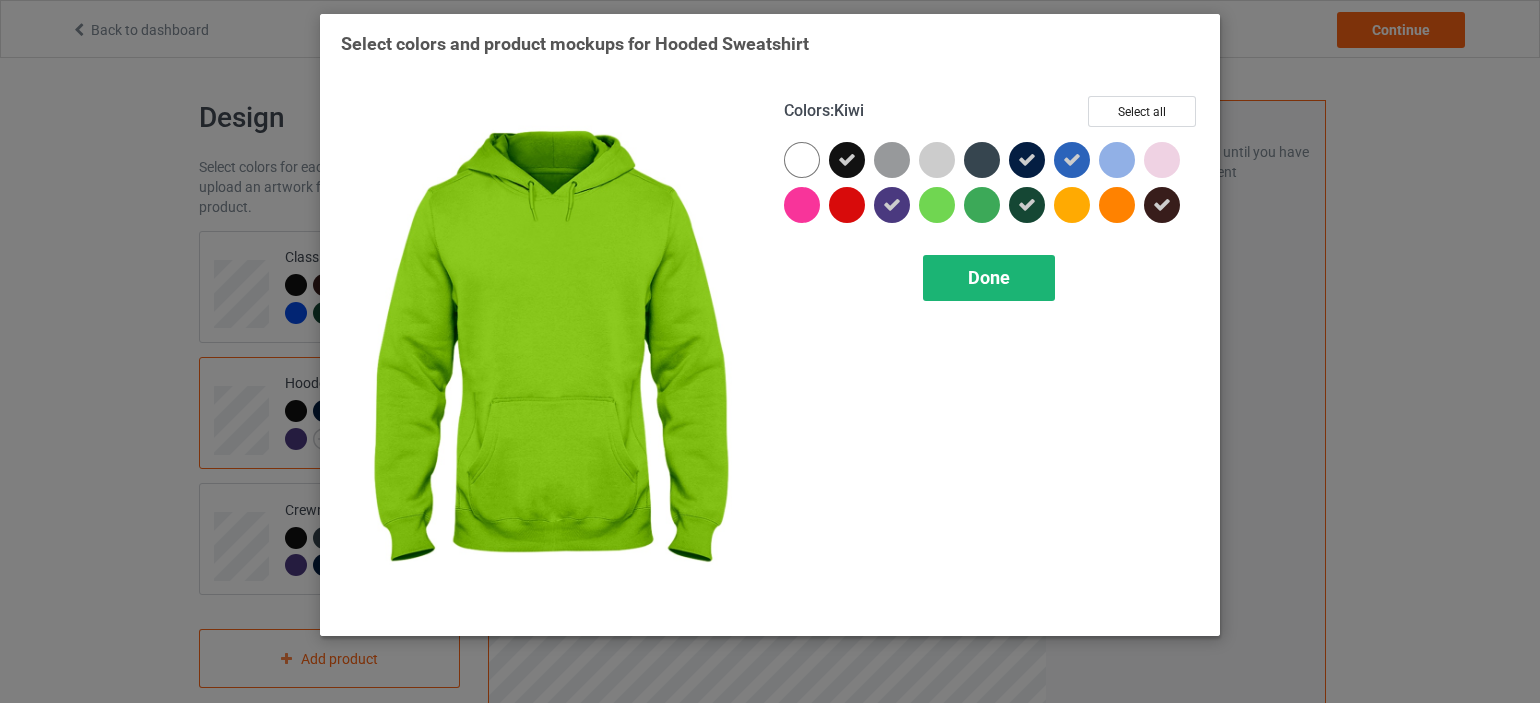 click on "Done" at bounding box center (989, 278) 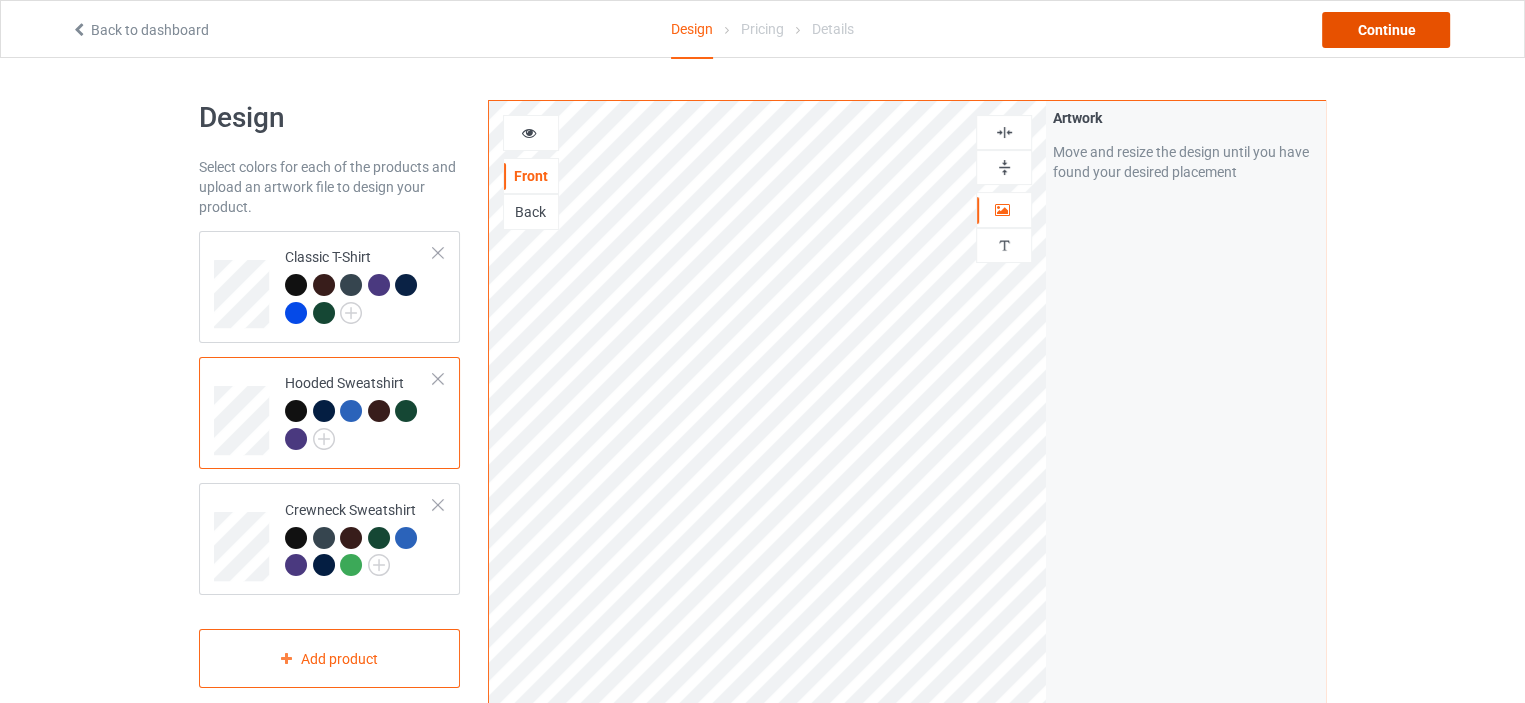 click on "Continue" at bounding box center [1386, 30] 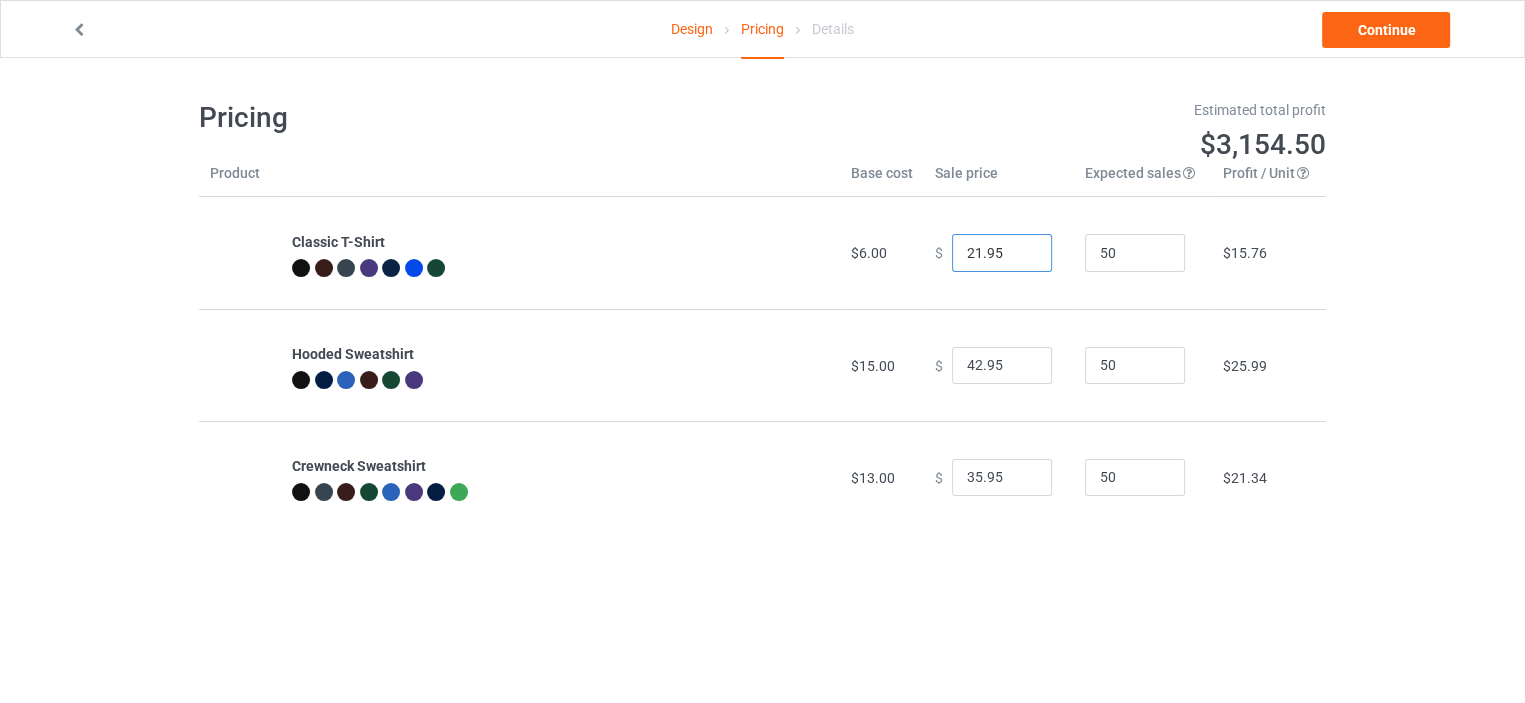 click on "21.95" at bounding box center [1002, 253] 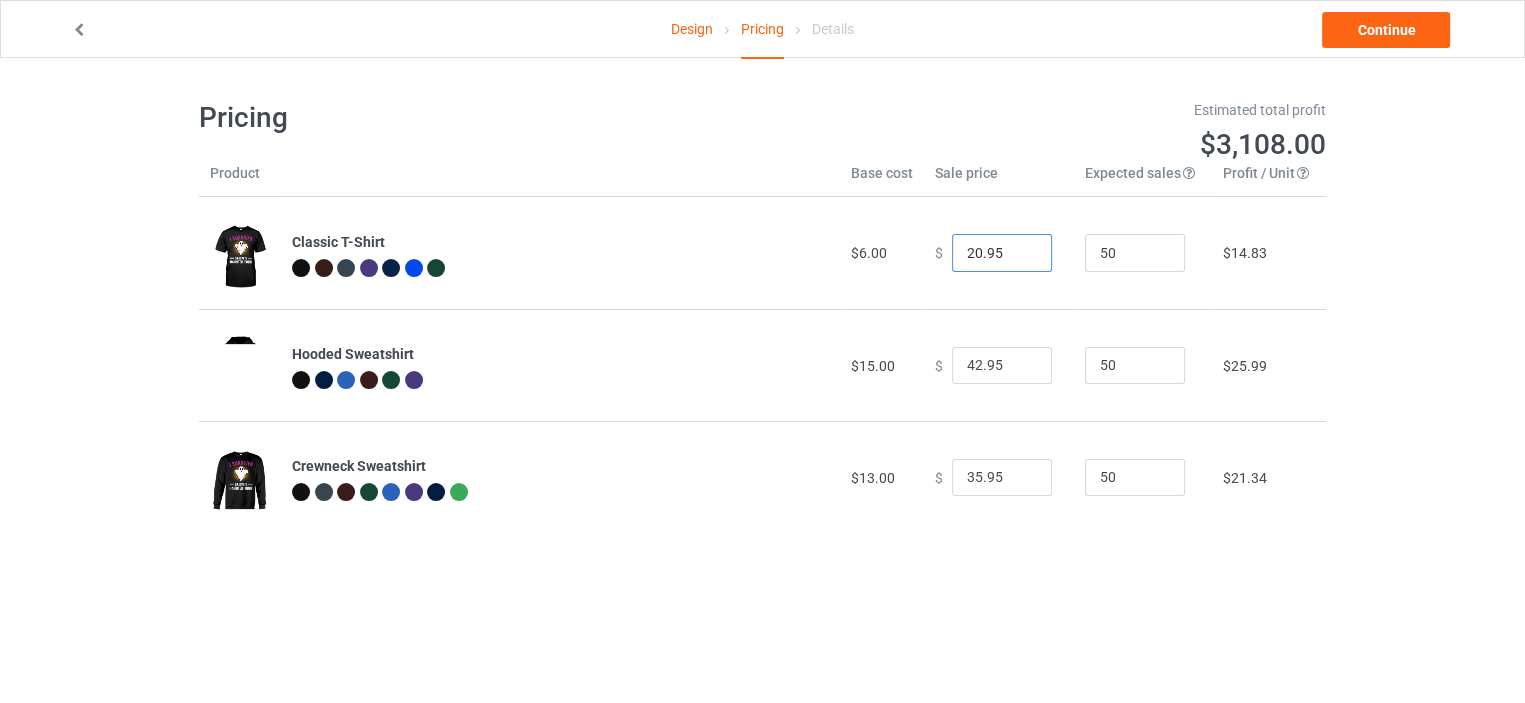 click on "20.95" at bounding box center [1002, 253] 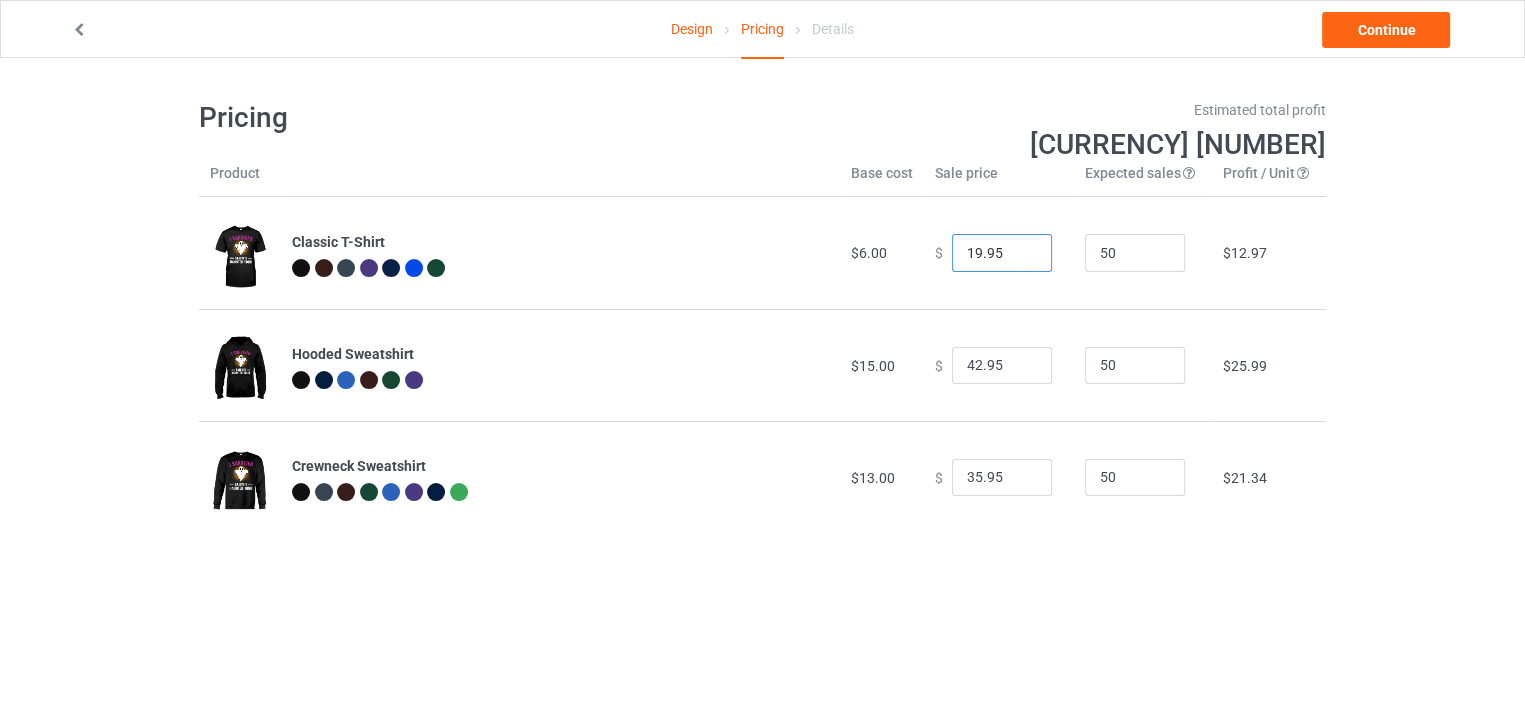 click on "19.95" at bounding box center (1002, 253) 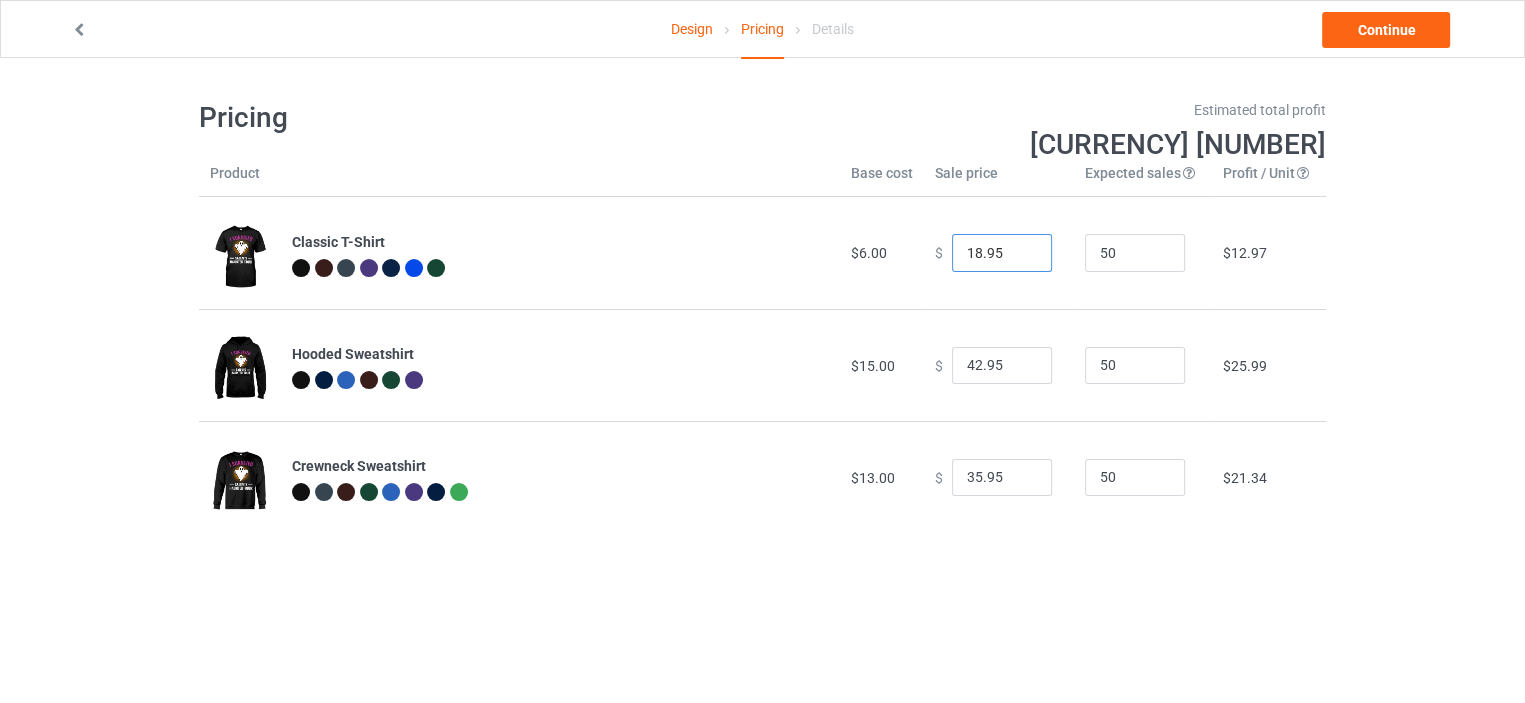 click on "18.95" at bounding box center (1002, 253) 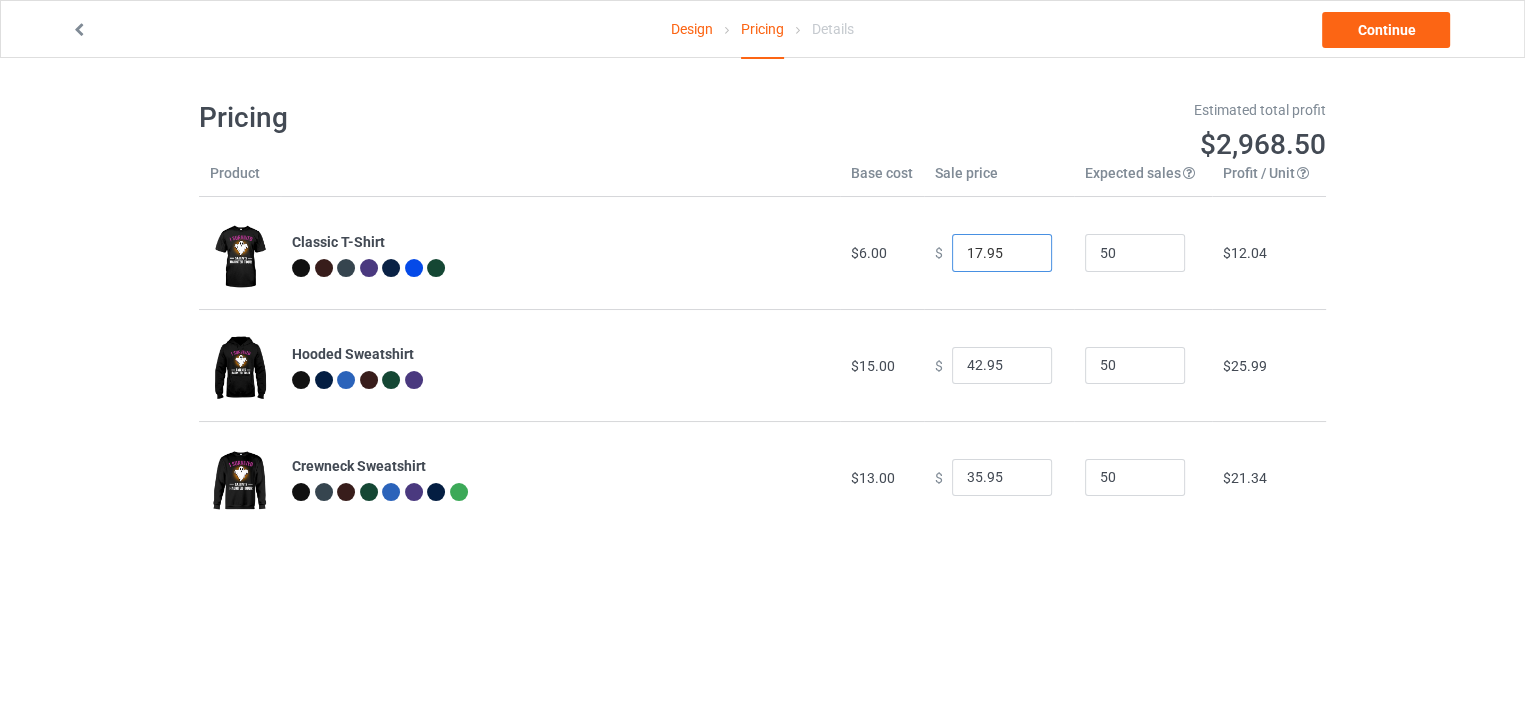 click on "17.95" at bounding box center [1002, 253] 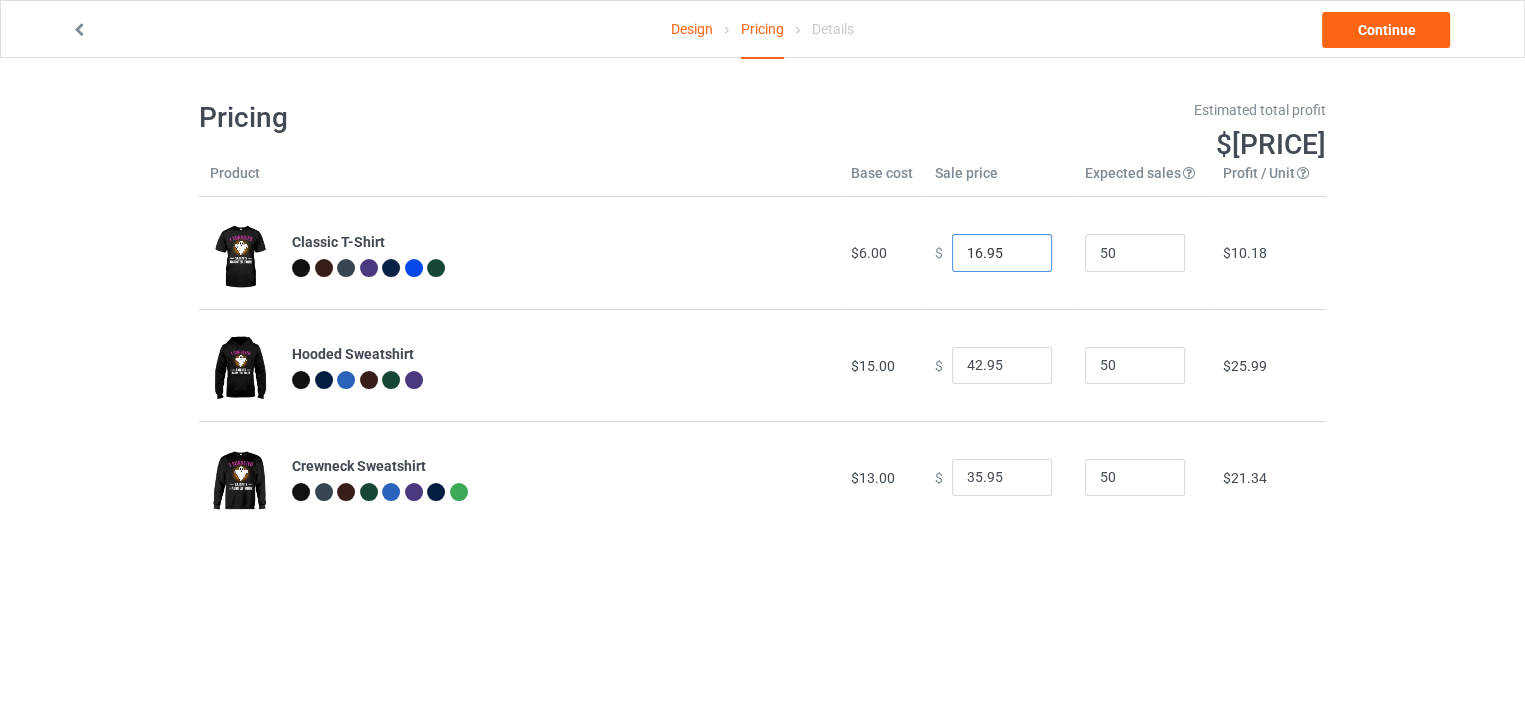 click on "16.95" at bounding box center (1002, 253) 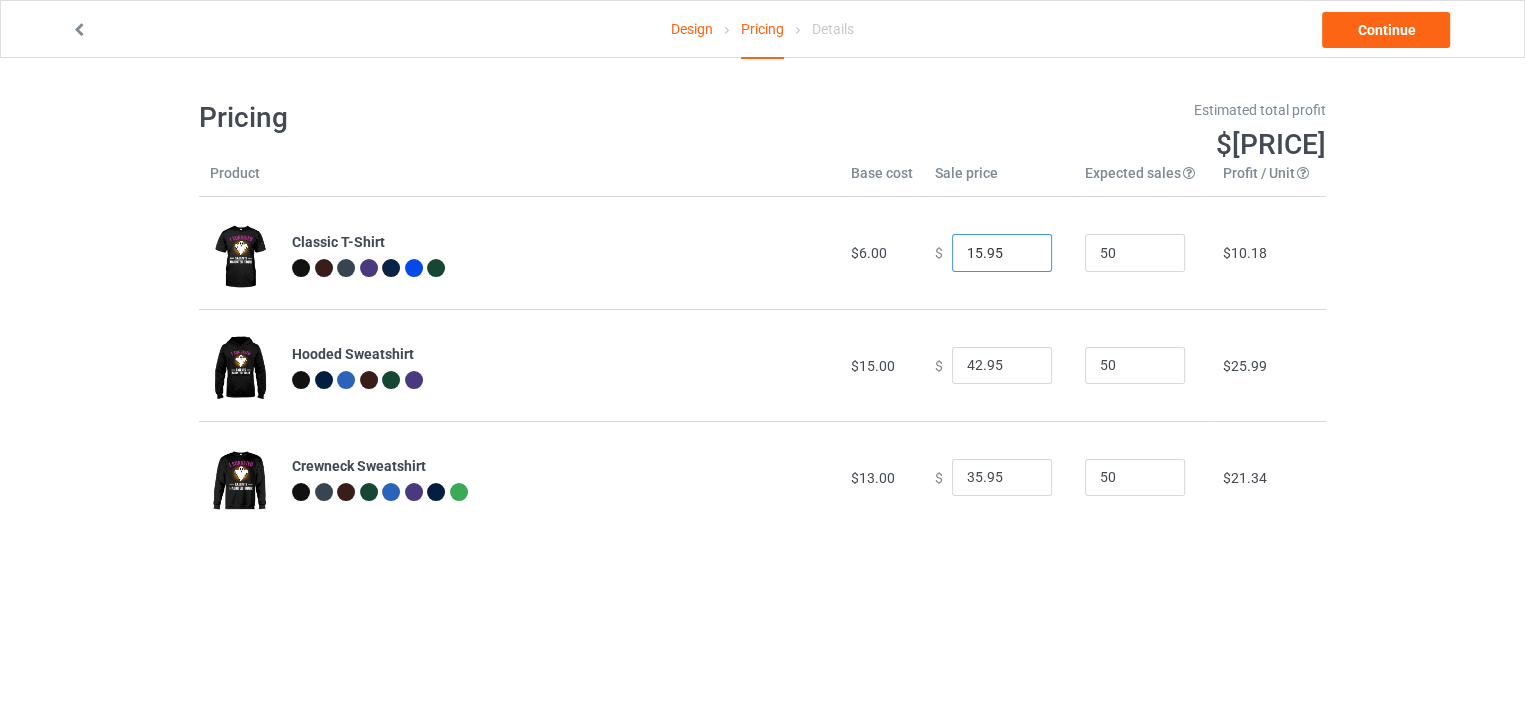 click on "15.95" at bounding box center (1002, 253) 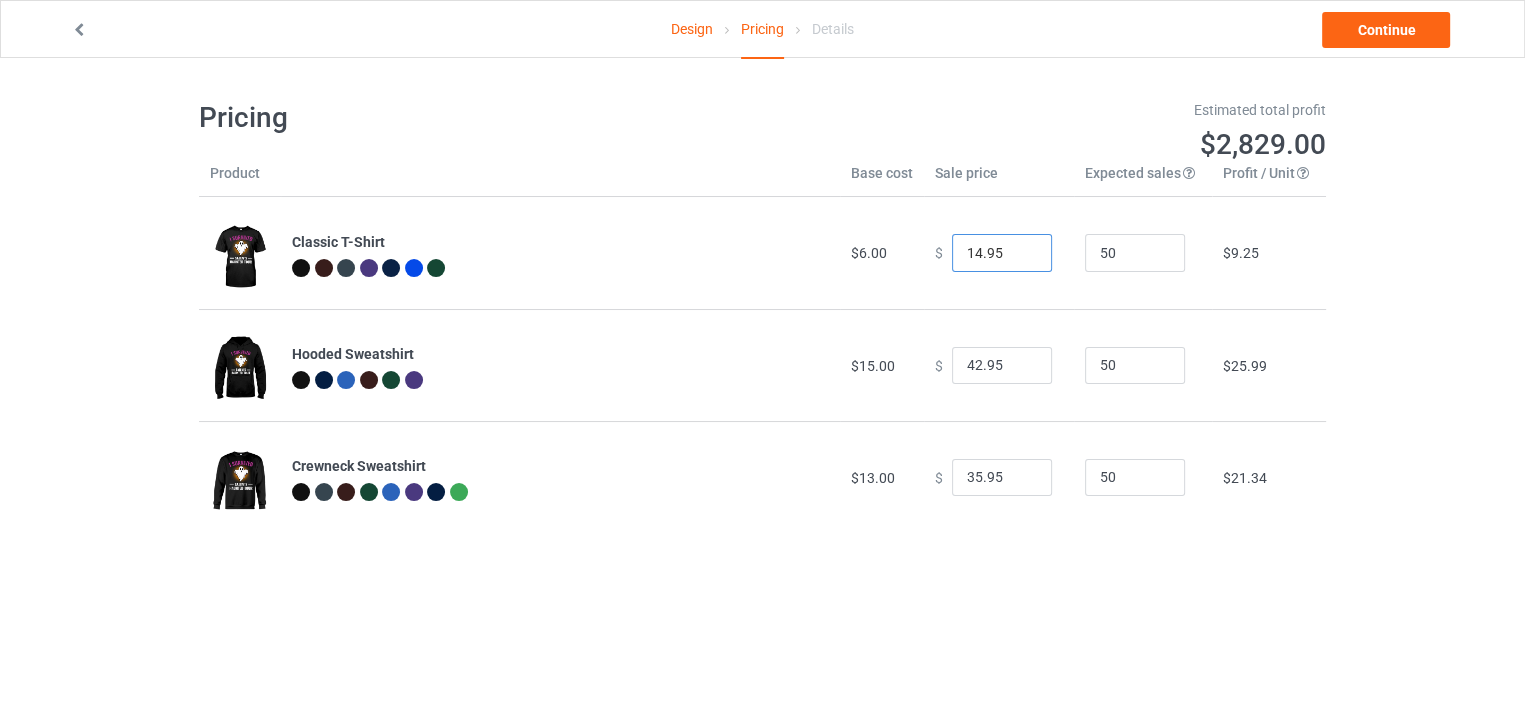 click on "14.95" at bounding box center (1002, 253) 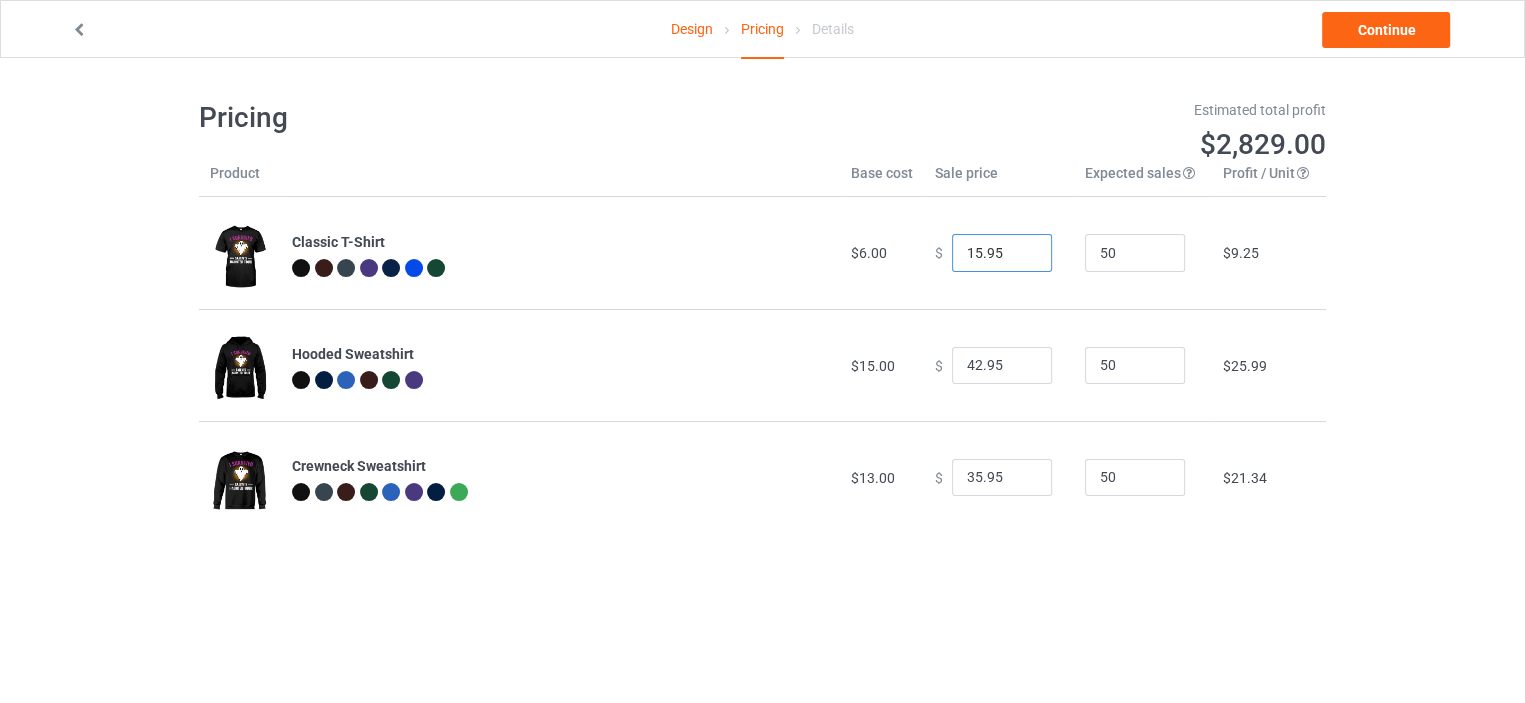 click on "15.95" at bounding box center (1002, 253) 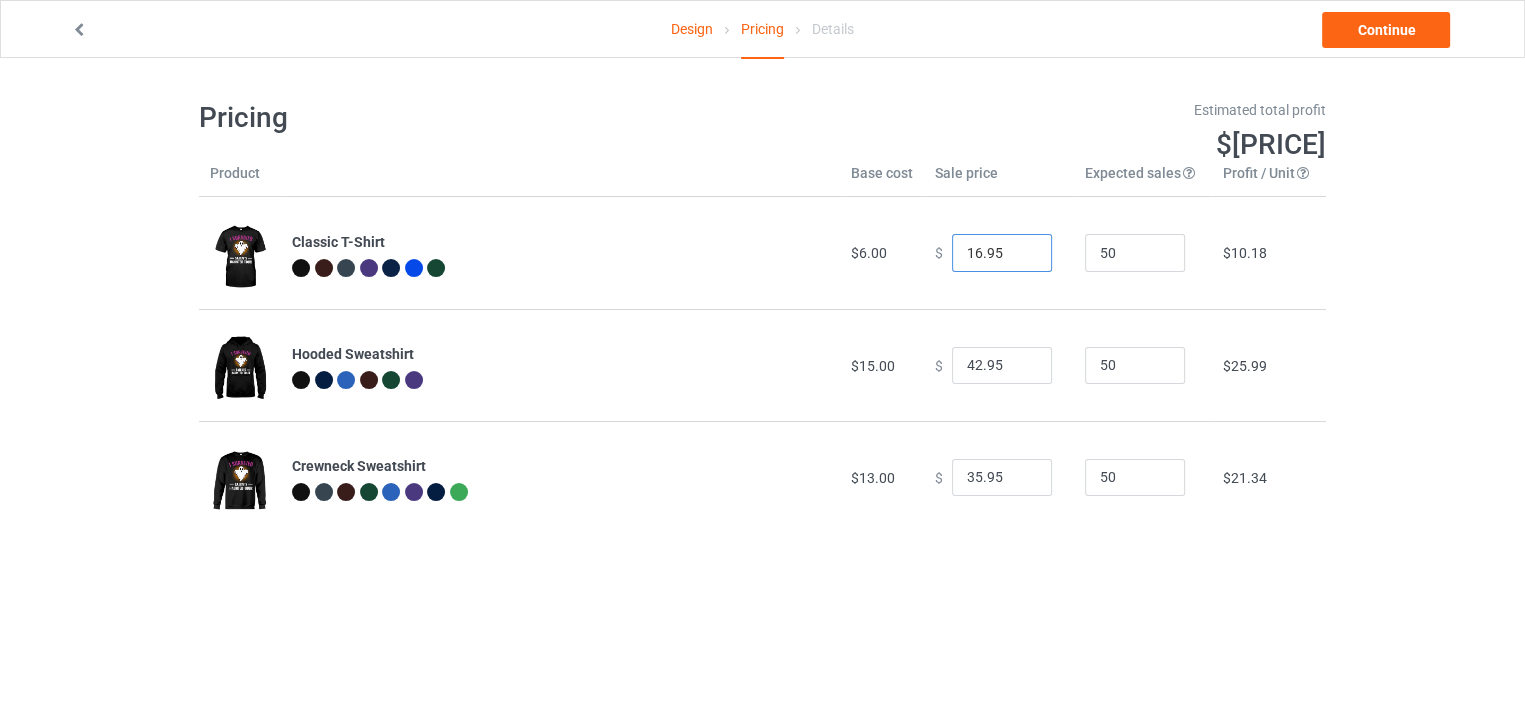 type on "16.95" 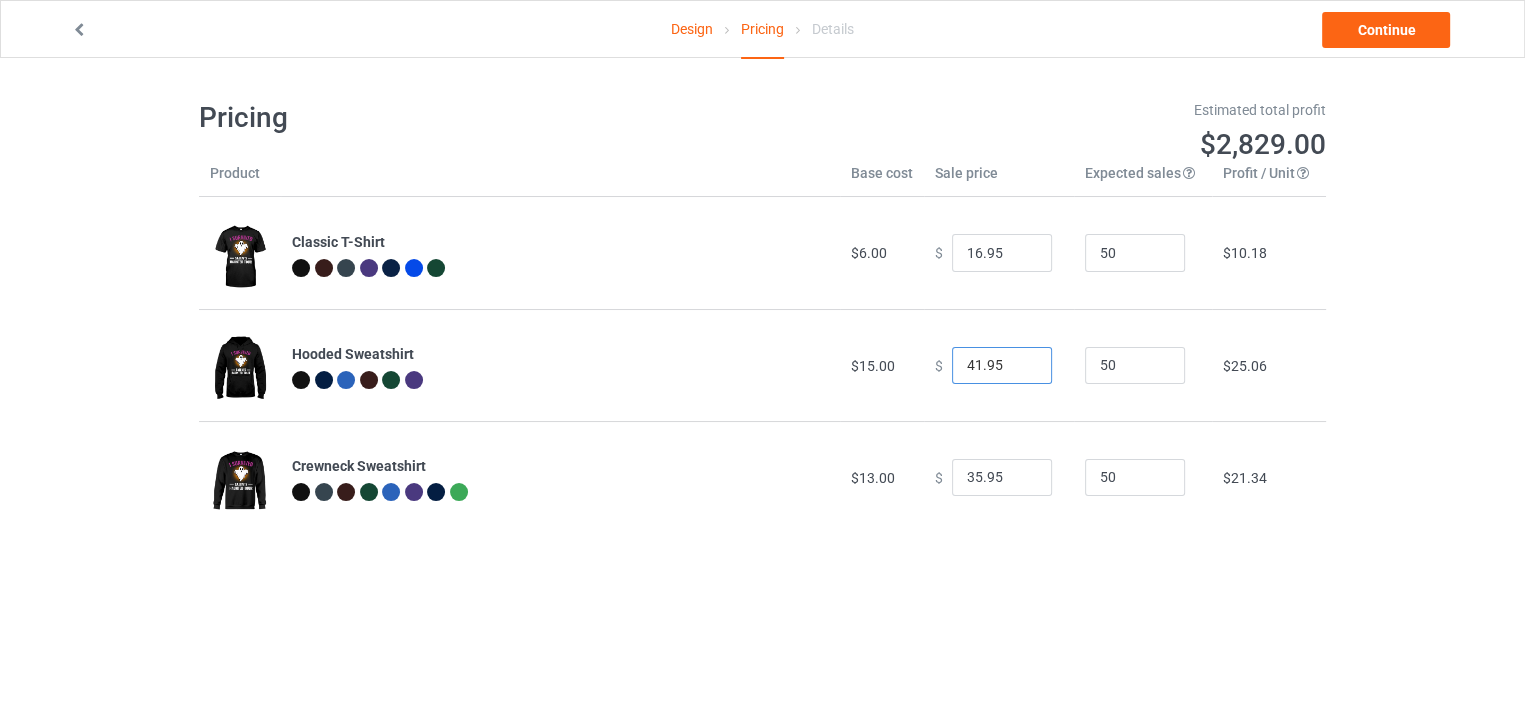 click on "41.95" at bounding box center [1002, 366] 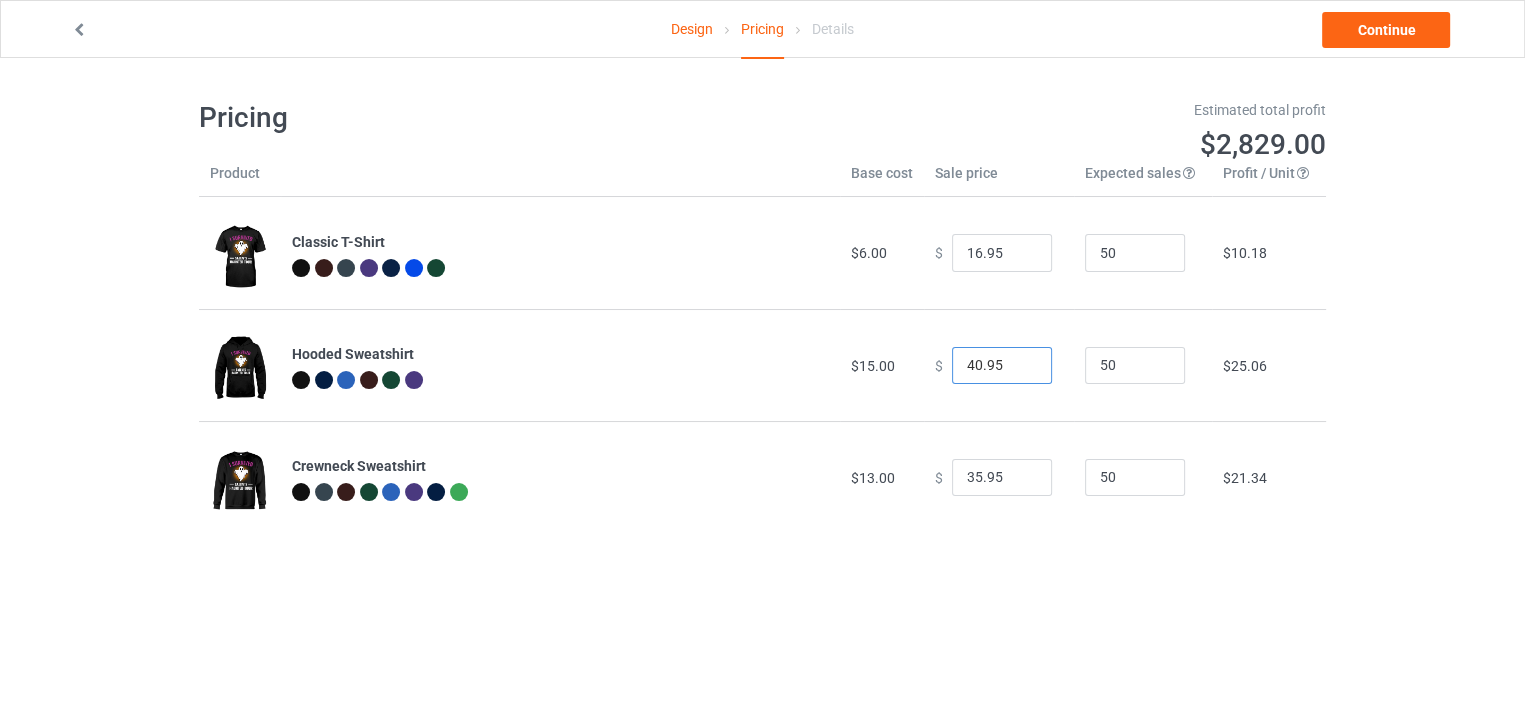 click on "40.95" at bounding box center [1002, 366] 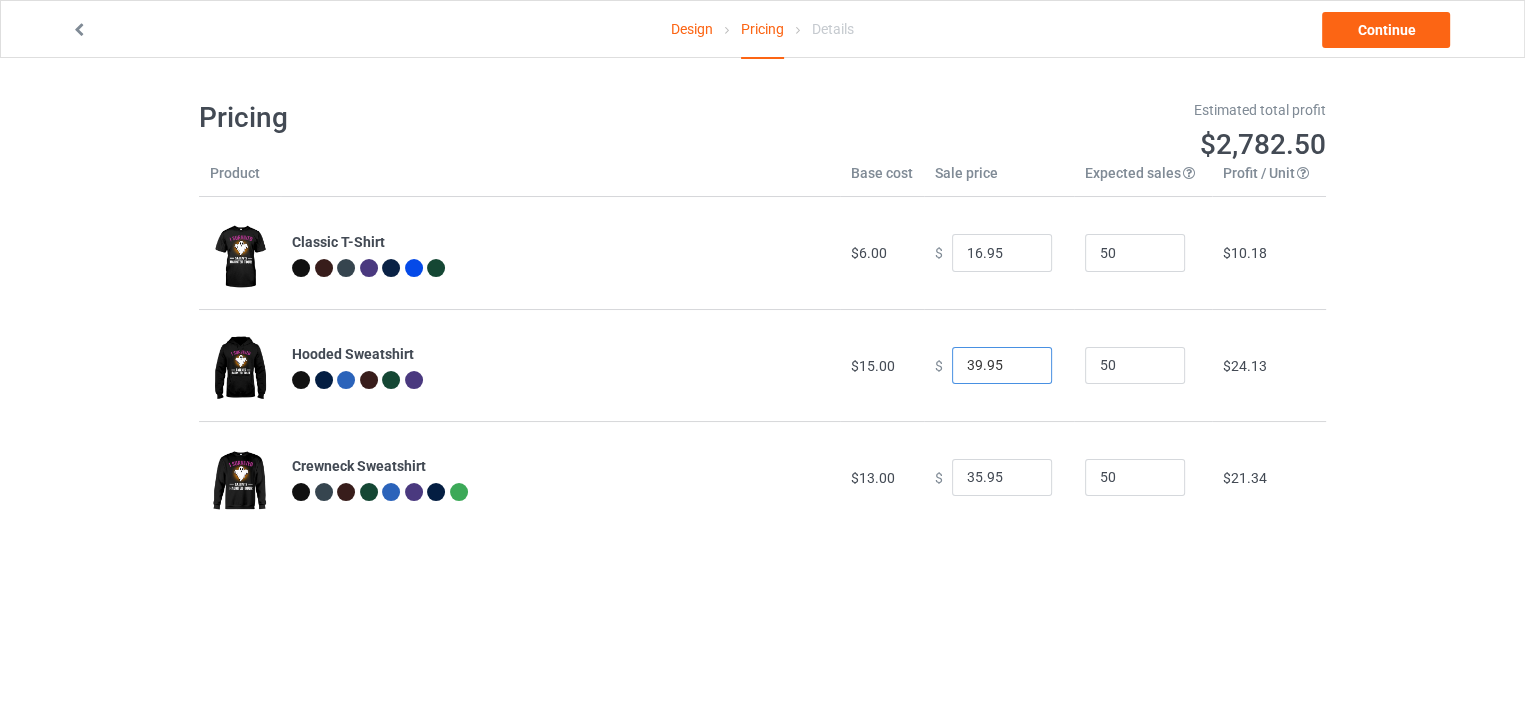 click on "39.95" at bounding box center (1002, 366) 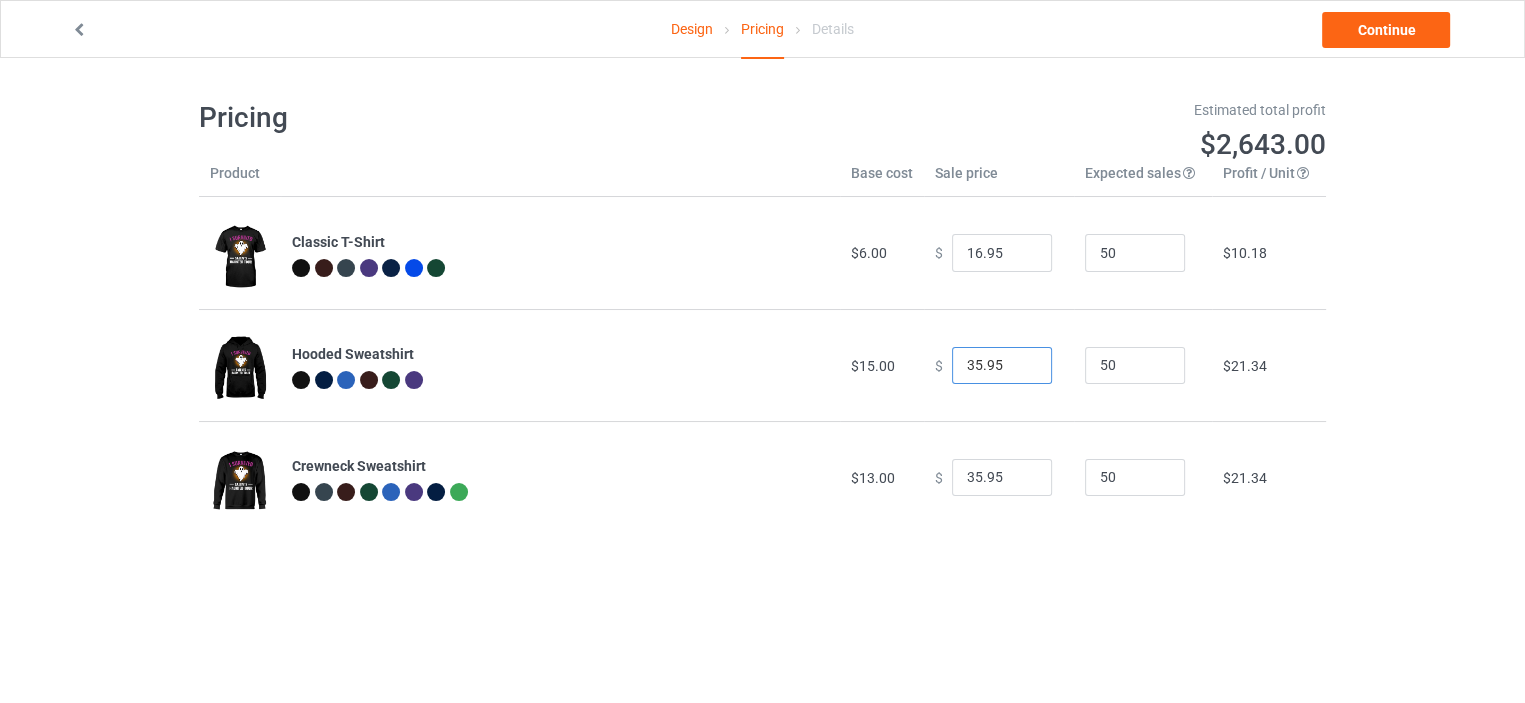 click on "35.95" at bounding box center [1002, 366] 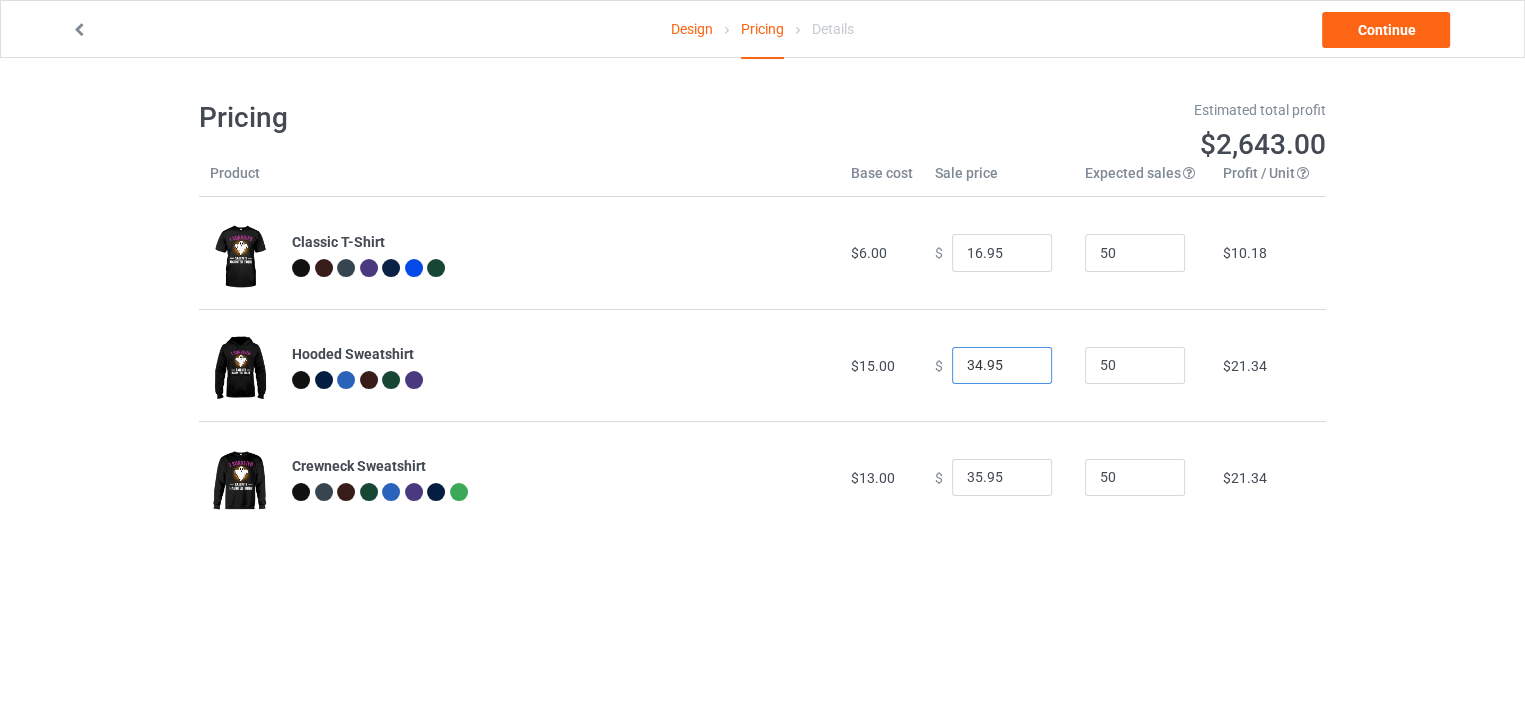 click on "34.95" at bounding box center (1002, 366) 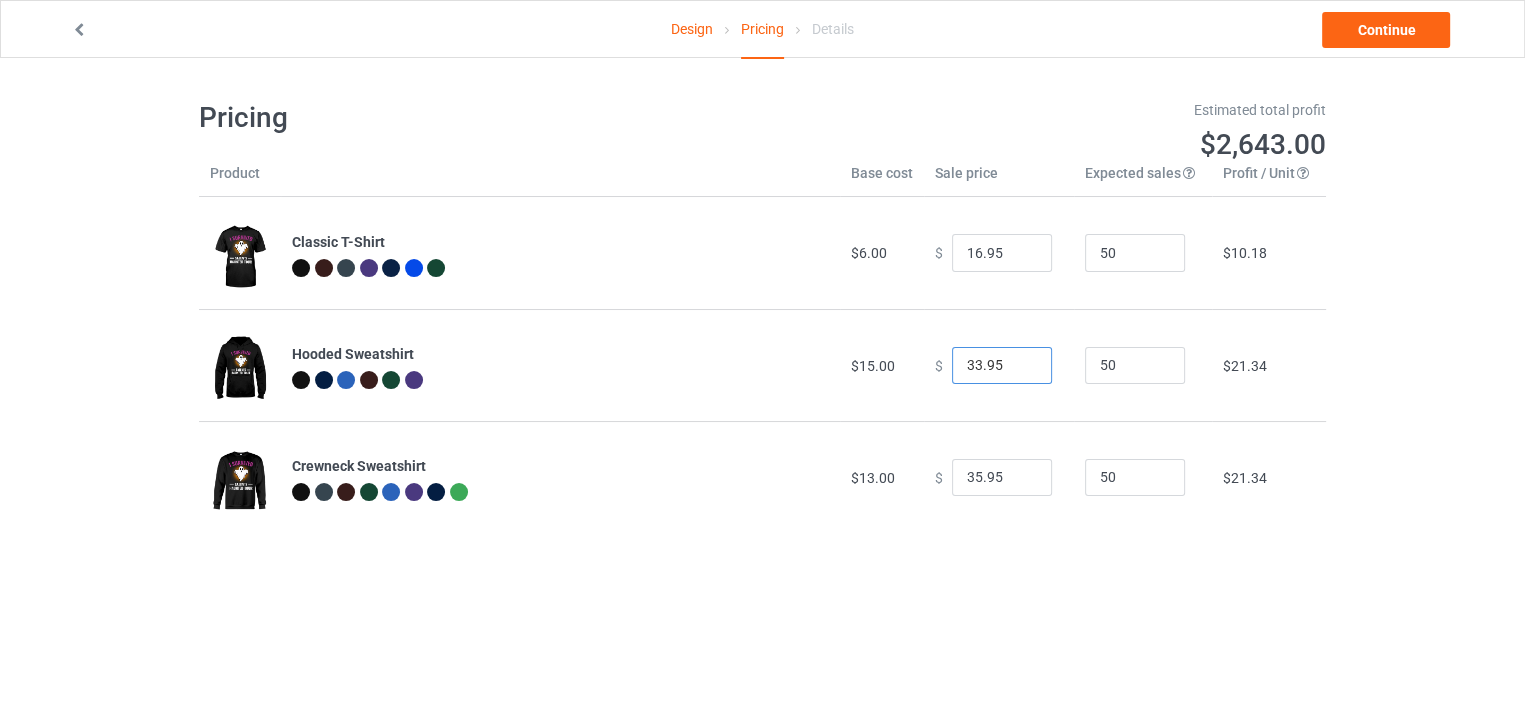 click on "33.95" at bounding box center (1002, 366) 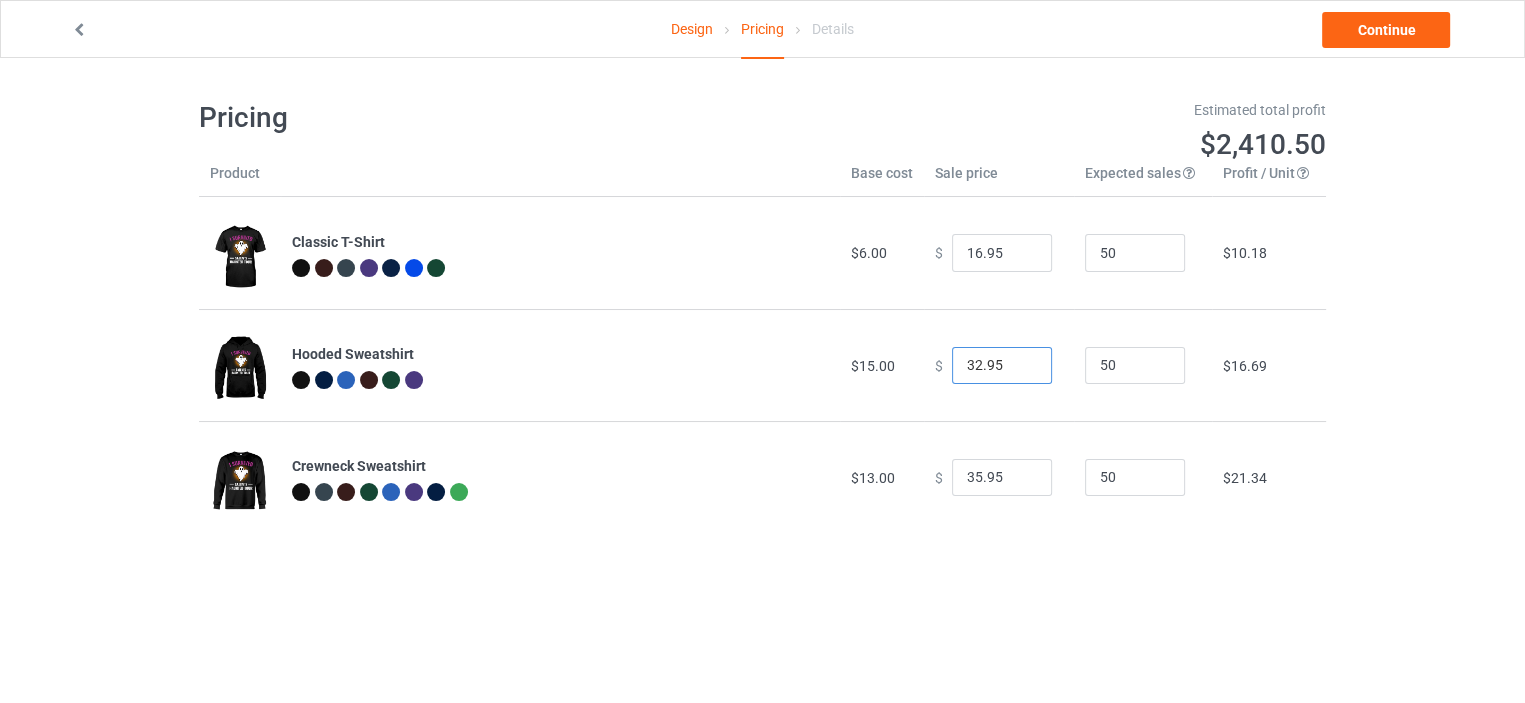click on "32.95" at bounding box center (1002, 366) 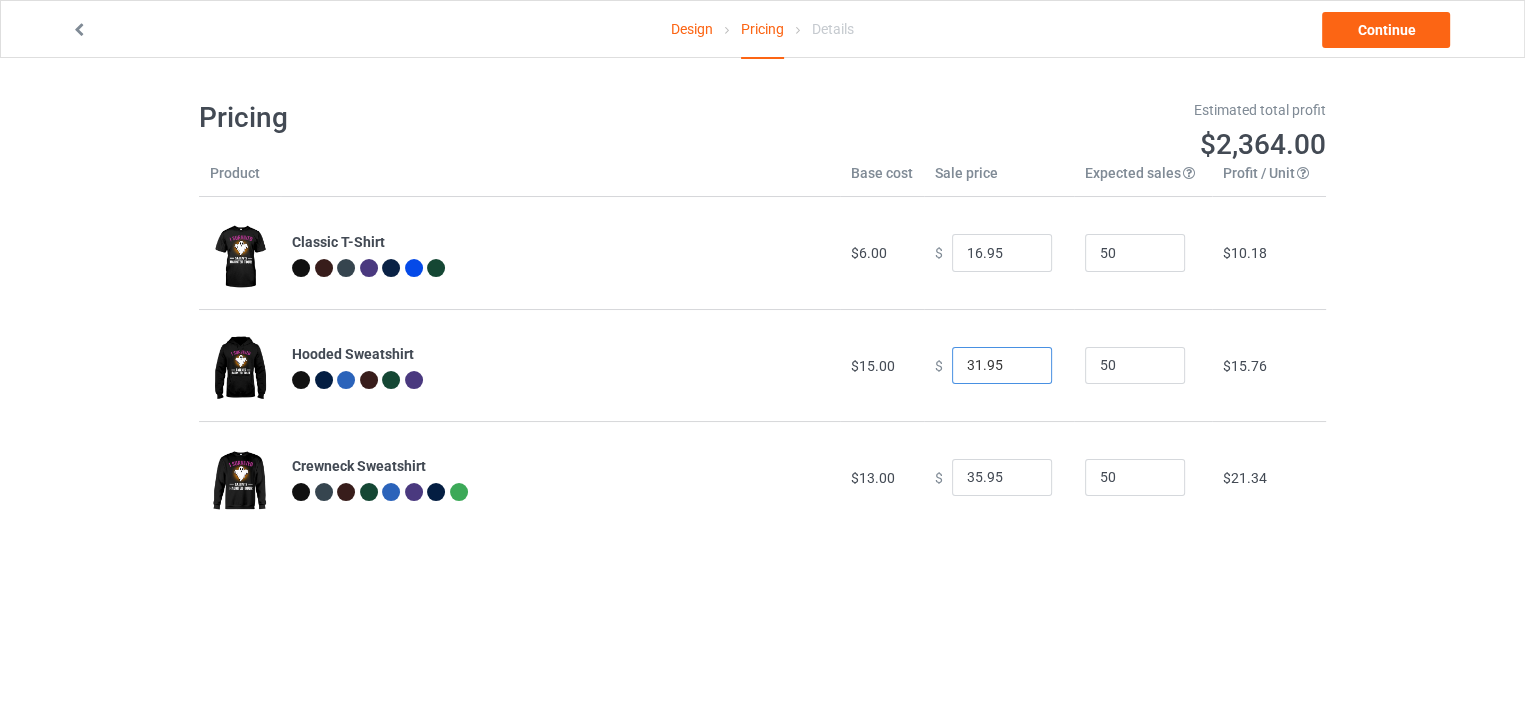 click on "31.95" at bounding box center (1002, 366) 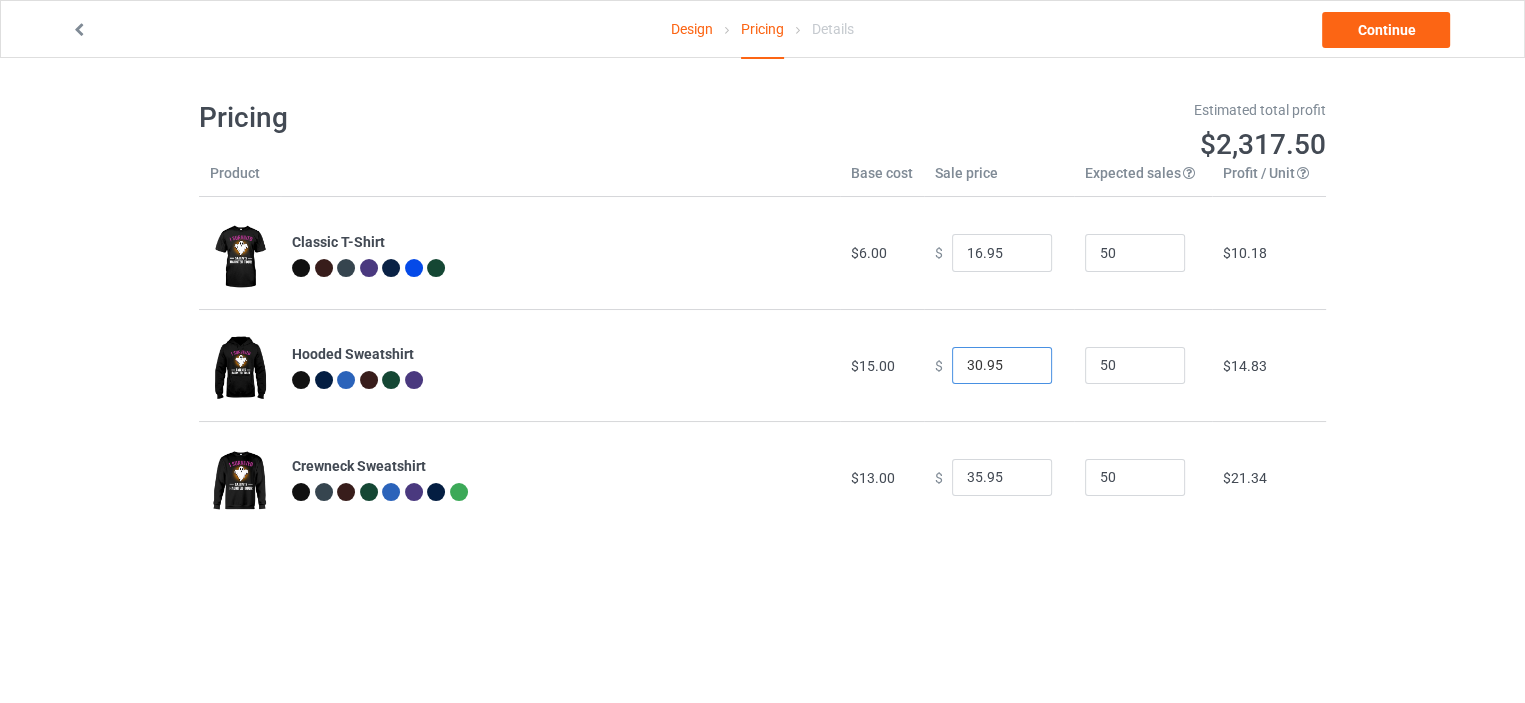 click on "30.95" at bounding box center [1002, 366] 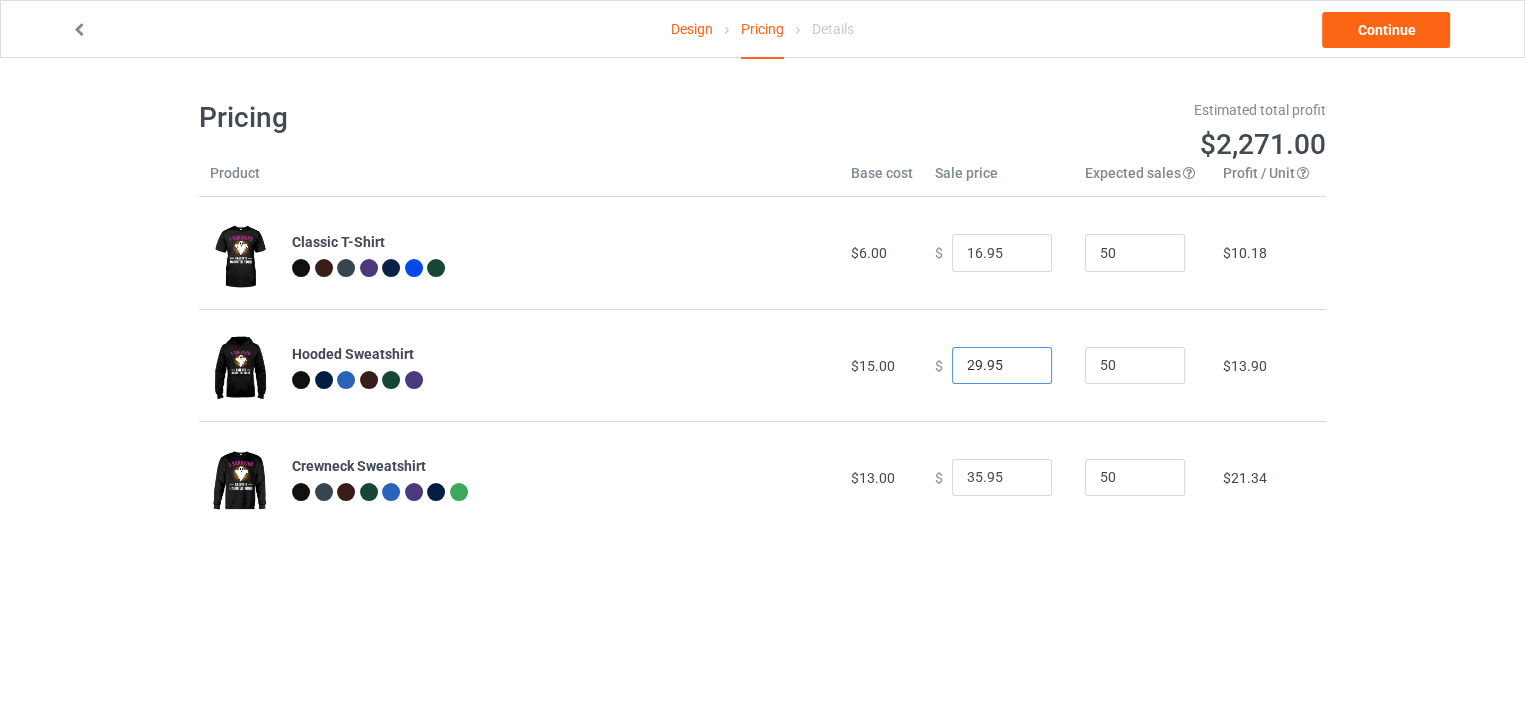 click on "29.95" at bounding box center (1002, 366) 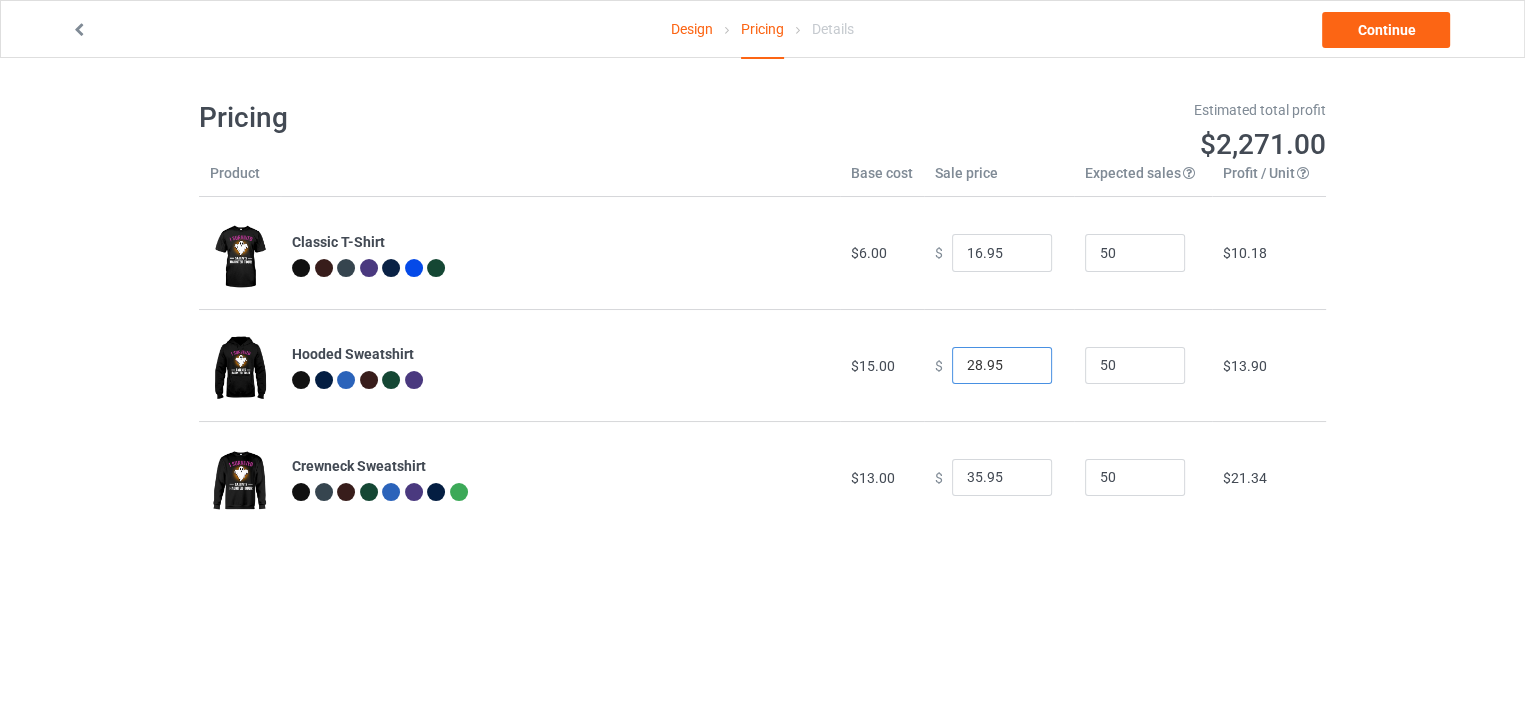 click on "28.95" at bounding box center [1002, 366] 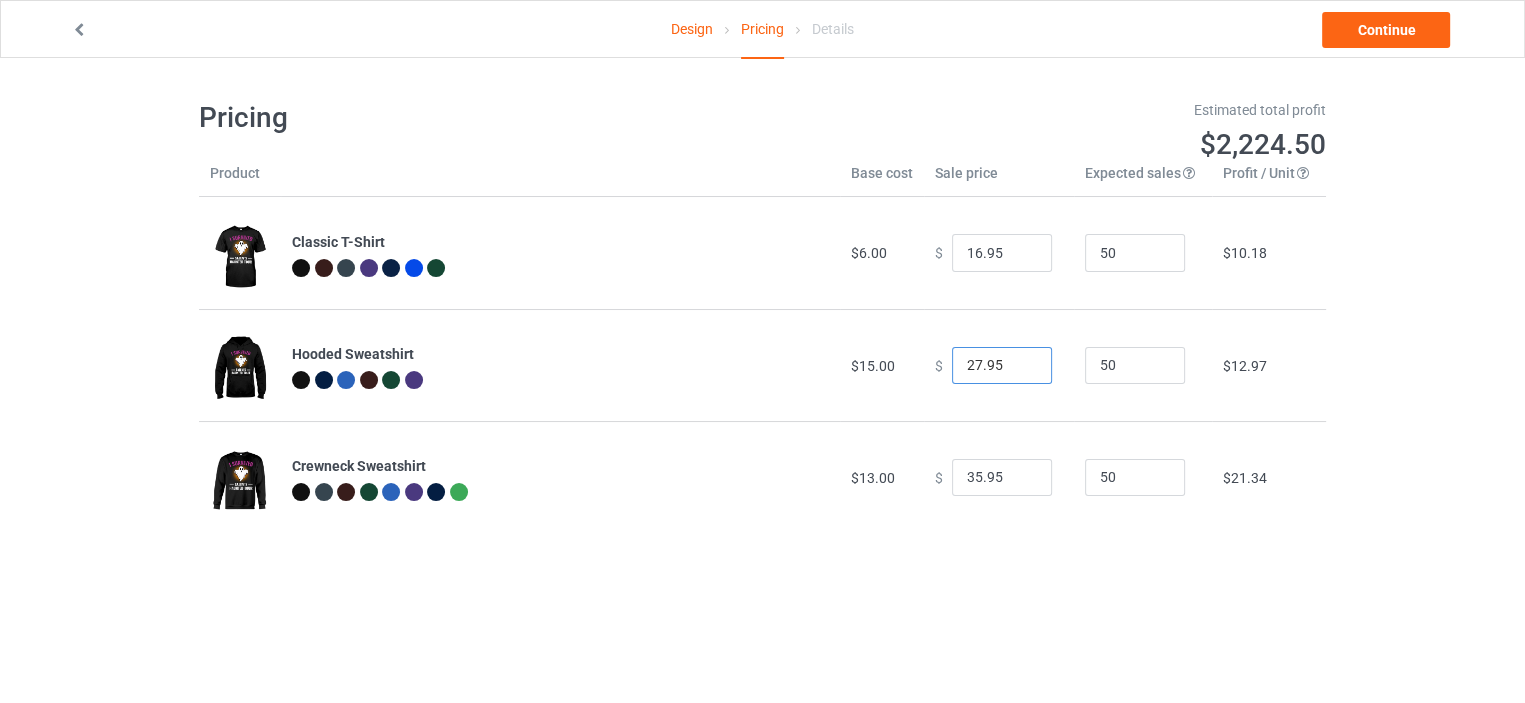click on "27.95" at bounding box center [1002, 366] 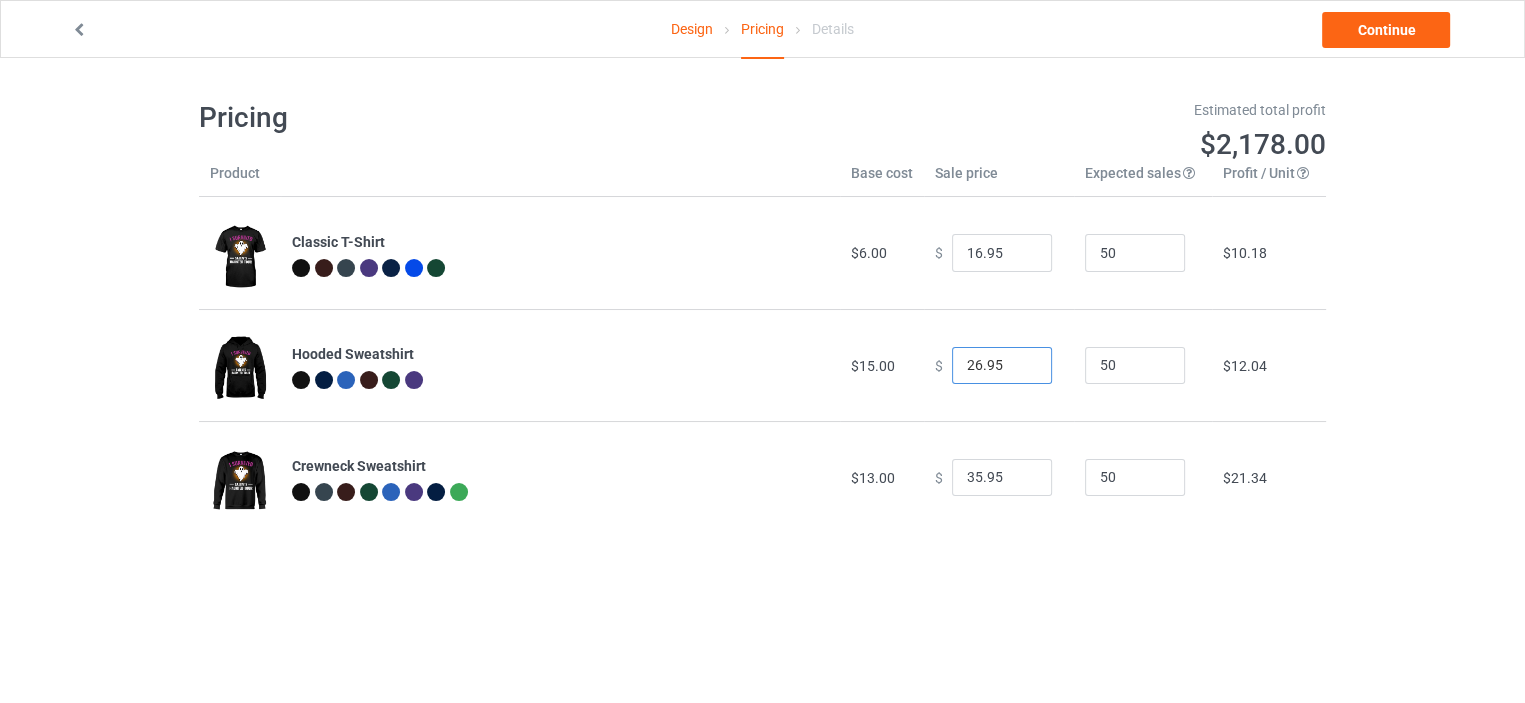 click on "26.95" at bounding box center [1002, 366] 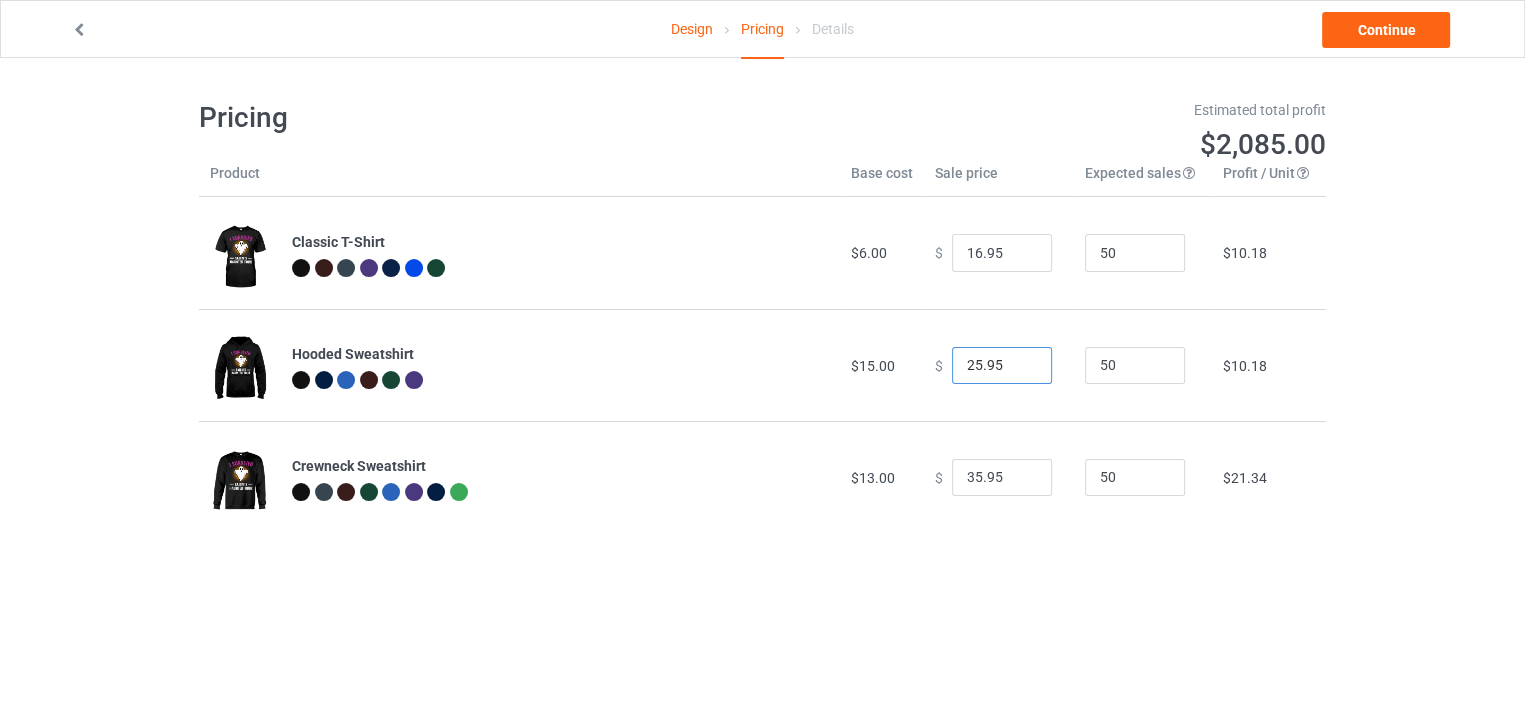 type on "25.95" 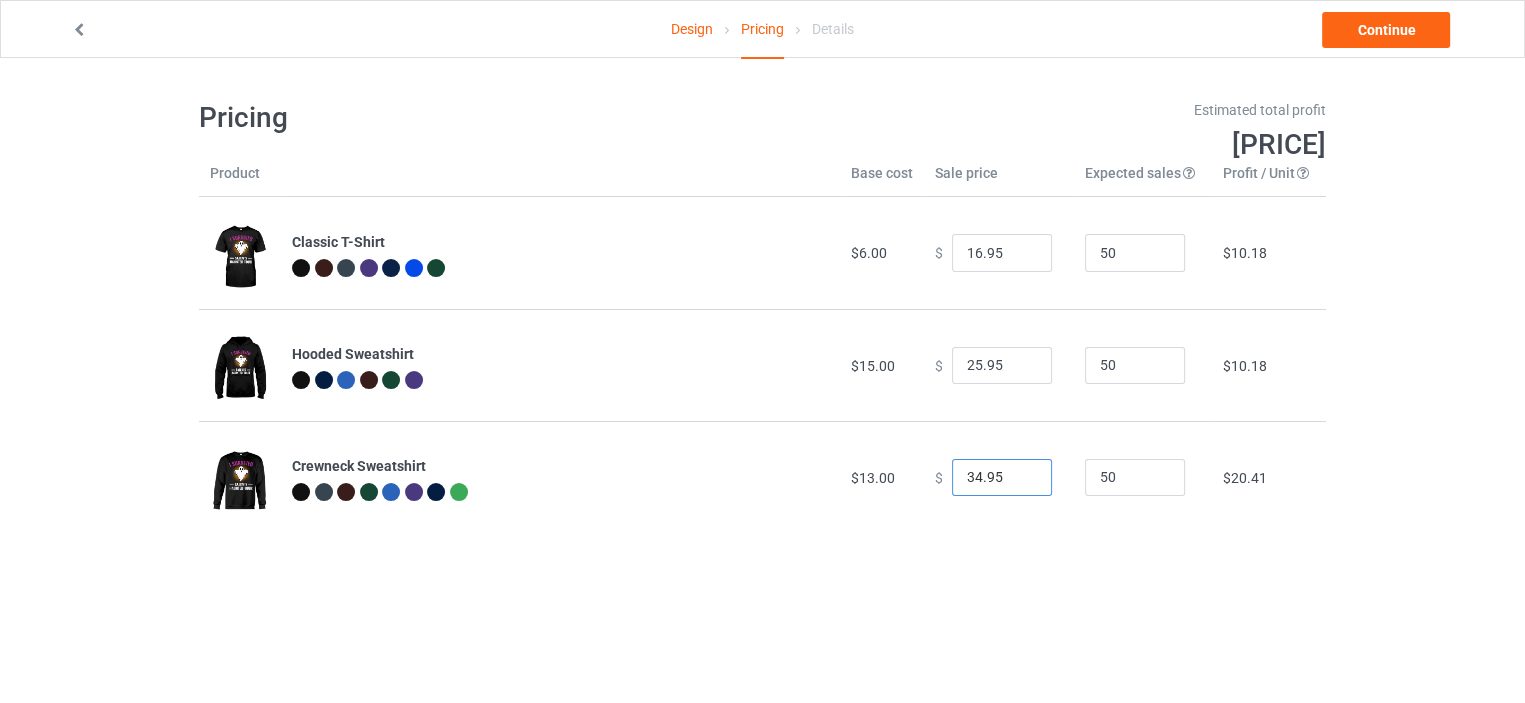 click on "34.95" at bounding box center (1002, 478) 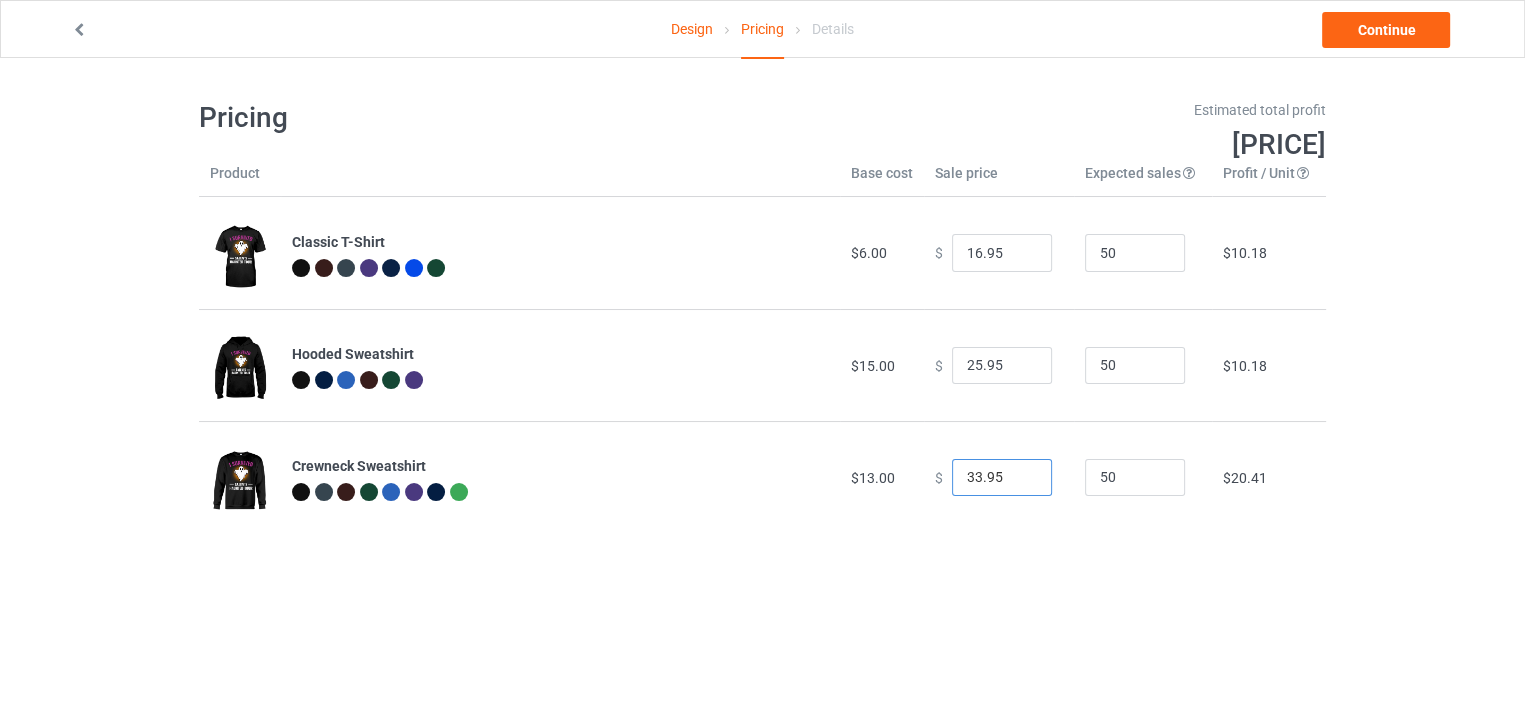 click on "33.95" at bounding box center (1002, 478) 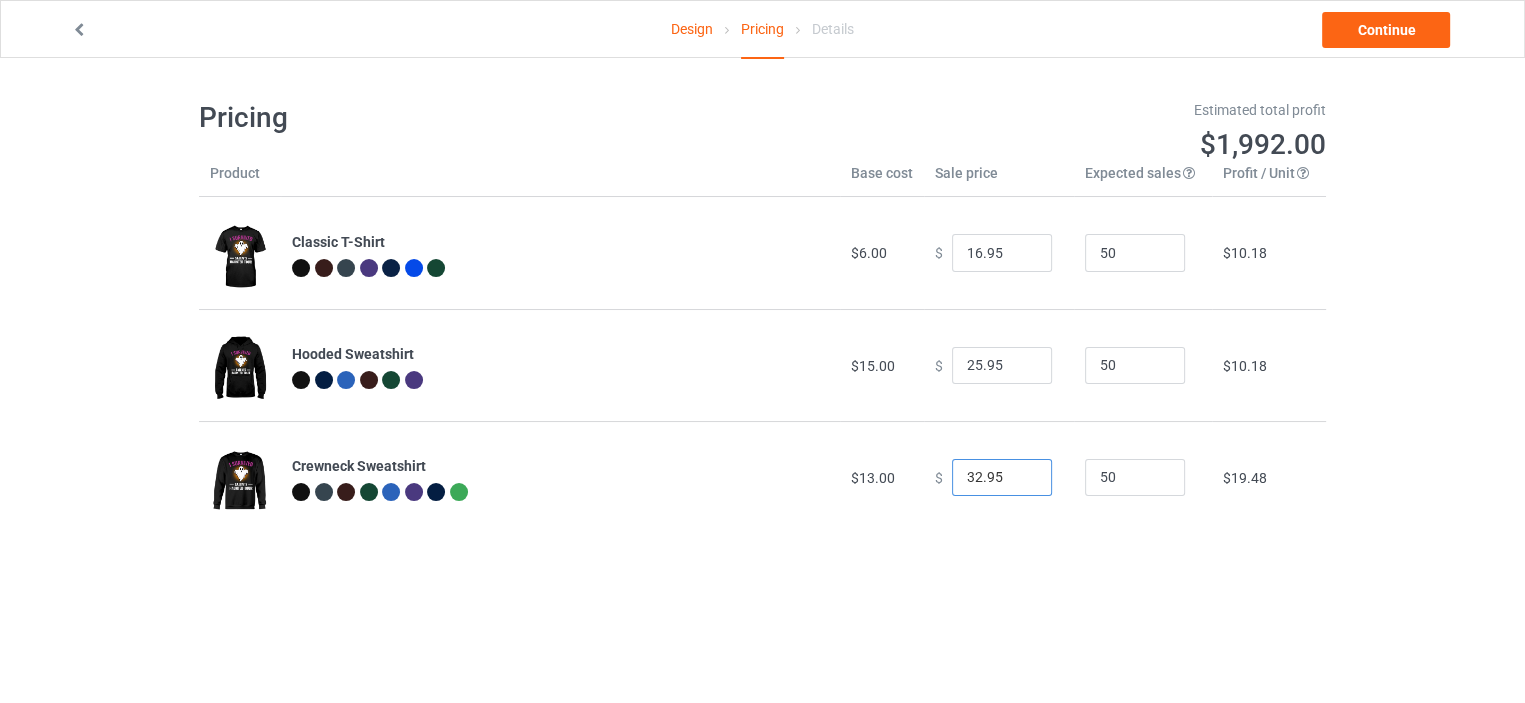click on "32.95" at bounding box center (1002, 478) 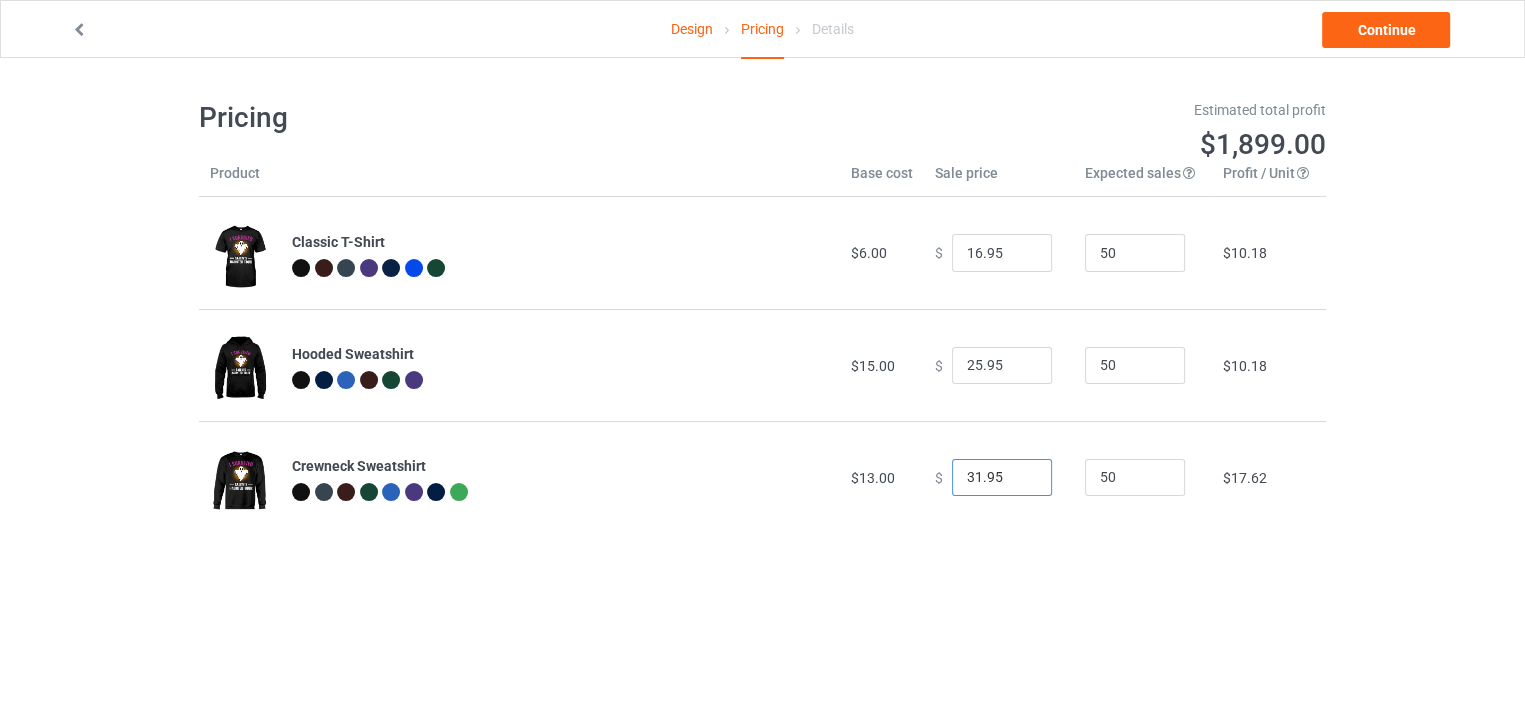 click on "31.95" at bounding box center [1002, 478] 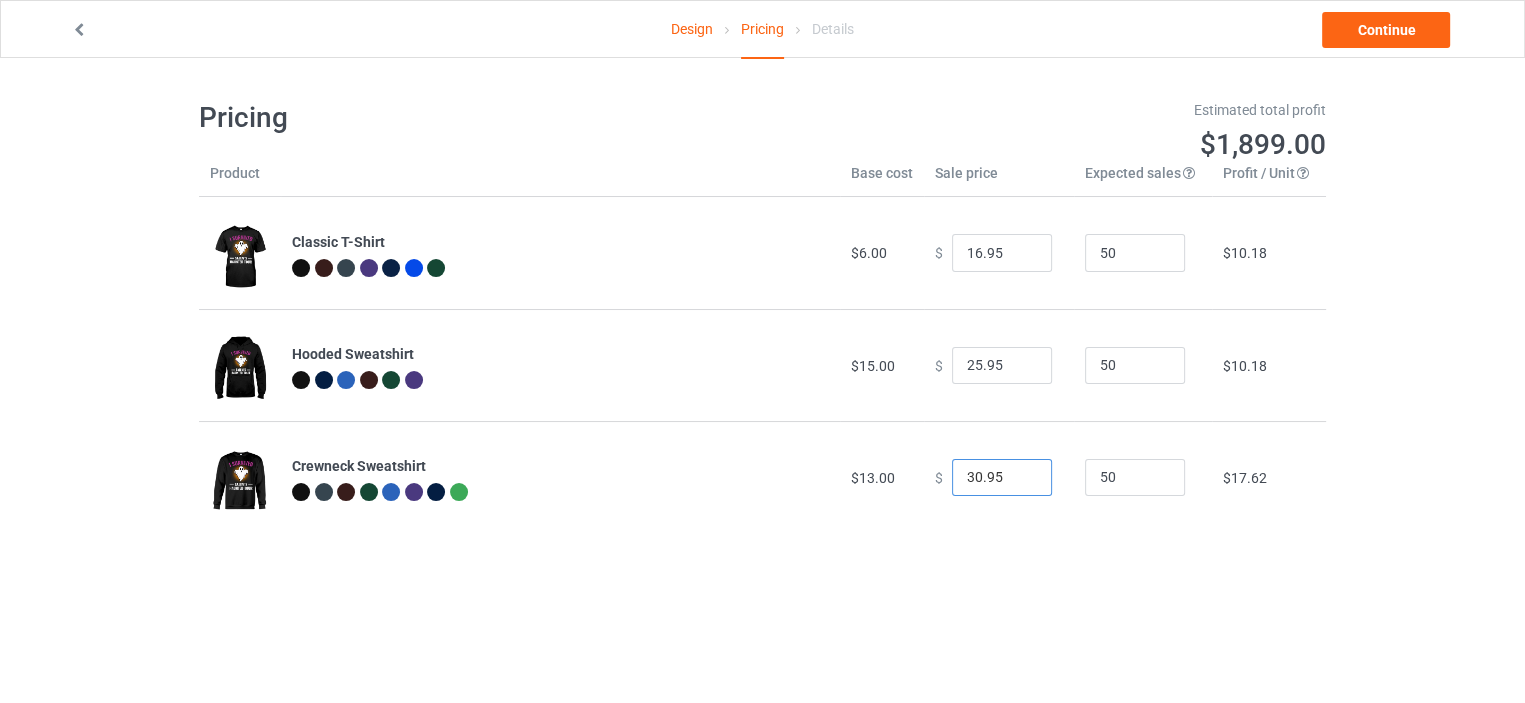 click on "30.95" at bounding box center (1002, 478) 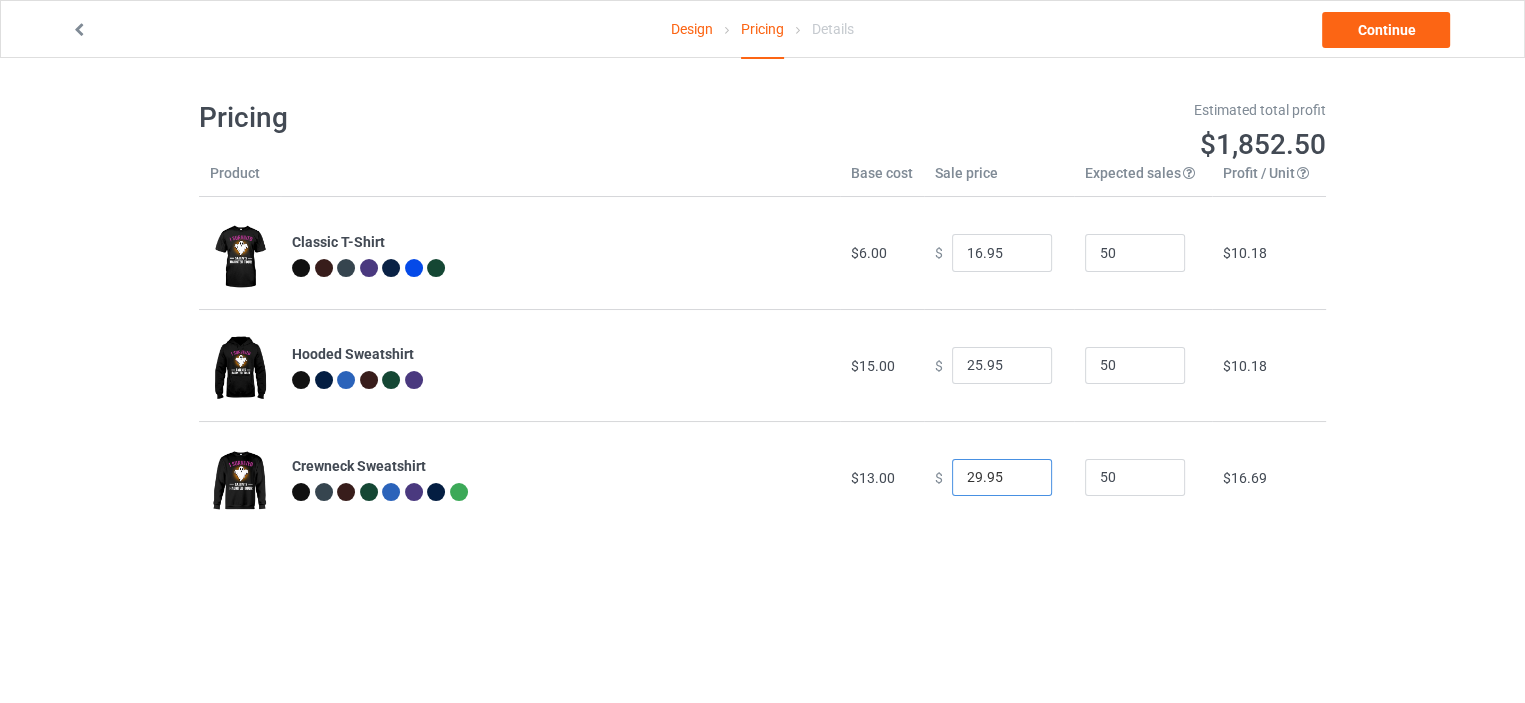 click on "29.95" at bounding box center (1002, 478) 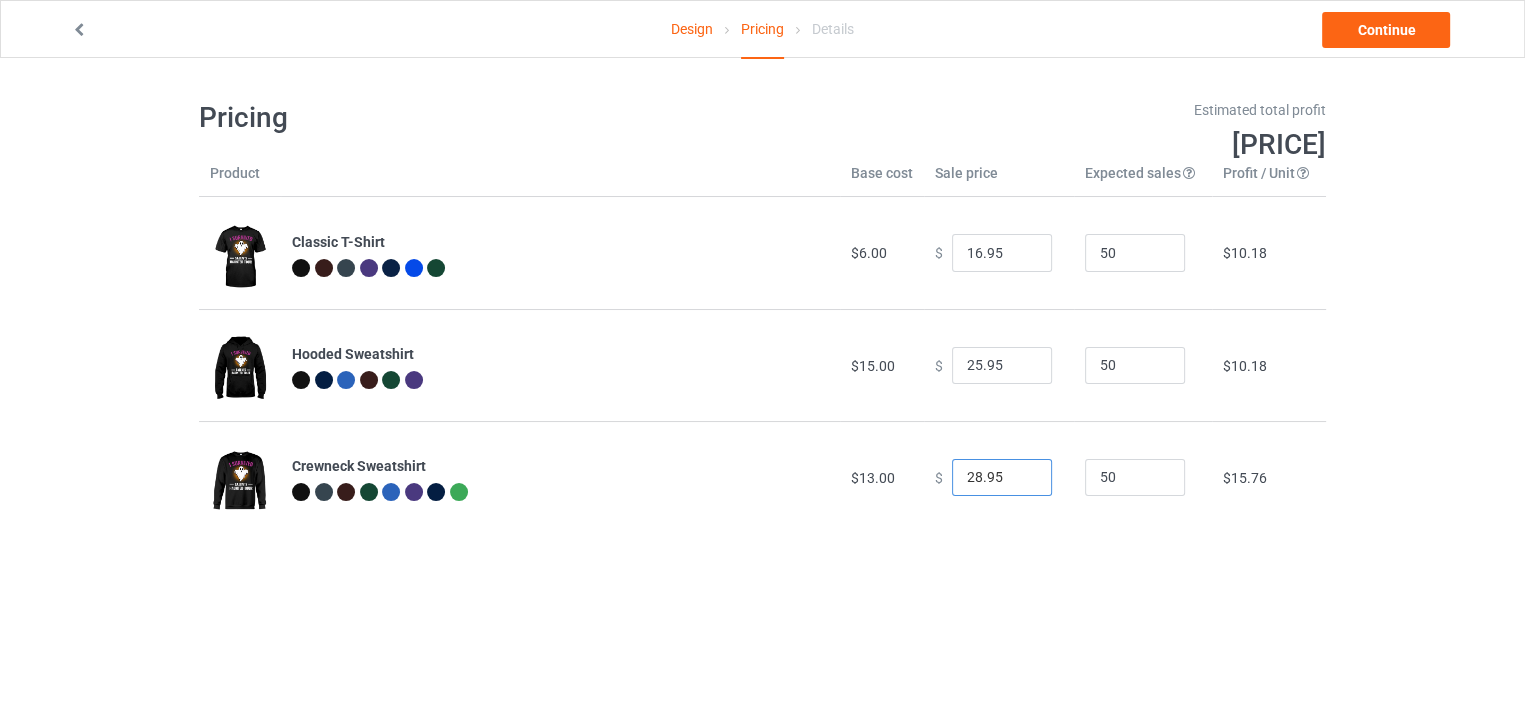 click on "28.95" at bounding box center (1002, 478) 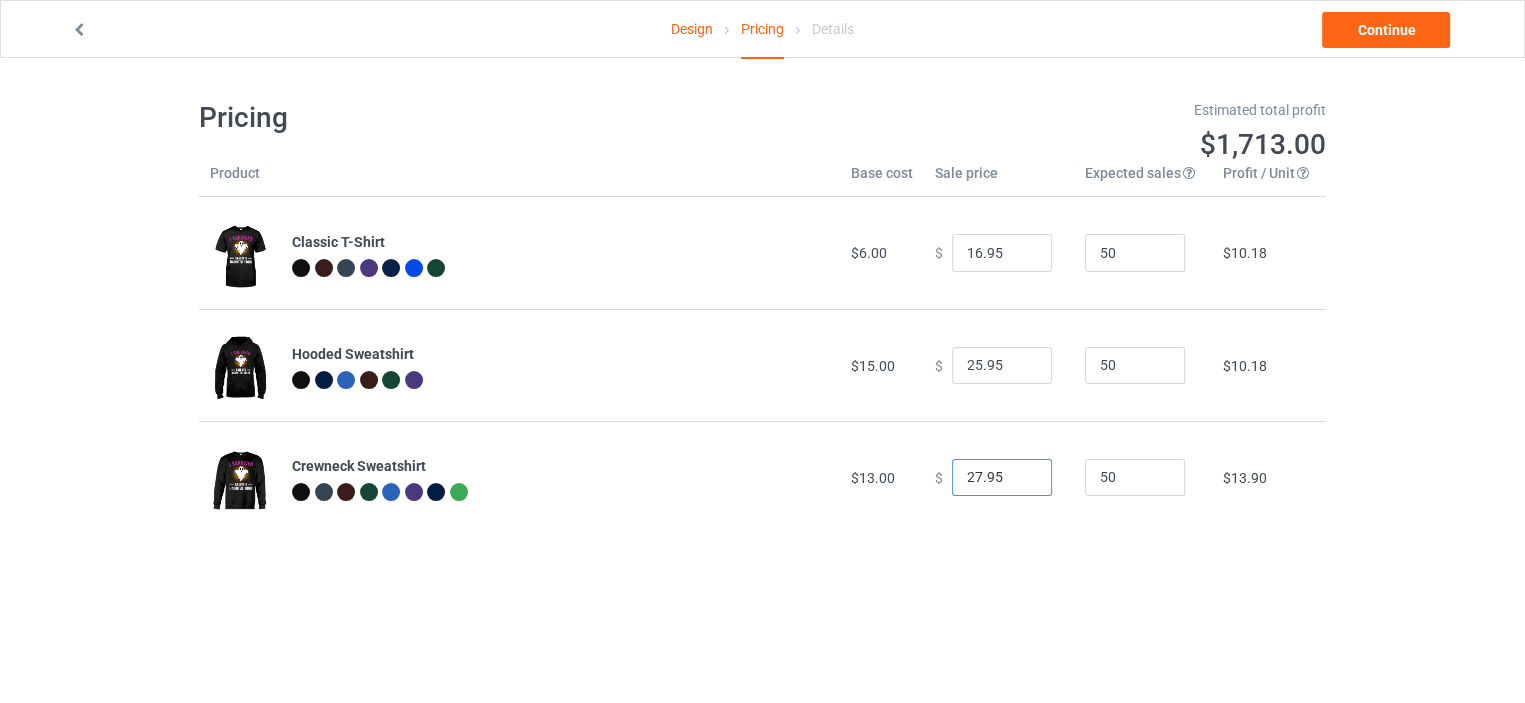 click on "27.95" at bounding box center [1002, 478] 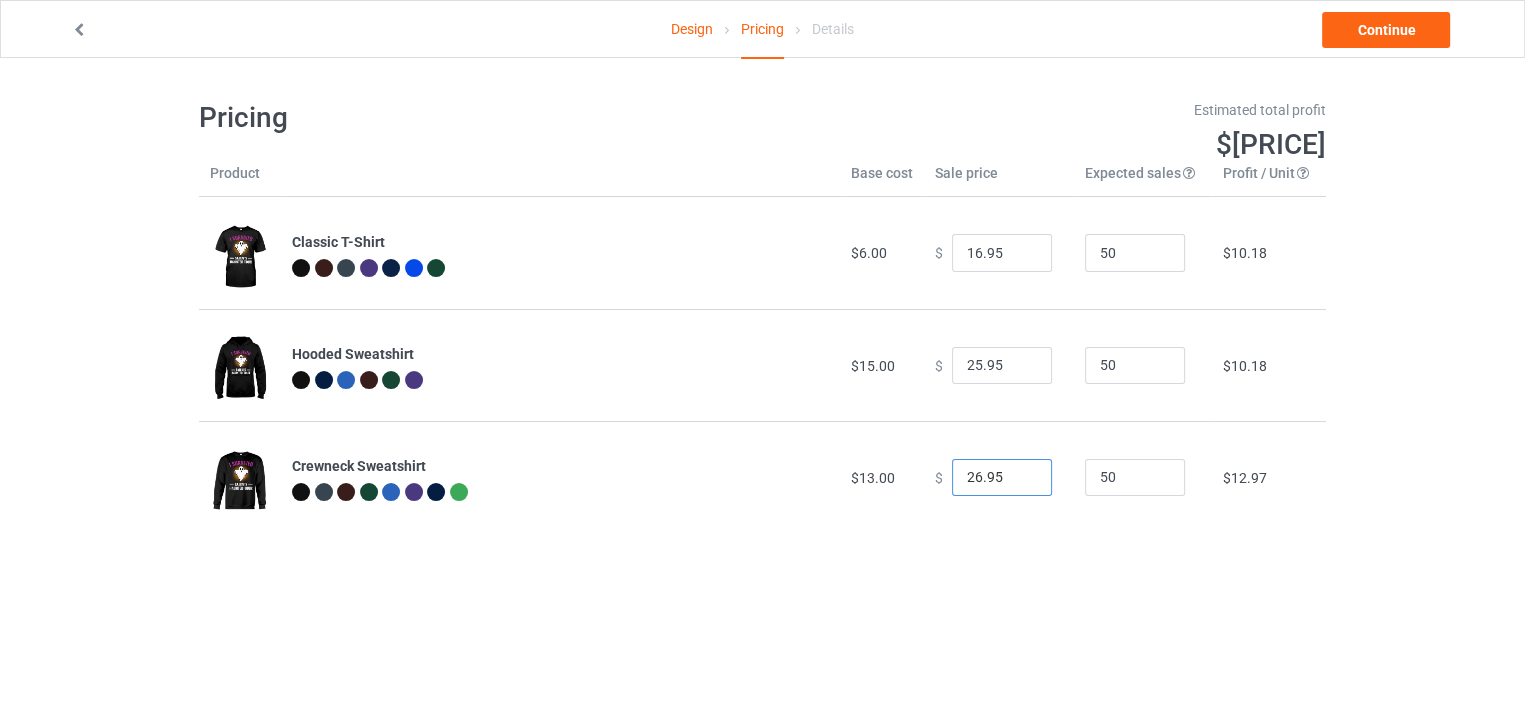 click on "26.95" at bounding box center (1002, 478) 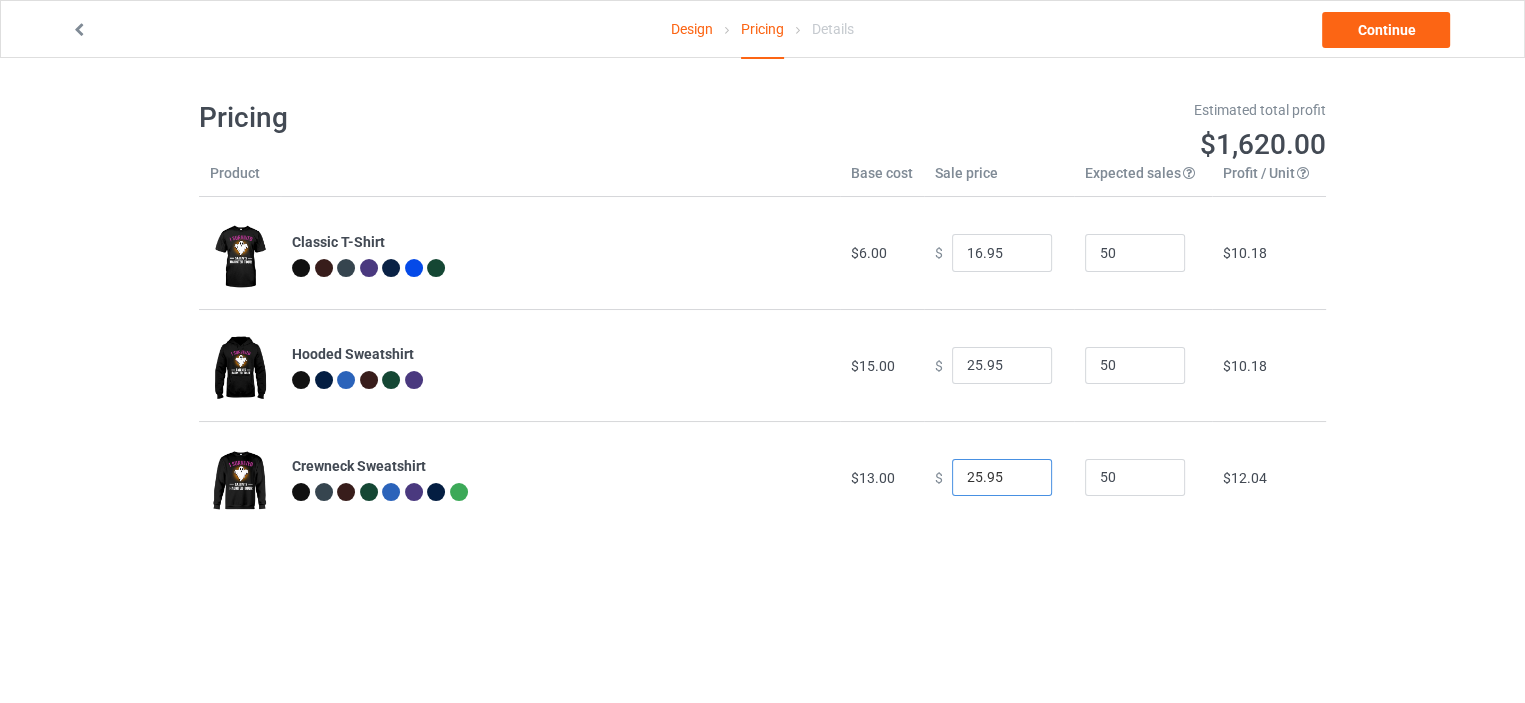 click on "25.95" at bounding box center (1002, 478) 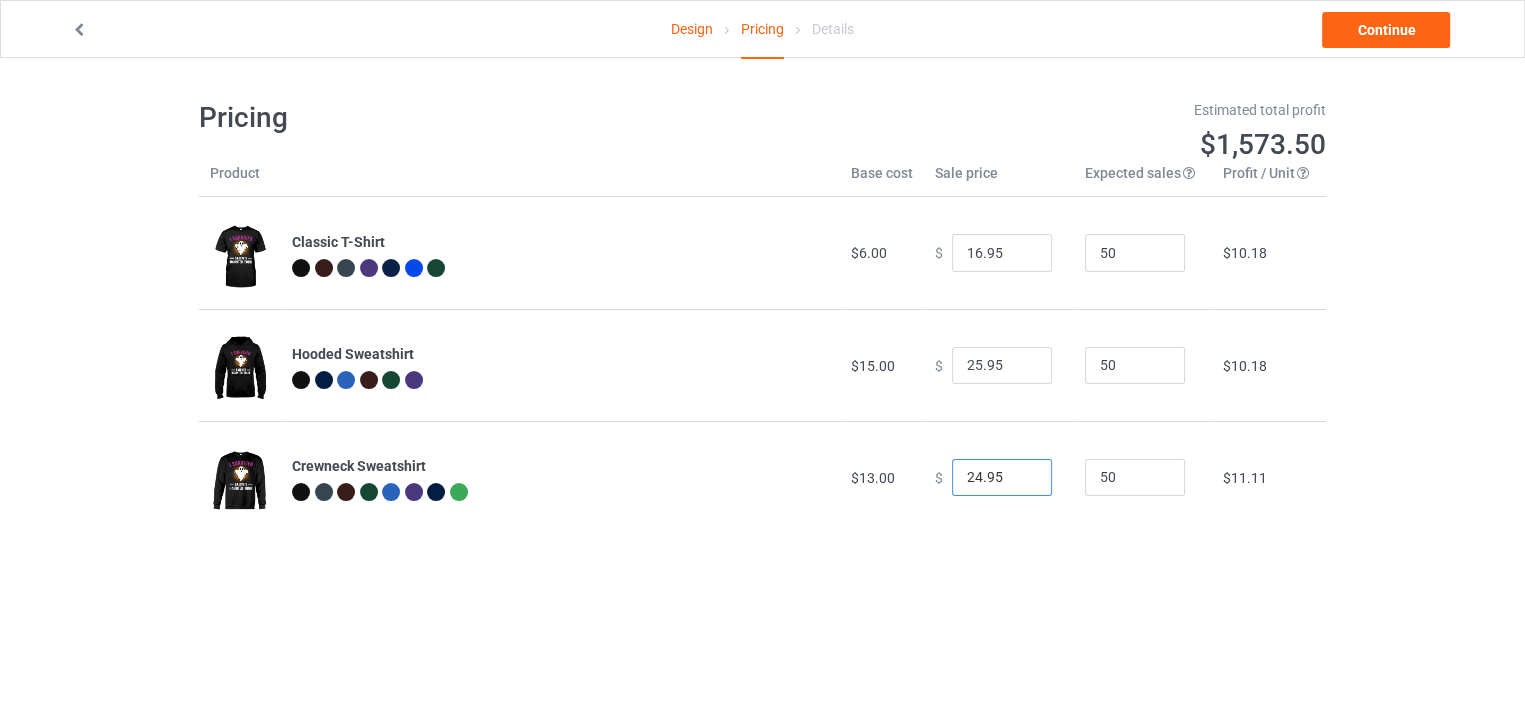 click on "24.95" at bounding box center [1002, 478] 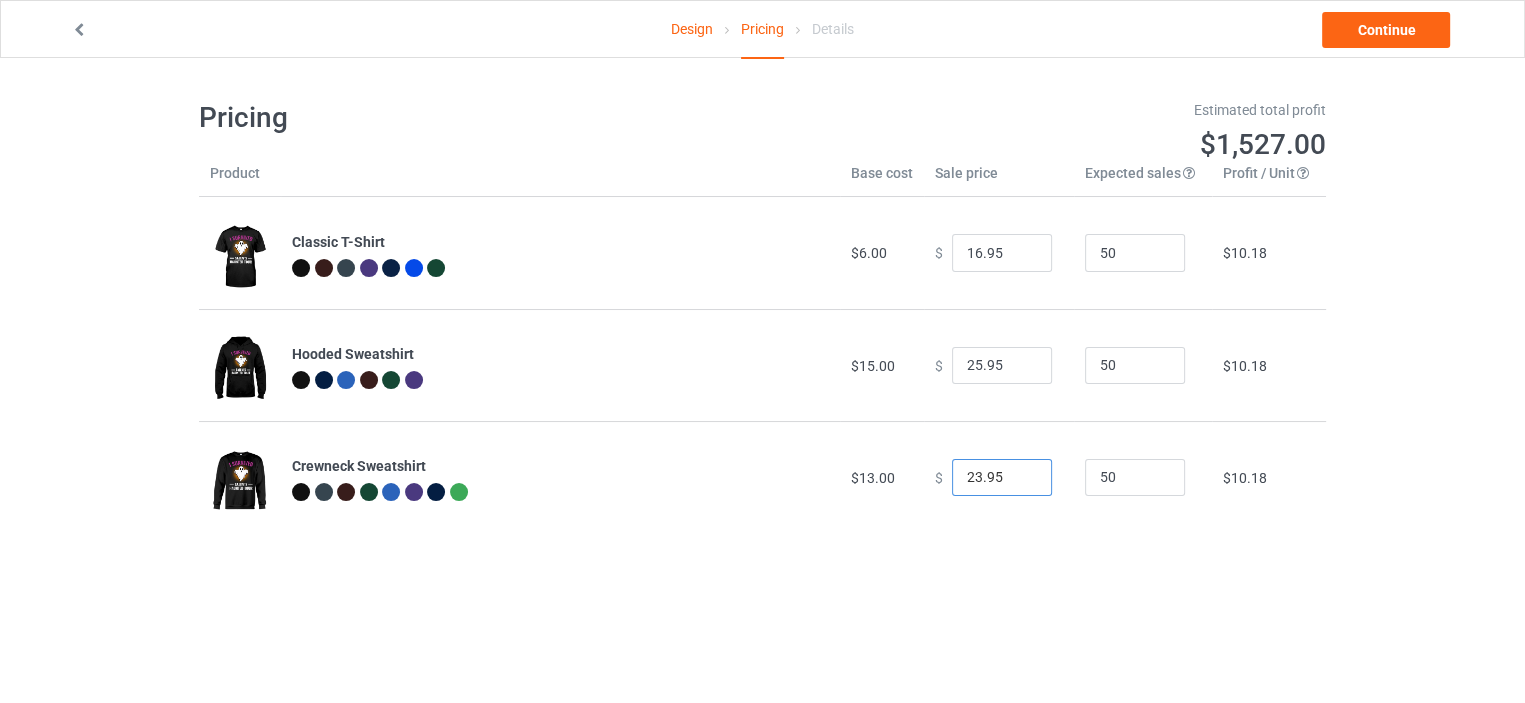 type on "23.95" 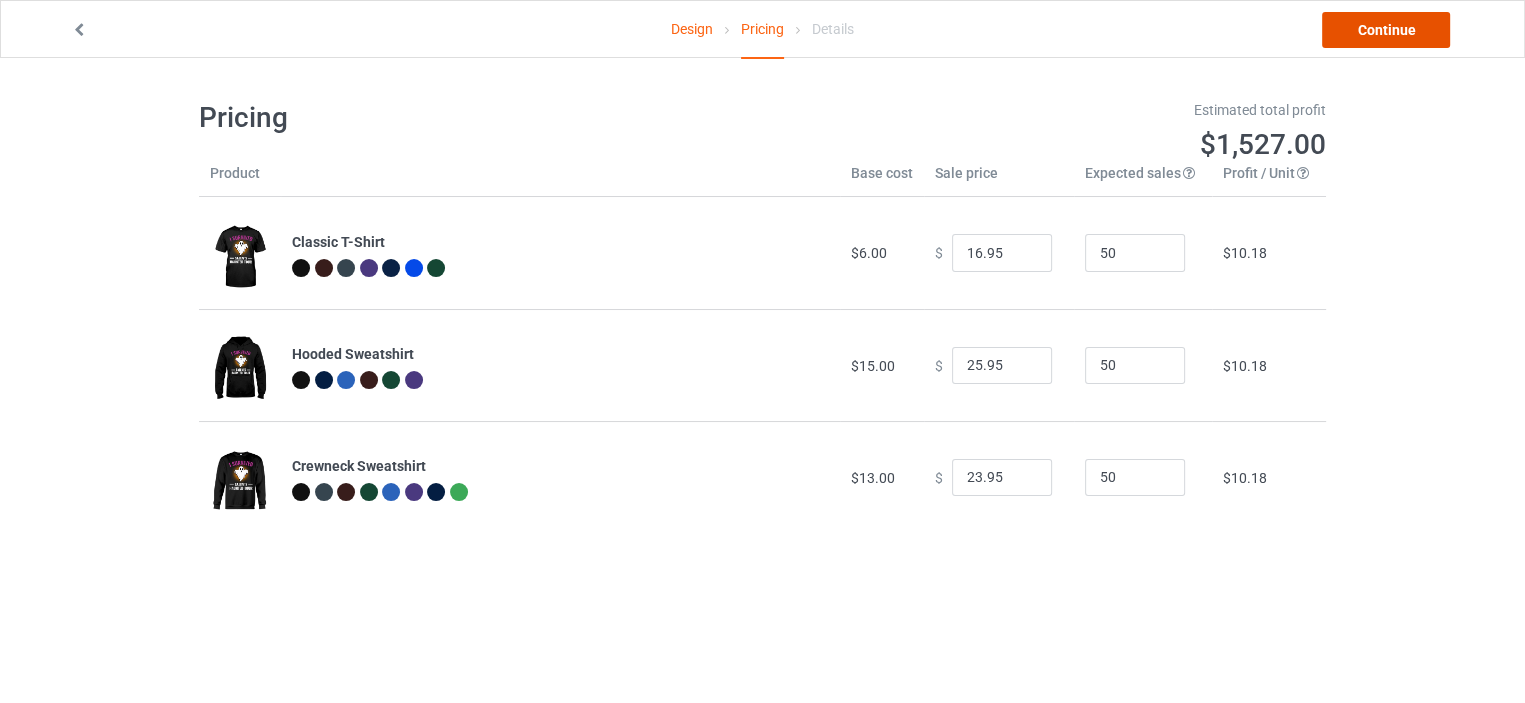 click on "Continue" at bounding box center [1386, 30] 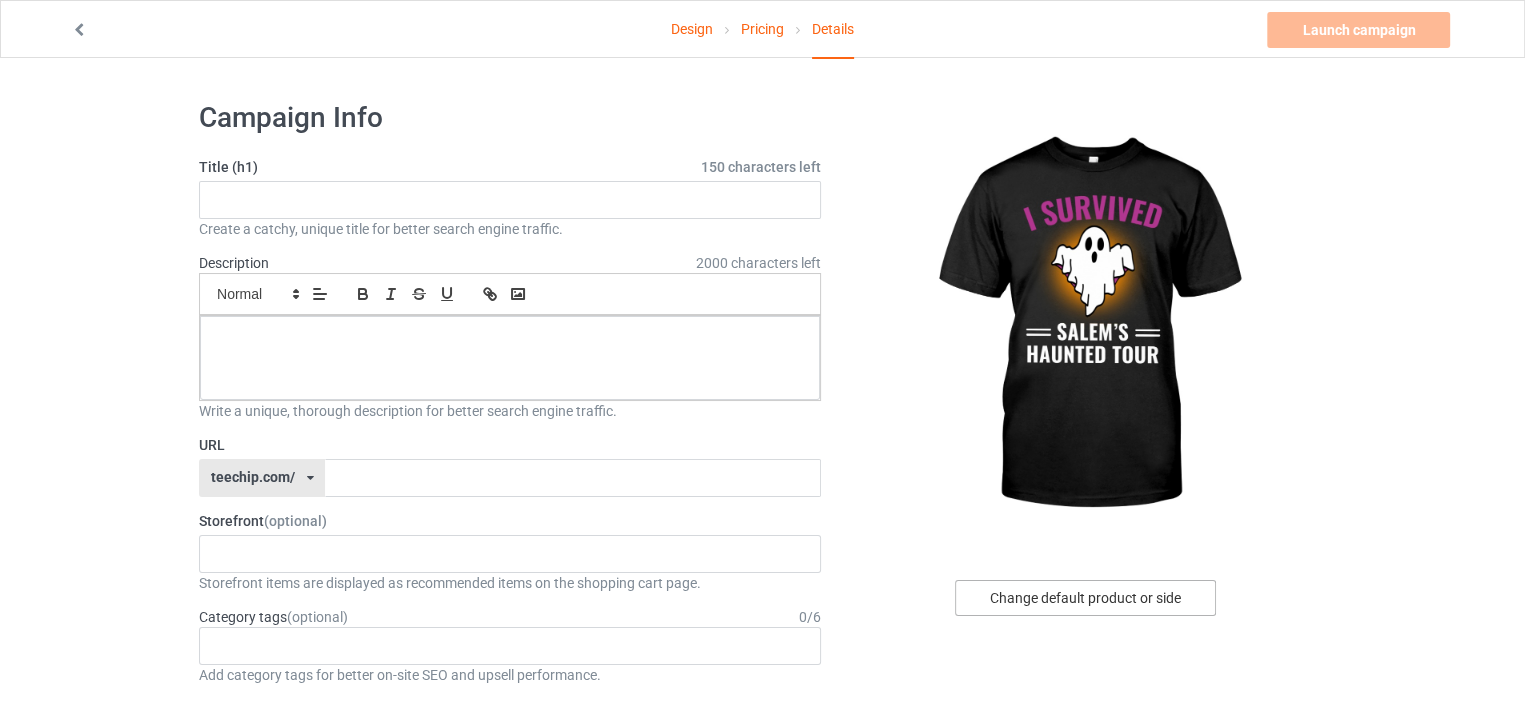 click on "Change default product or side" at bounding box center (1085, 598) 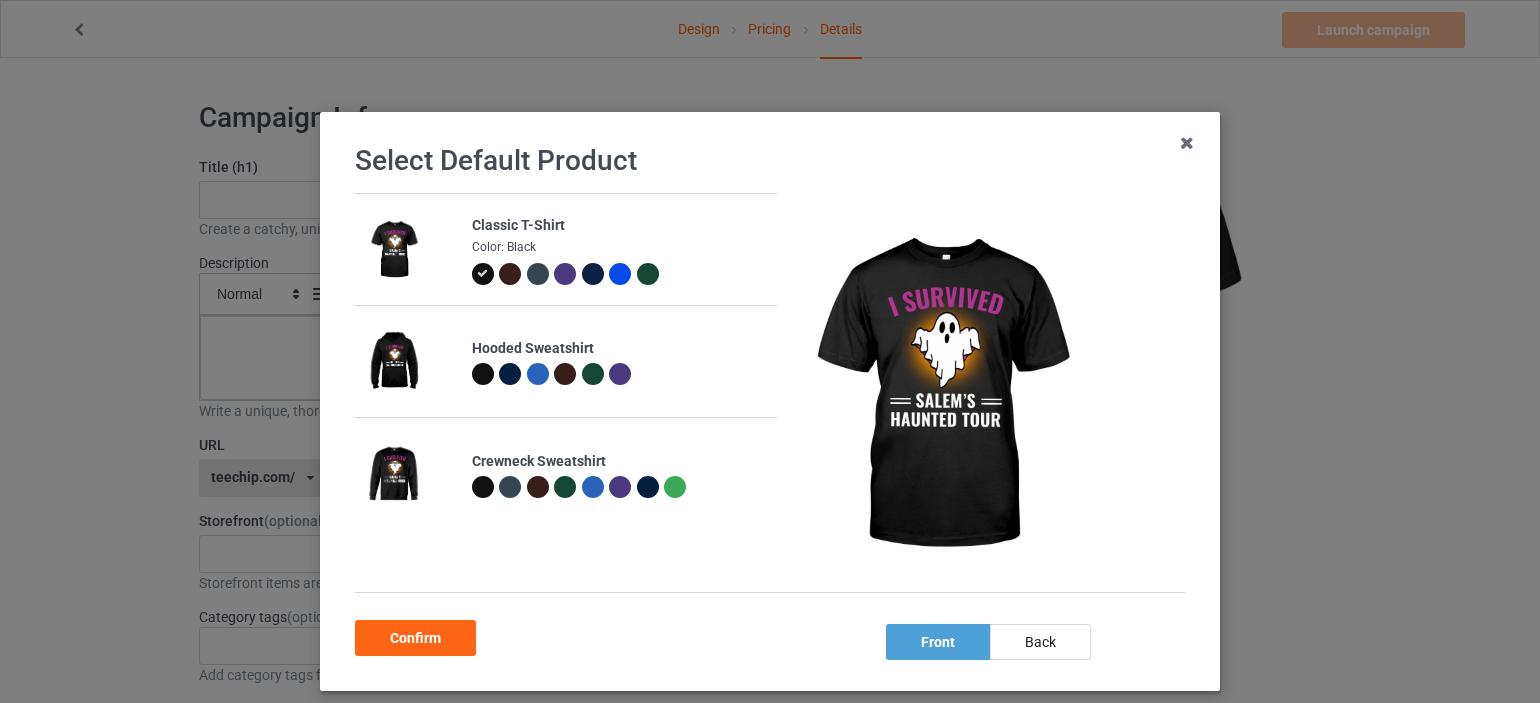click at bounding box center (393, 474) 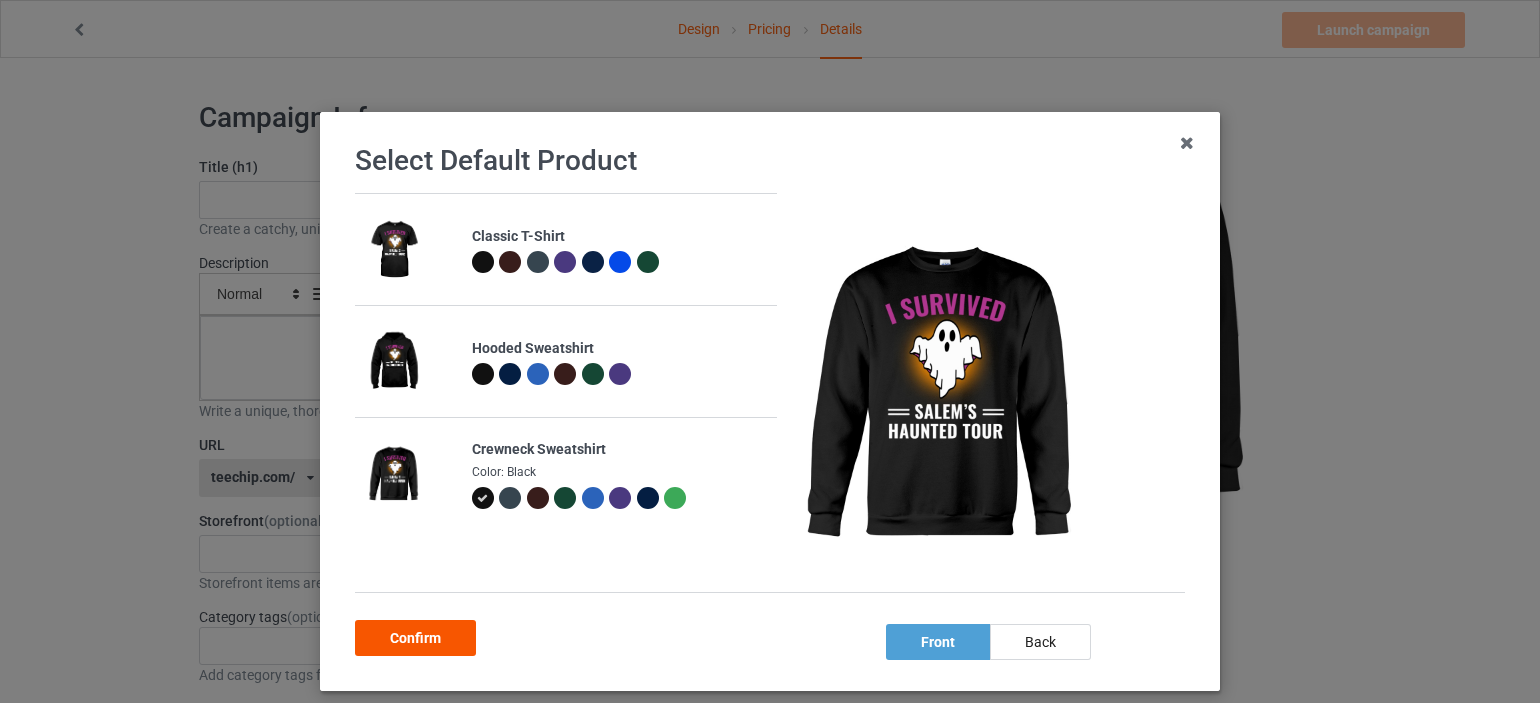 click on "Confirm" at bounding box center [415, 638] 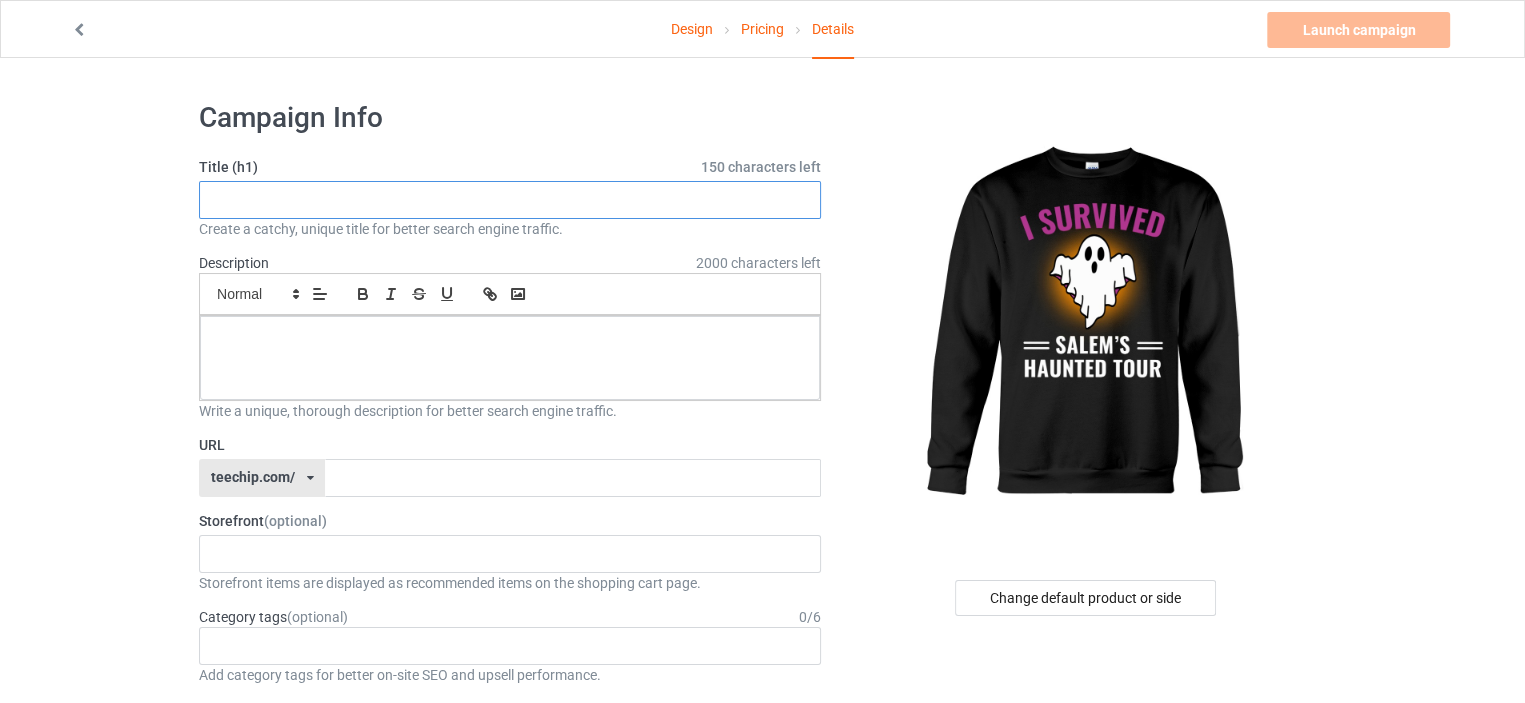 click at bounding box center [510, 200] 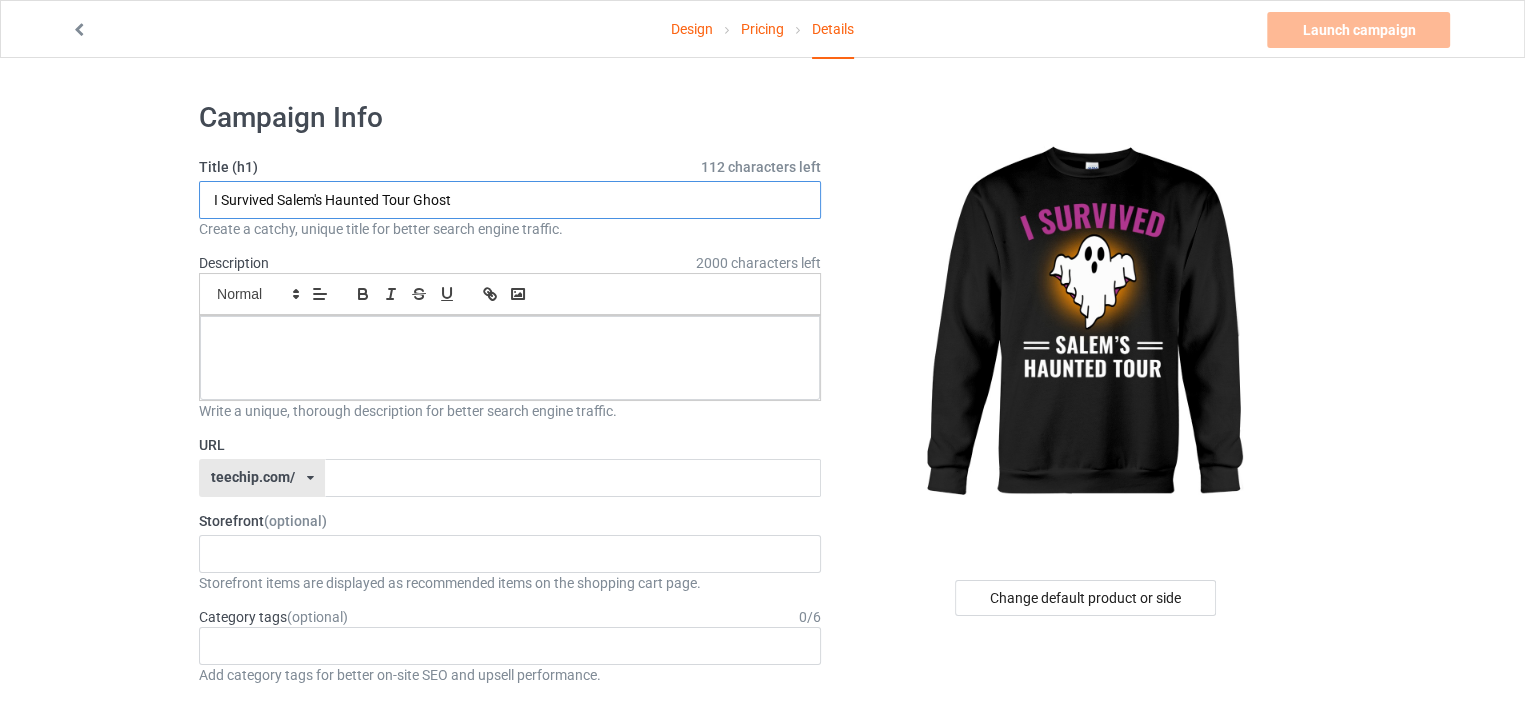 type on "I Survived Salem's Haunted Tour Ghost" 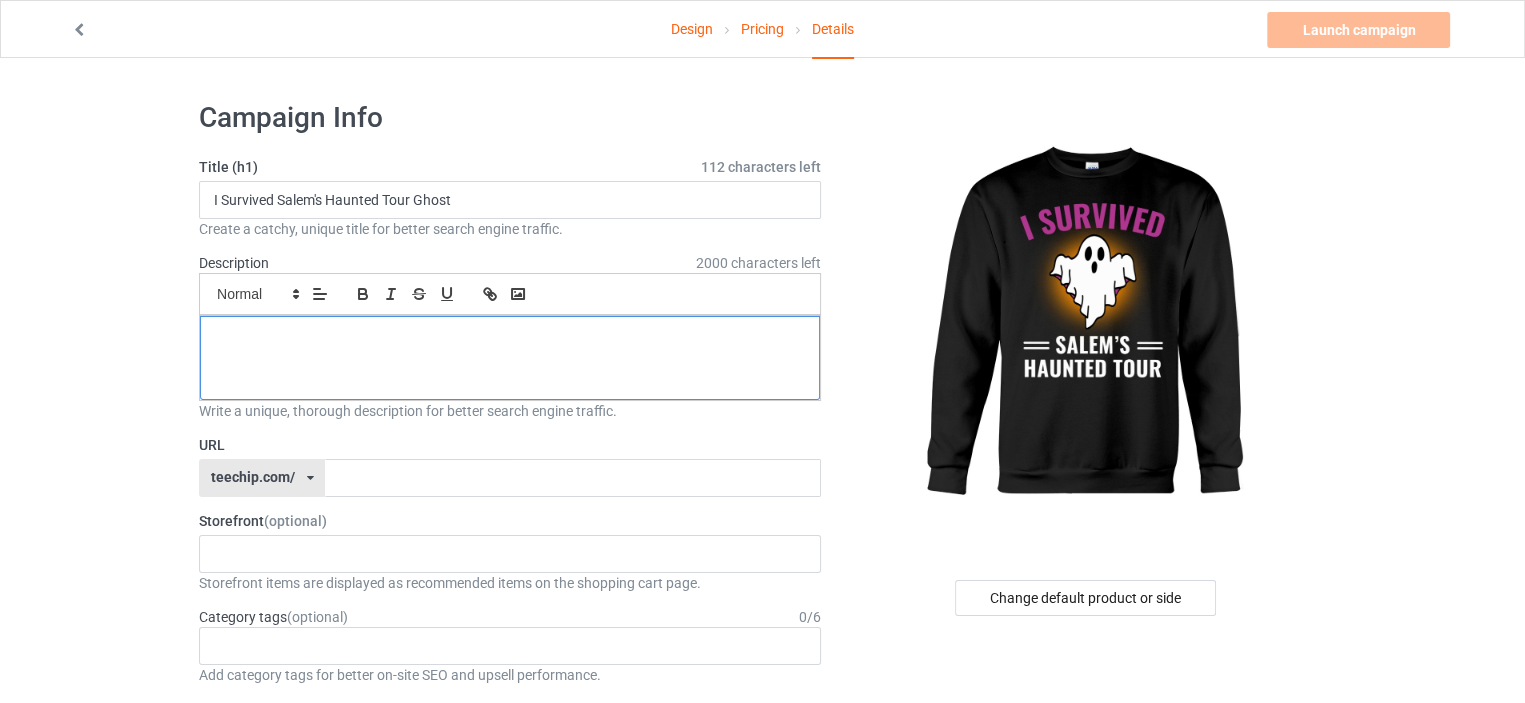 click at bounding box center [510, 358] 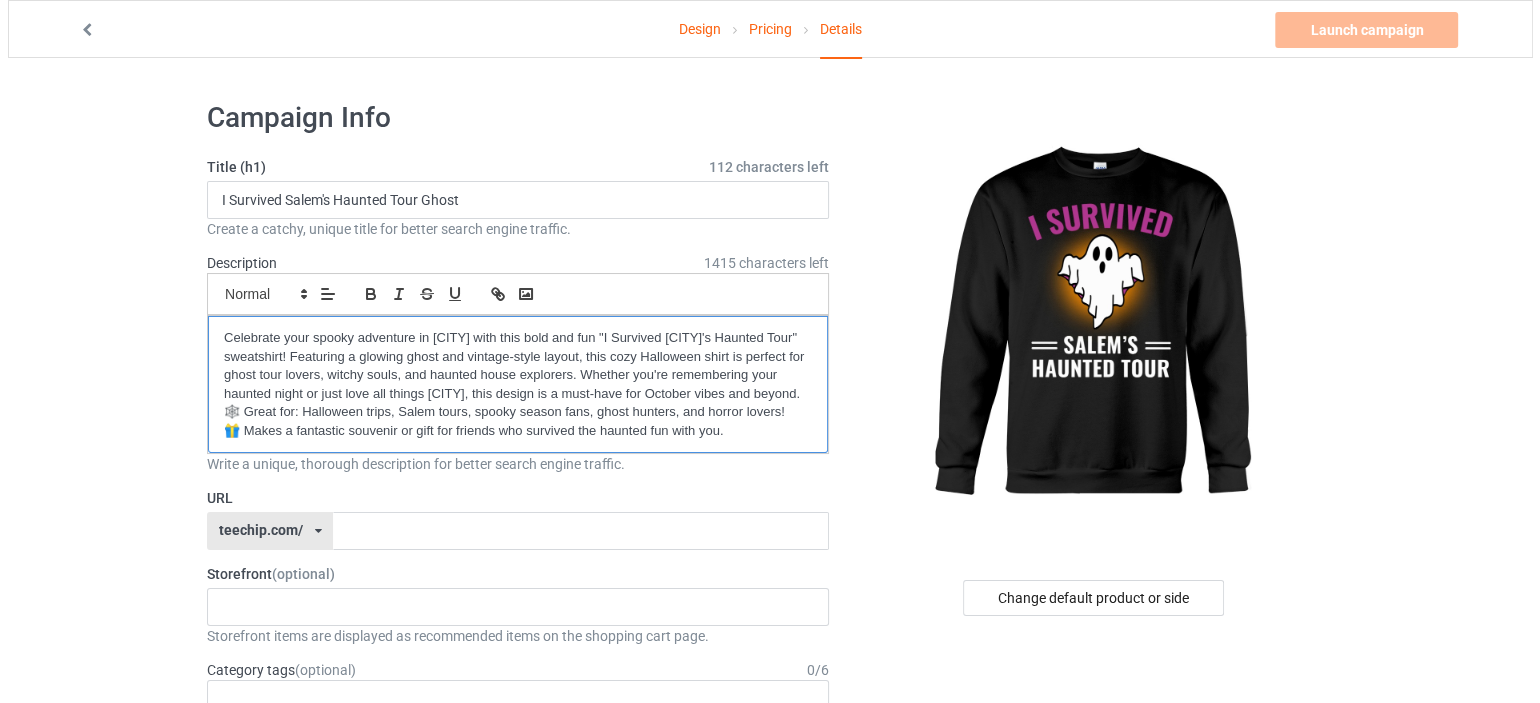 scroll, scrollTop: 0, scrollLeft: 0, axis: both 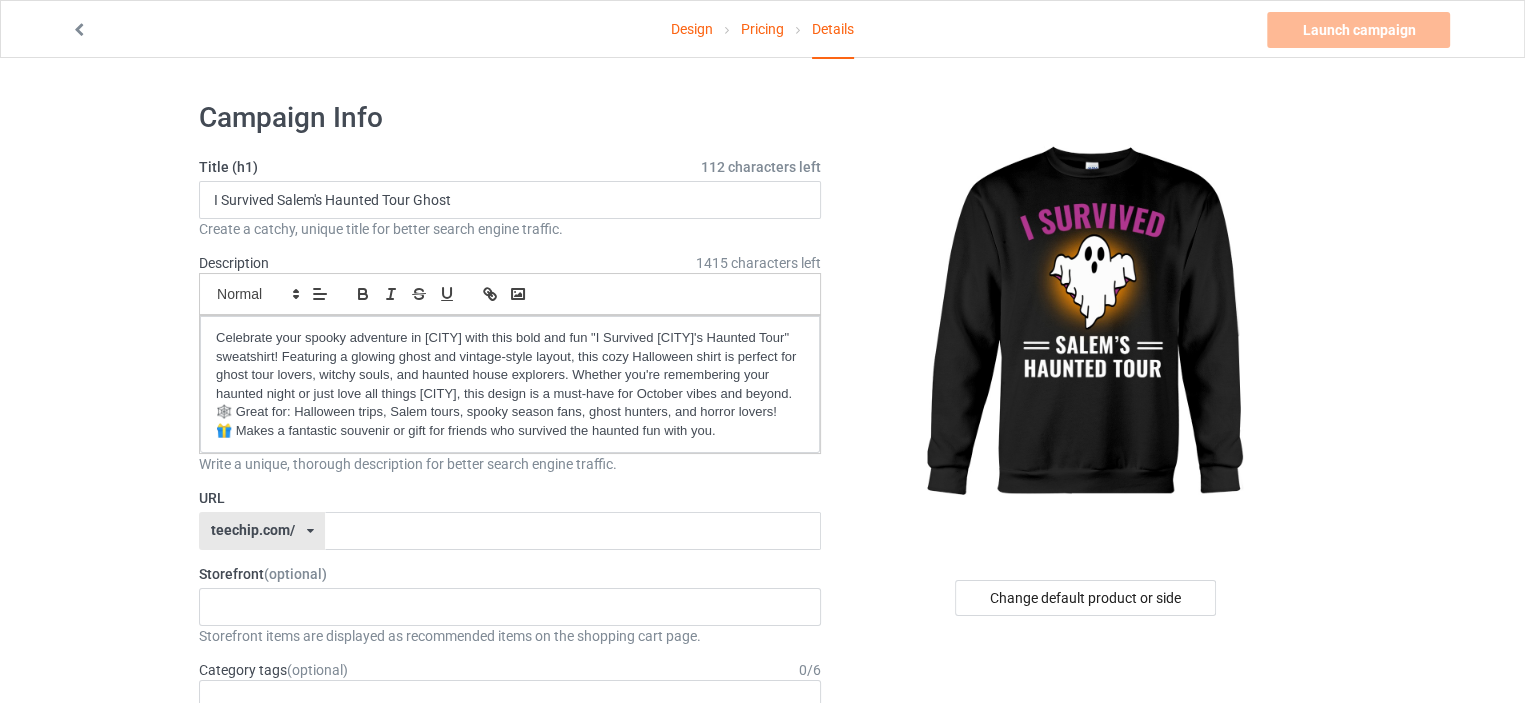 click on "Storefront (optional)" at bounding box center (510, 574) 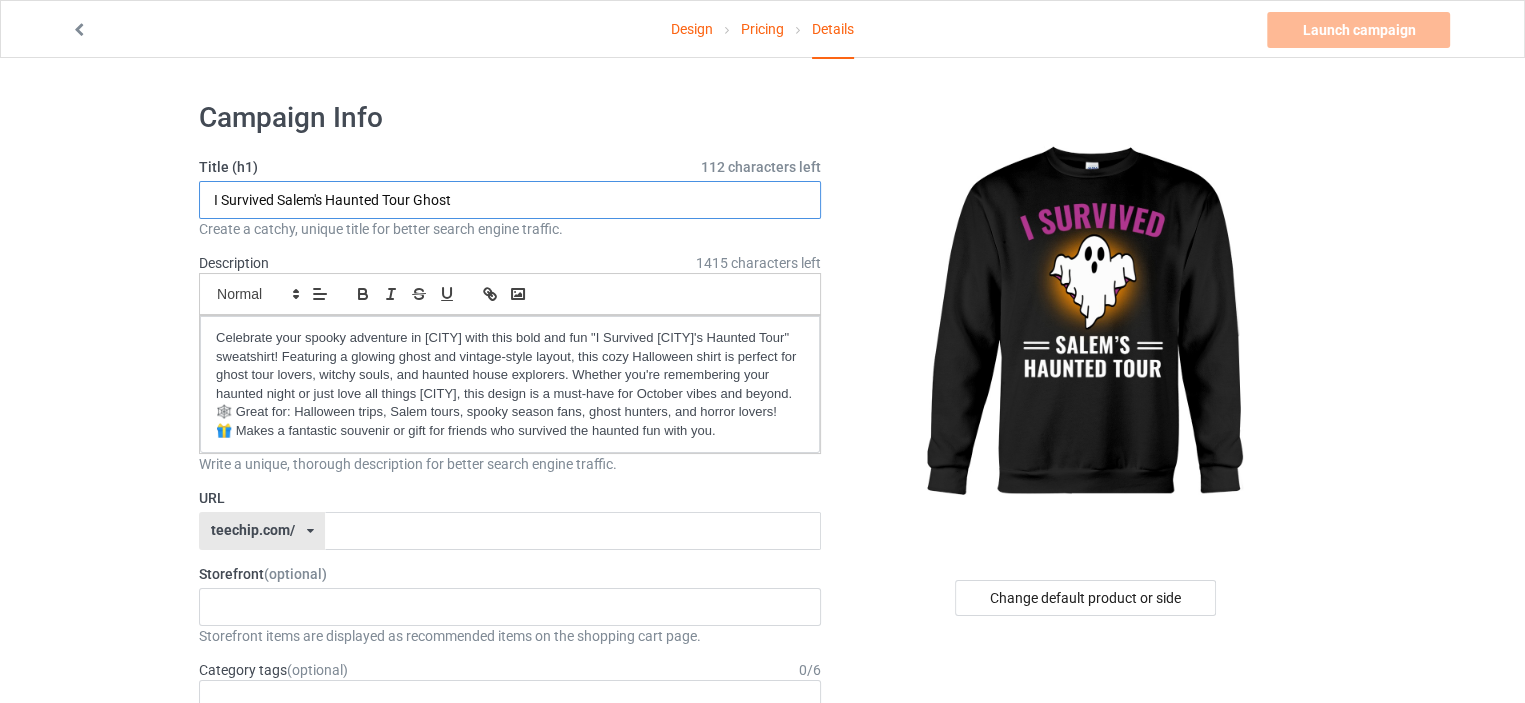 drag, startPoint x: 476, startPoint y: 197, endPoint x: 158, endPoint y: 190, distance: 318.07703 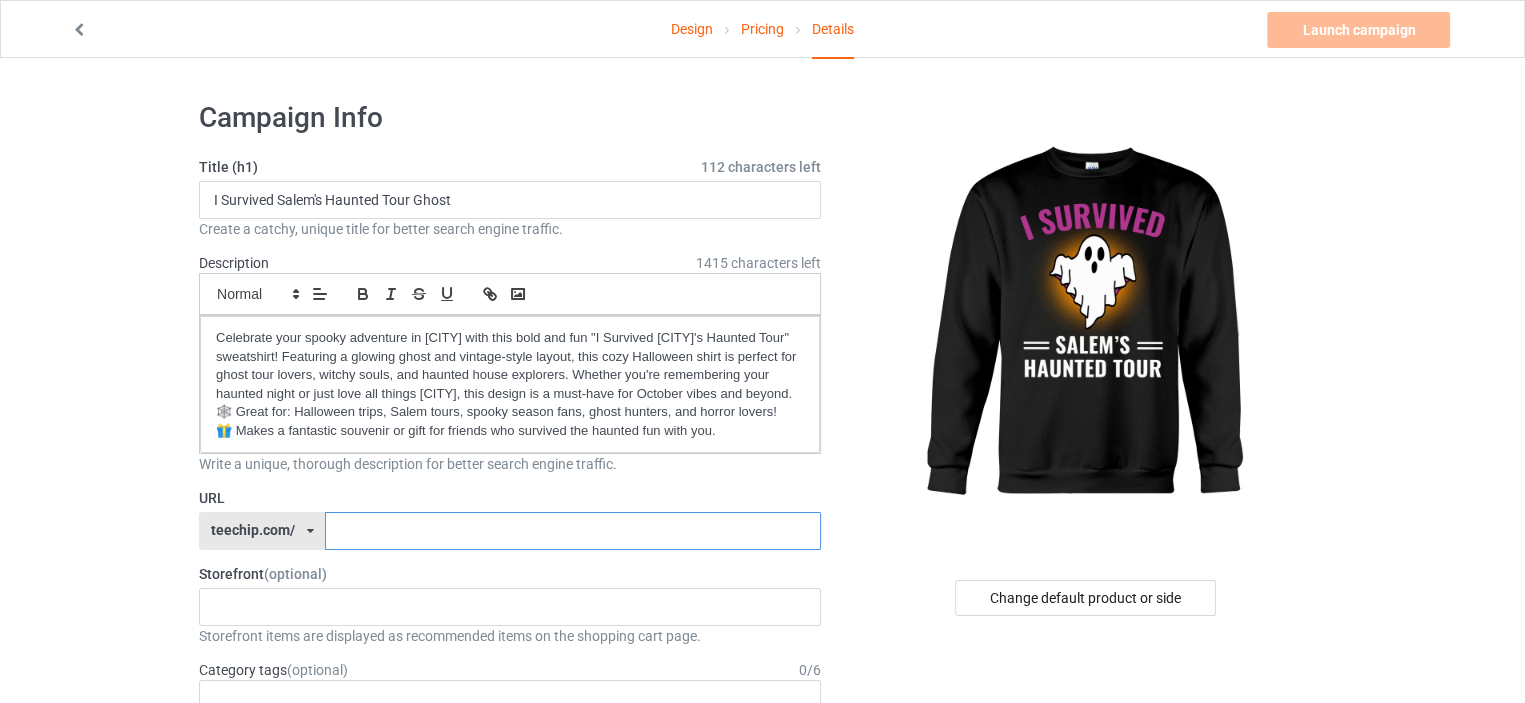click at bounding box center [572, 531] 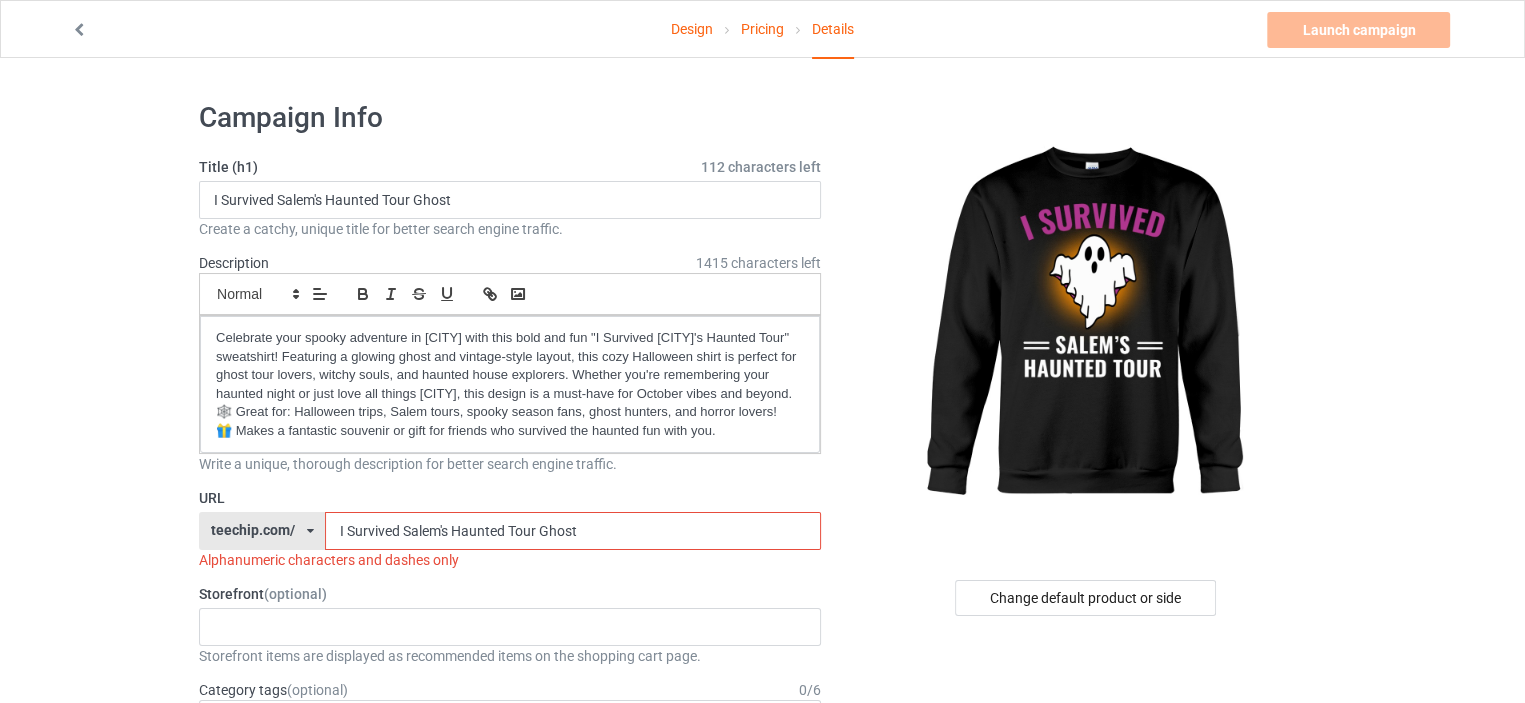 click on "I Survived Salem's Haunted Tour Ghost" at bounding box center (572, 531) 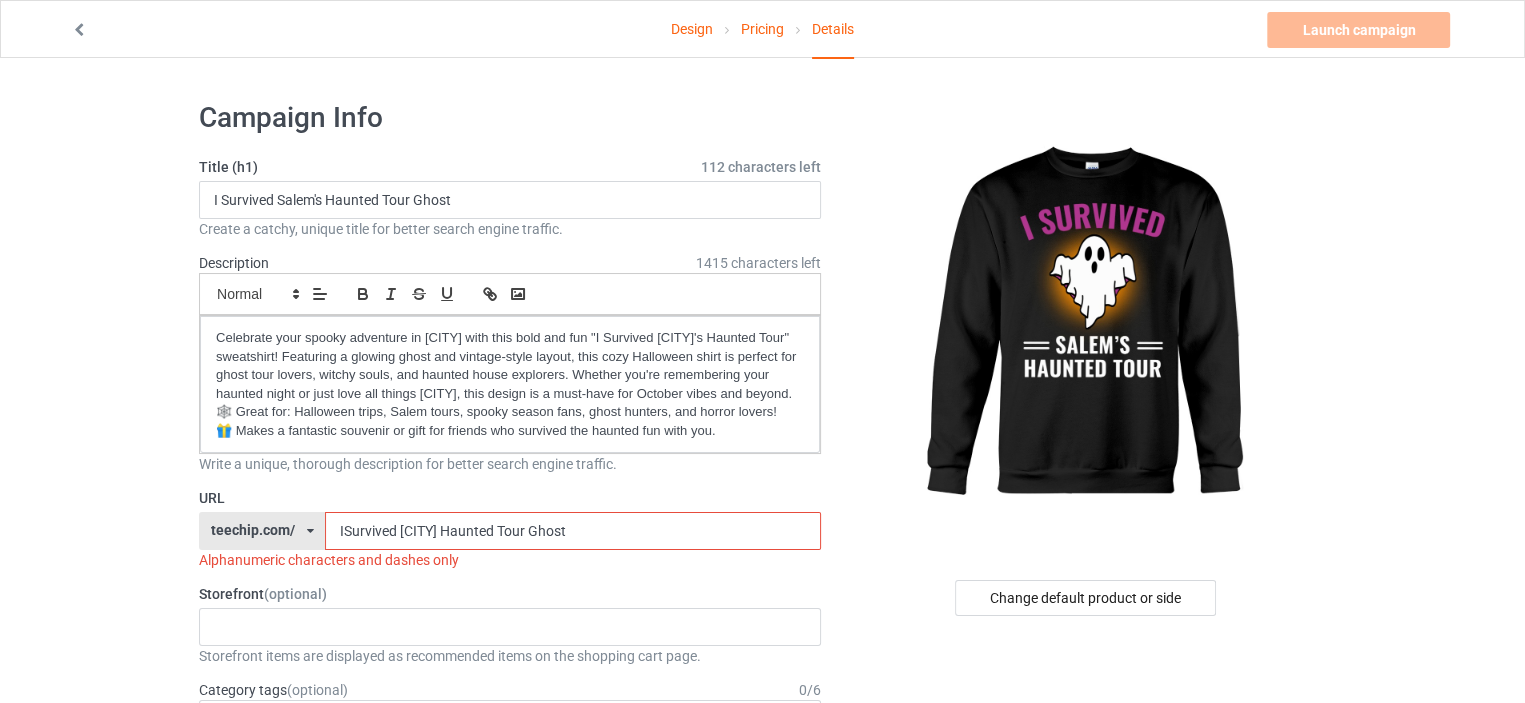 click on "ISurvived [CITY] Haunted Tour Ghost" at bounding box center (572, 531) 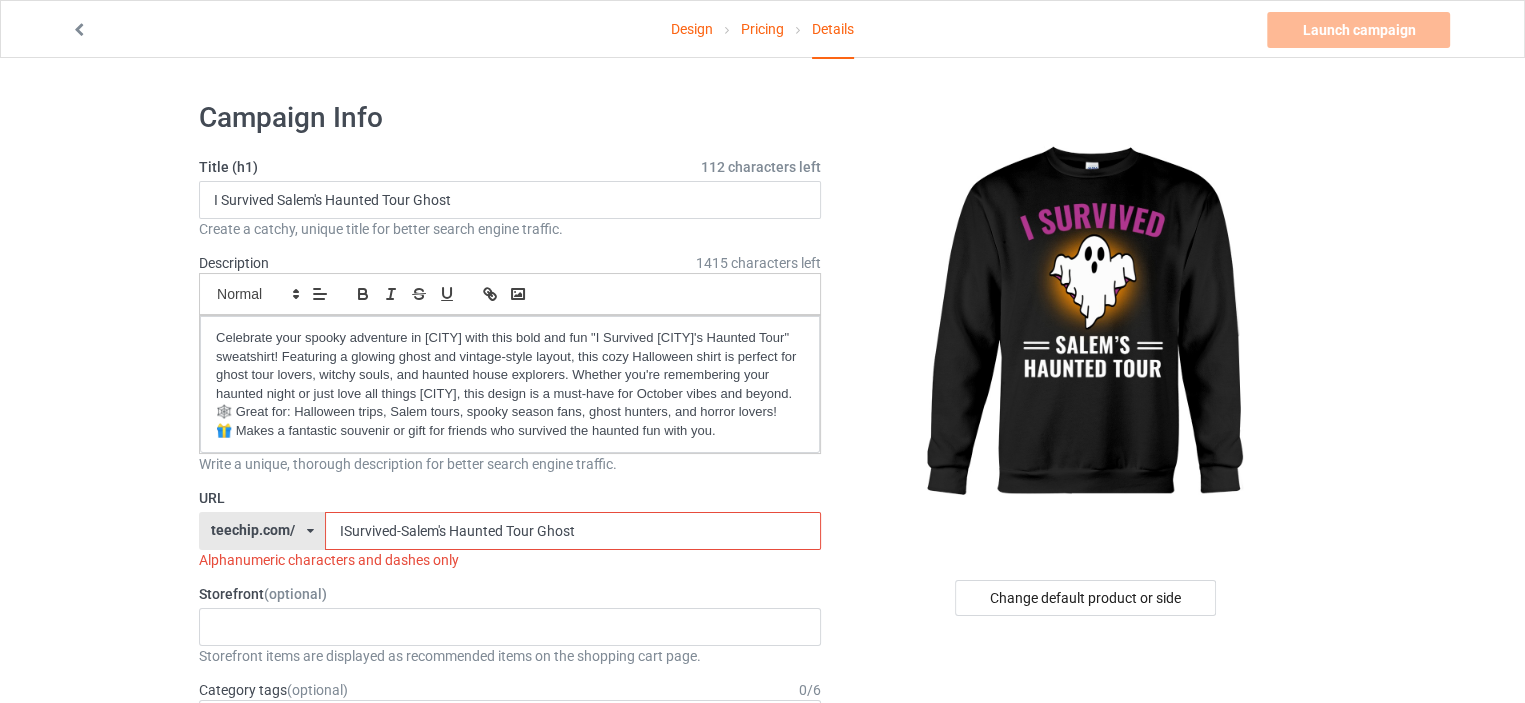 click on "ISurvived-Salem's Haunted Tour Ghost" at bounding box center [572, 531] 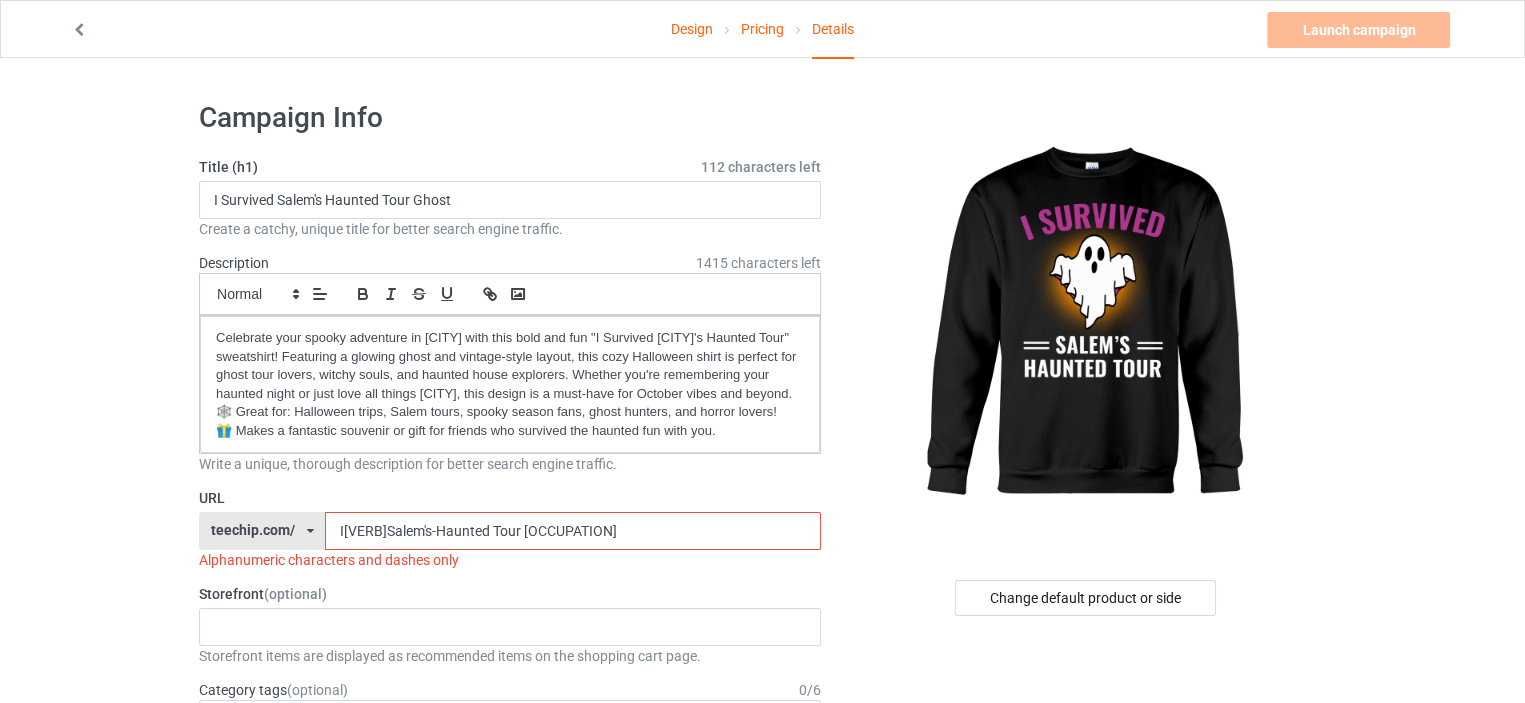 click on "I[VERB]Salem's-Haunted Tour [OCCUPATION]" at bounding box center (572, 531) 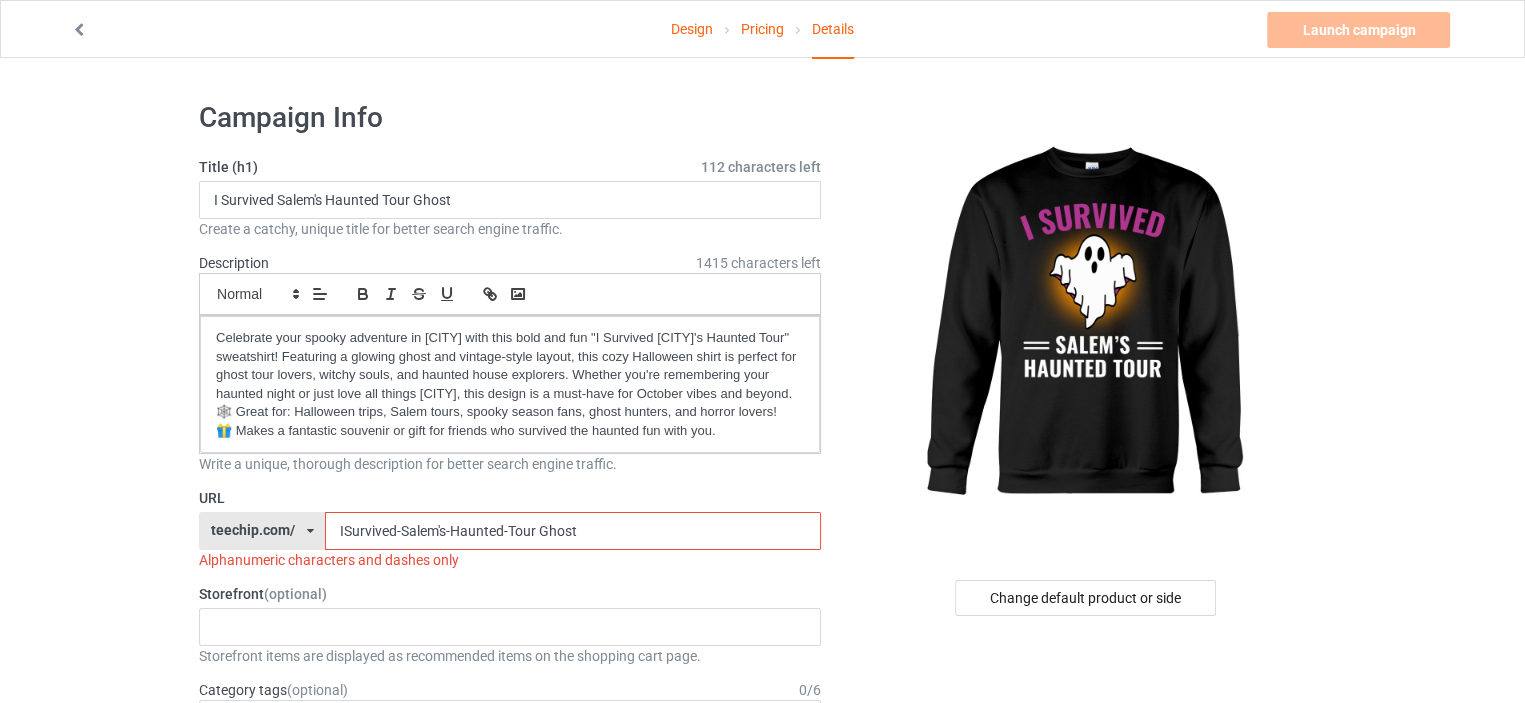 click on "ISurvived-Salem's-Haunted-Tour Ghost" at bounding box center [572, 531] 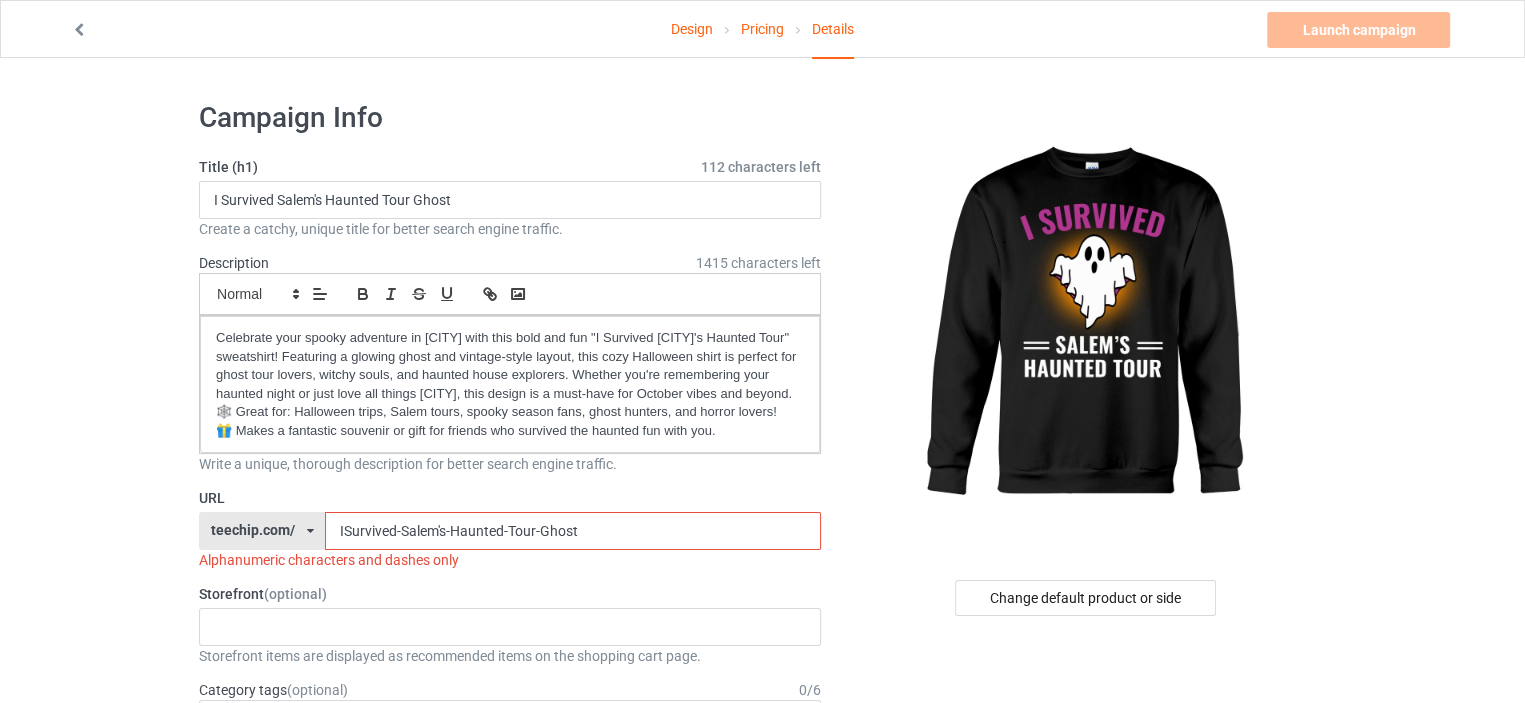 click on "ISurvived-Salem's-Haunted-Tour-Ghost" at bounding box center (572, 531) 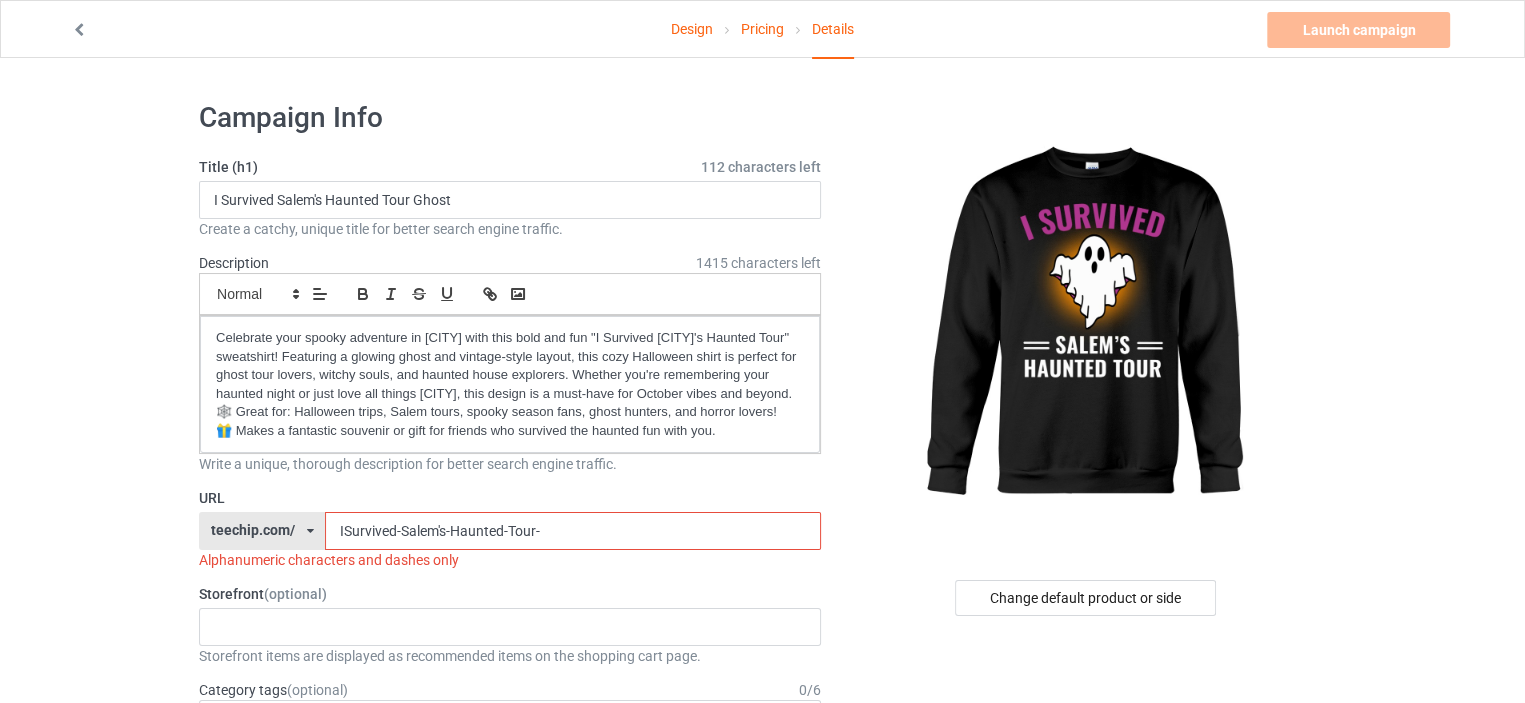 click on "ISurvived-Salem's-Haunted-Tour-" at bounding box center [572, 531] 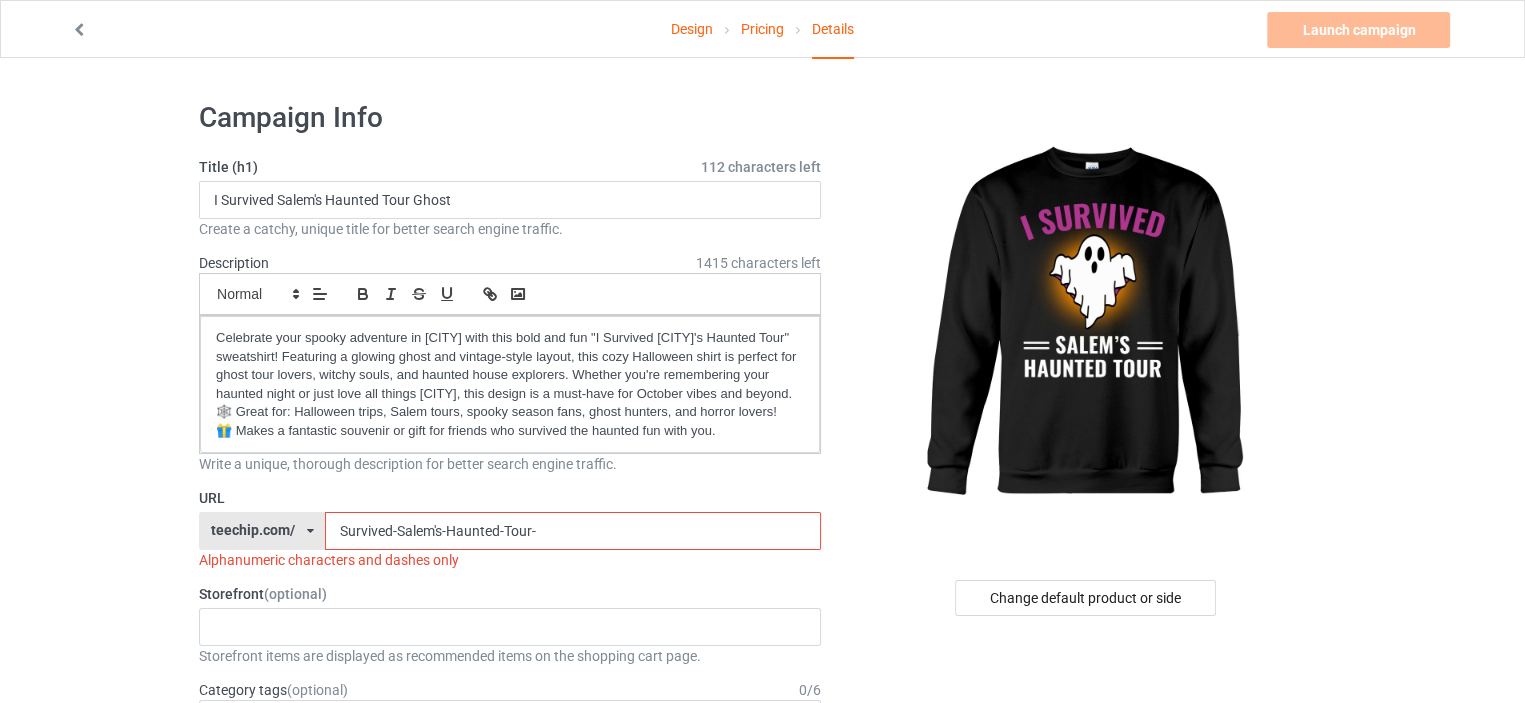 drag, startPoint x: 399, startPoint y: 522, endPoint x: 292, endPoint y: 523, distance: 107.00467 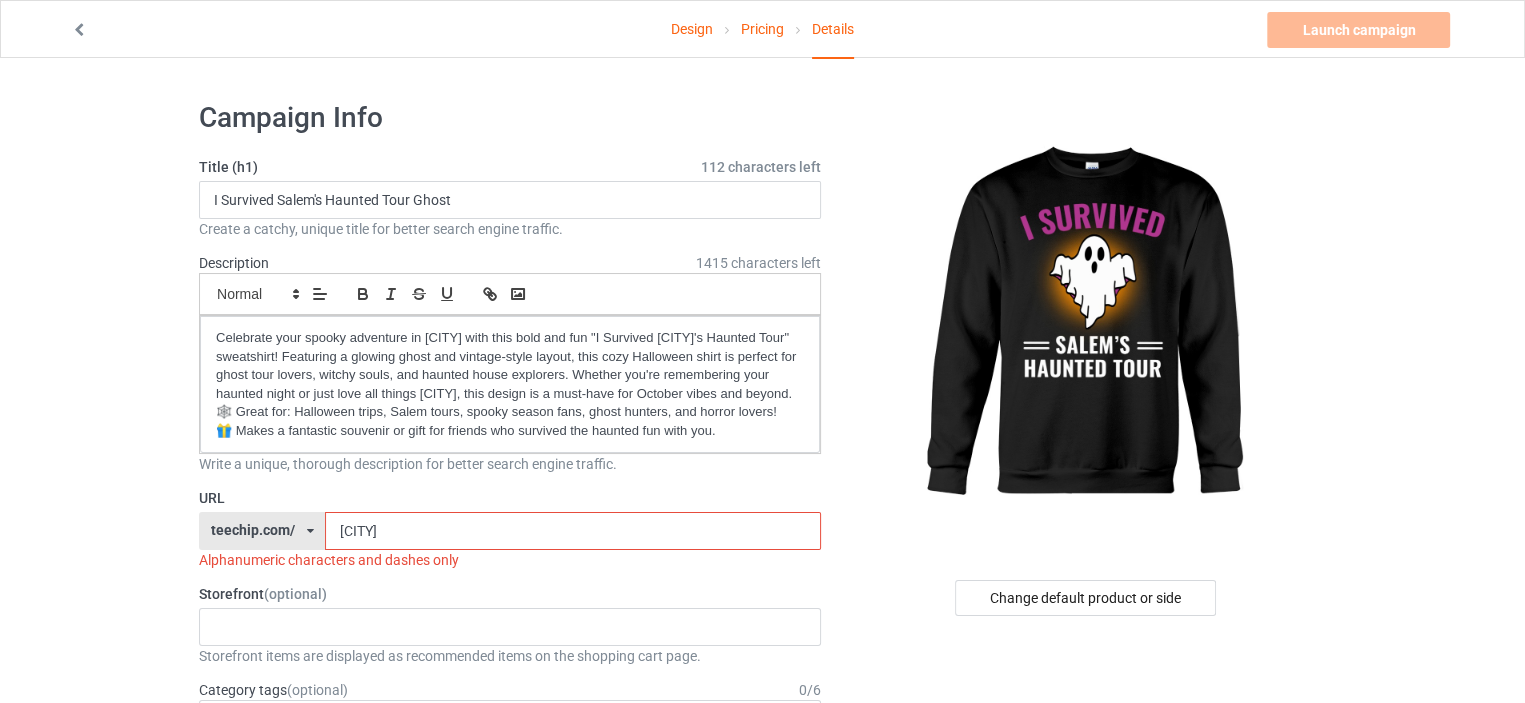 click on "[CITY]" at bounding box center [572, 531] 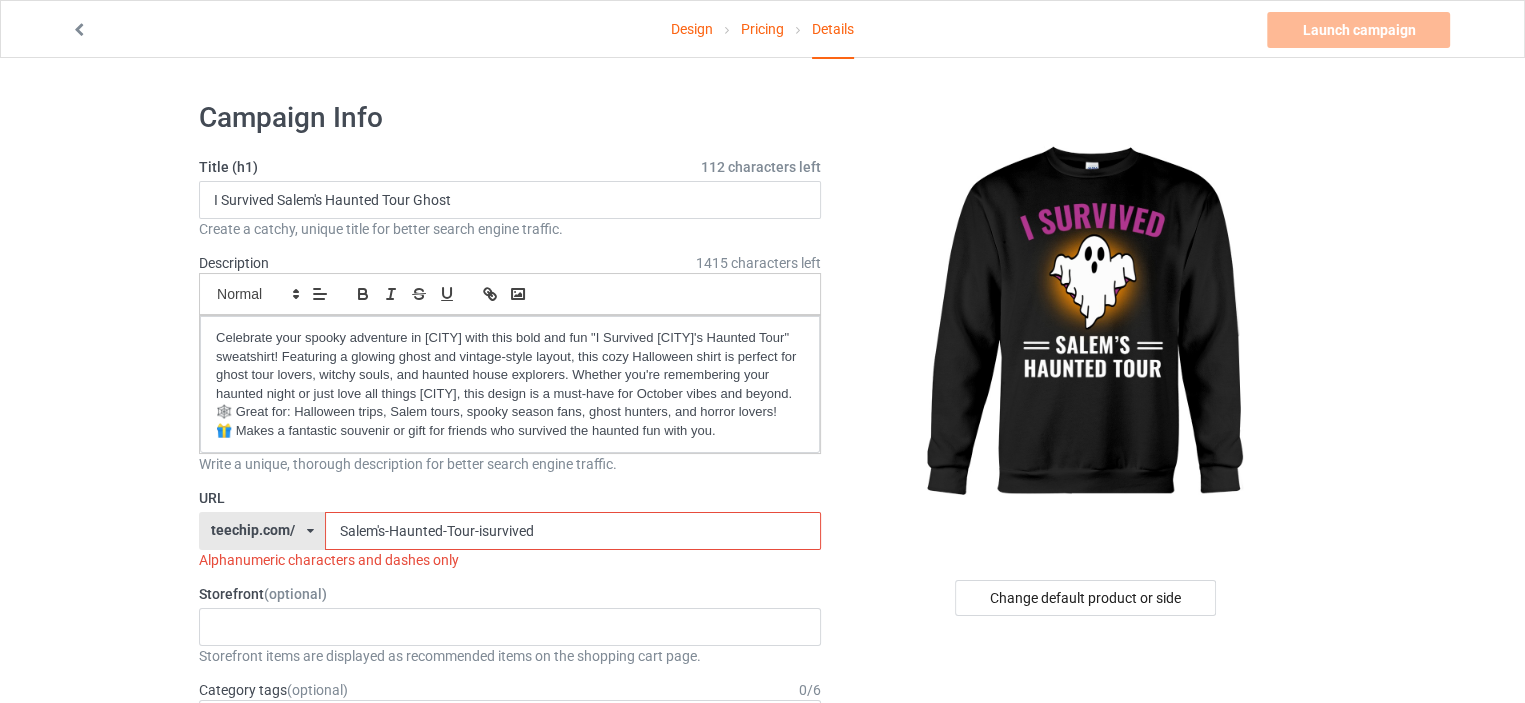paste on "[EVENT_NAME]" 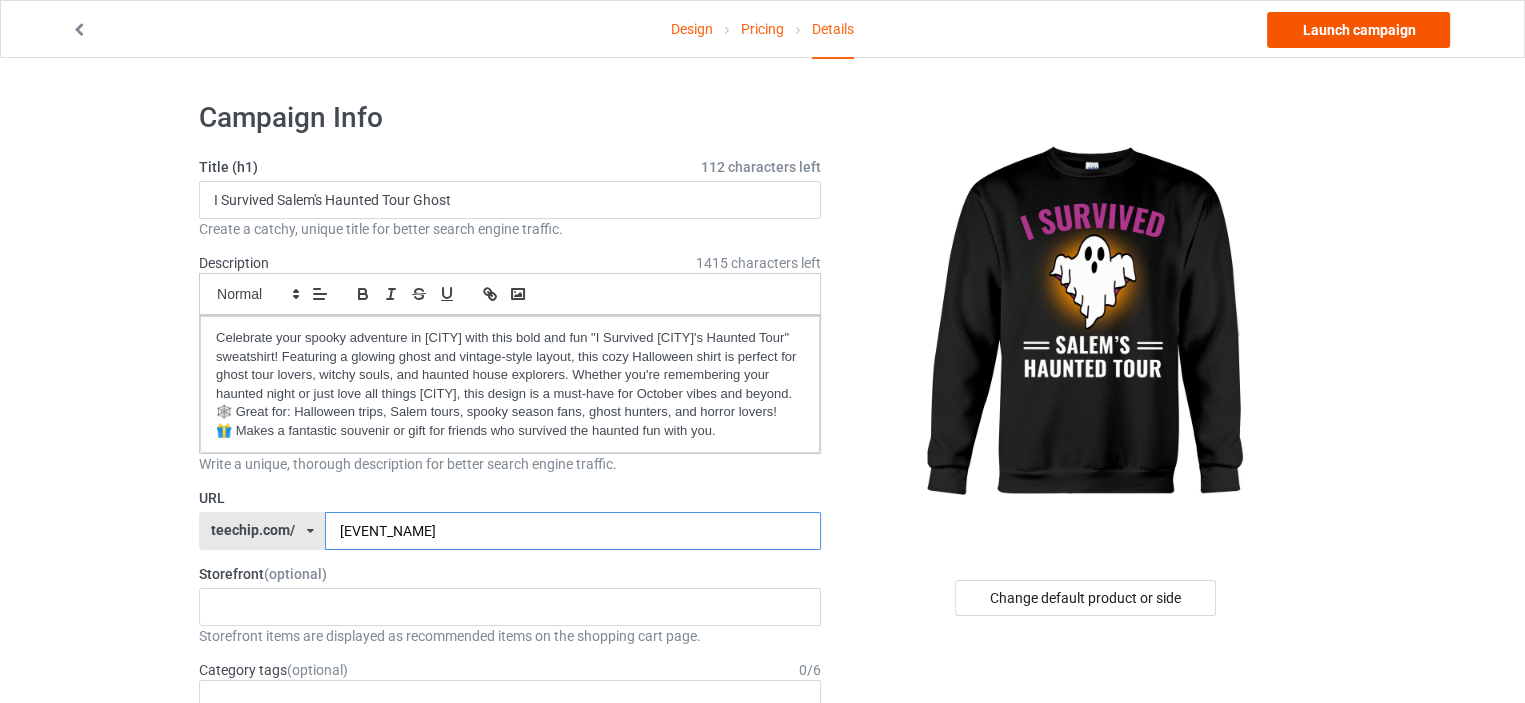 type on "[EVENT_NAME]" 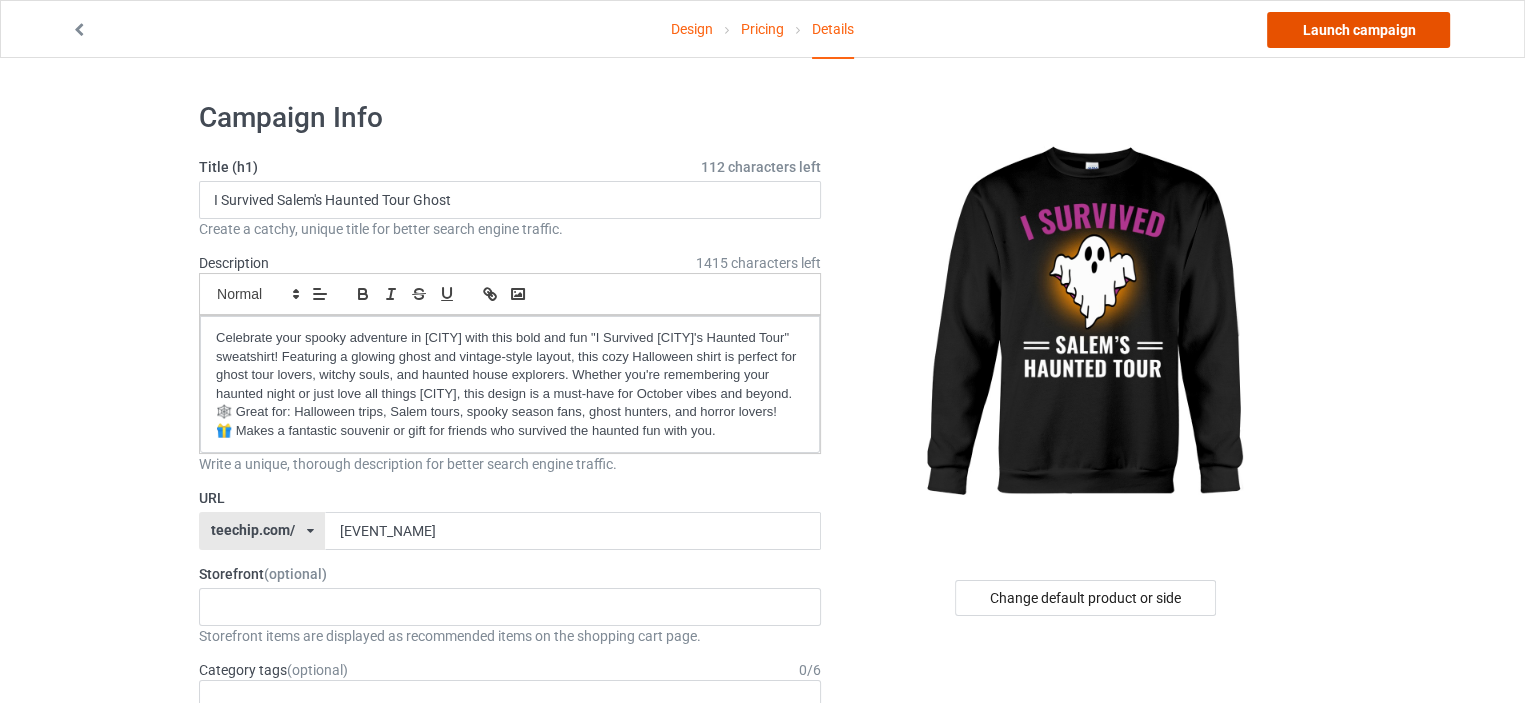 click on "Launch campaign" at bounding box center (1358, 30) 